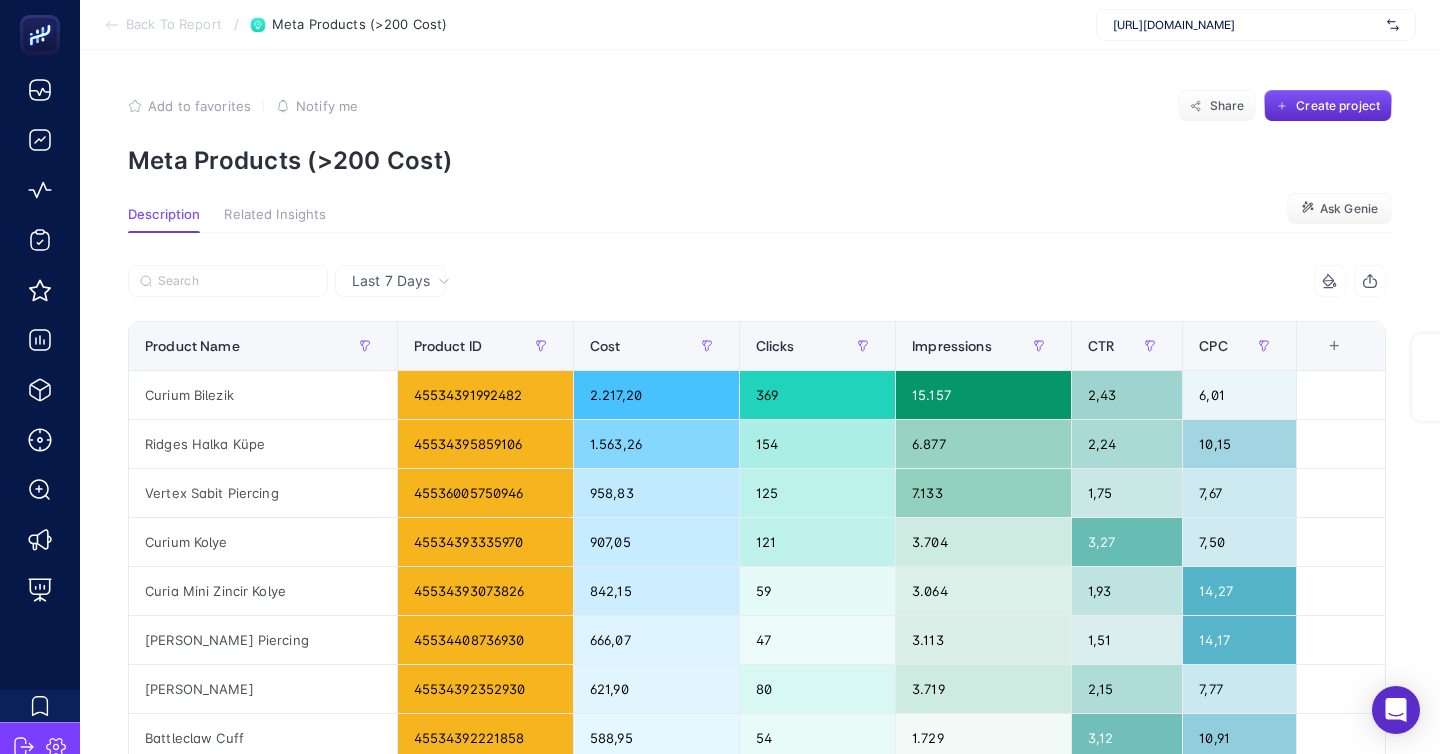 scroll, scrollTop: 0, scrollLeft: 0, axis: both 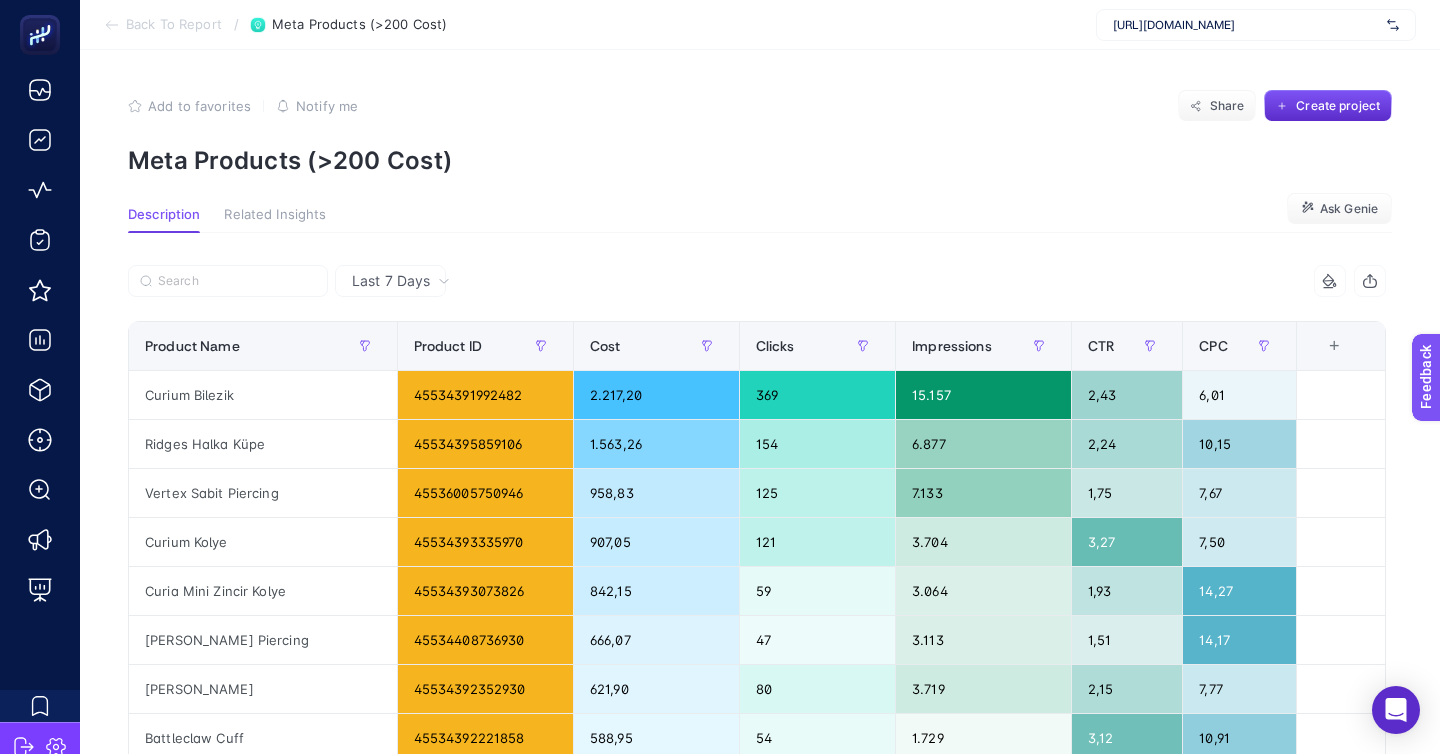 click on "Back To Report" at bounding box center [174, 25] 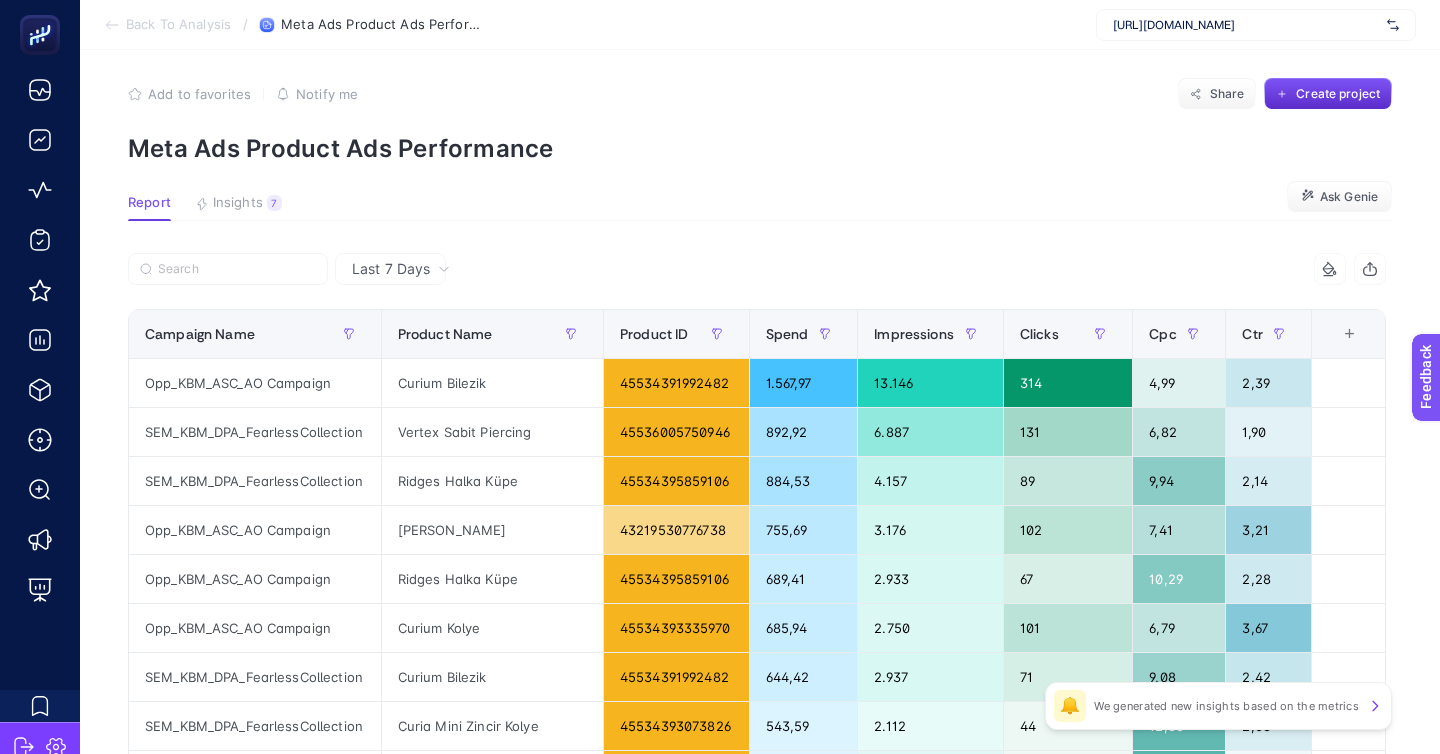 scroll, scrollTop: 23, scrollLeft: 0, axis: vertical 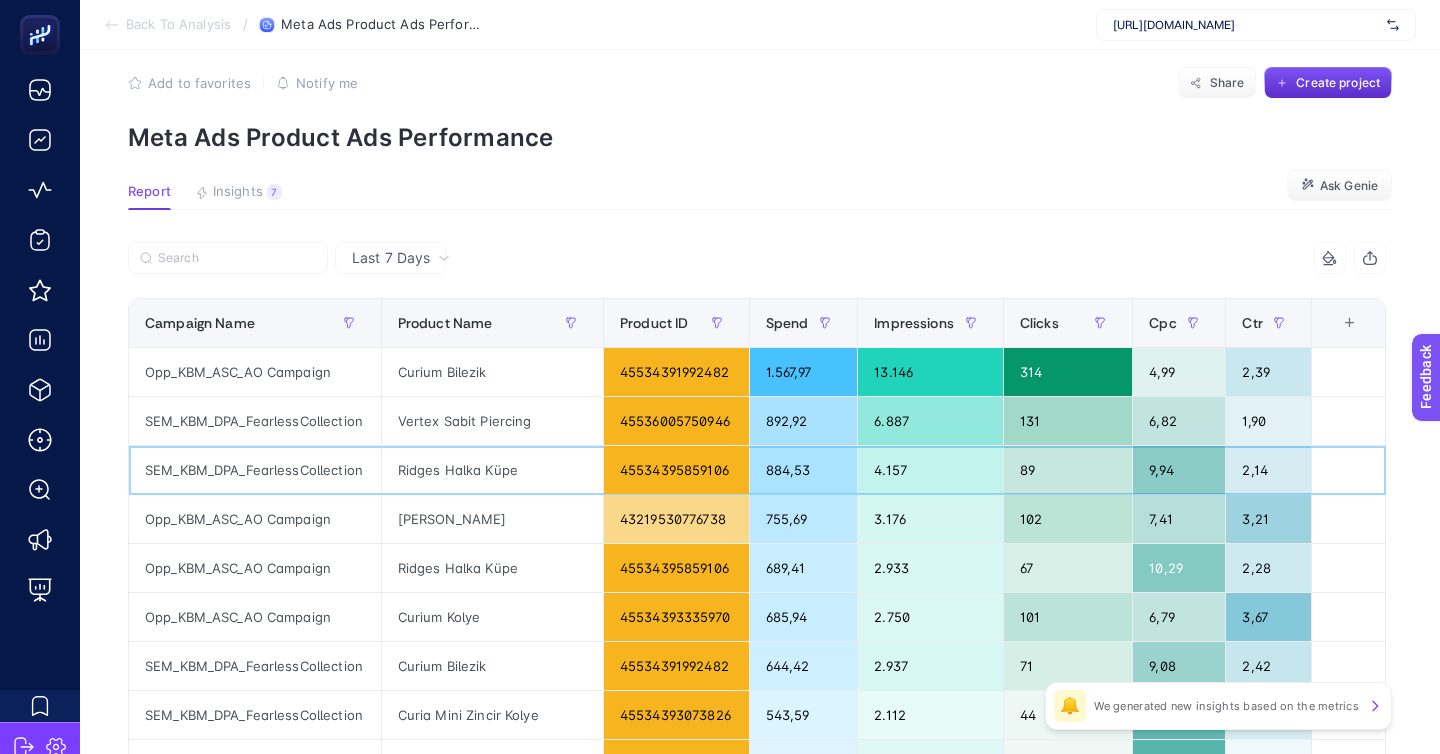 click on "Ridges Halka Küpe" 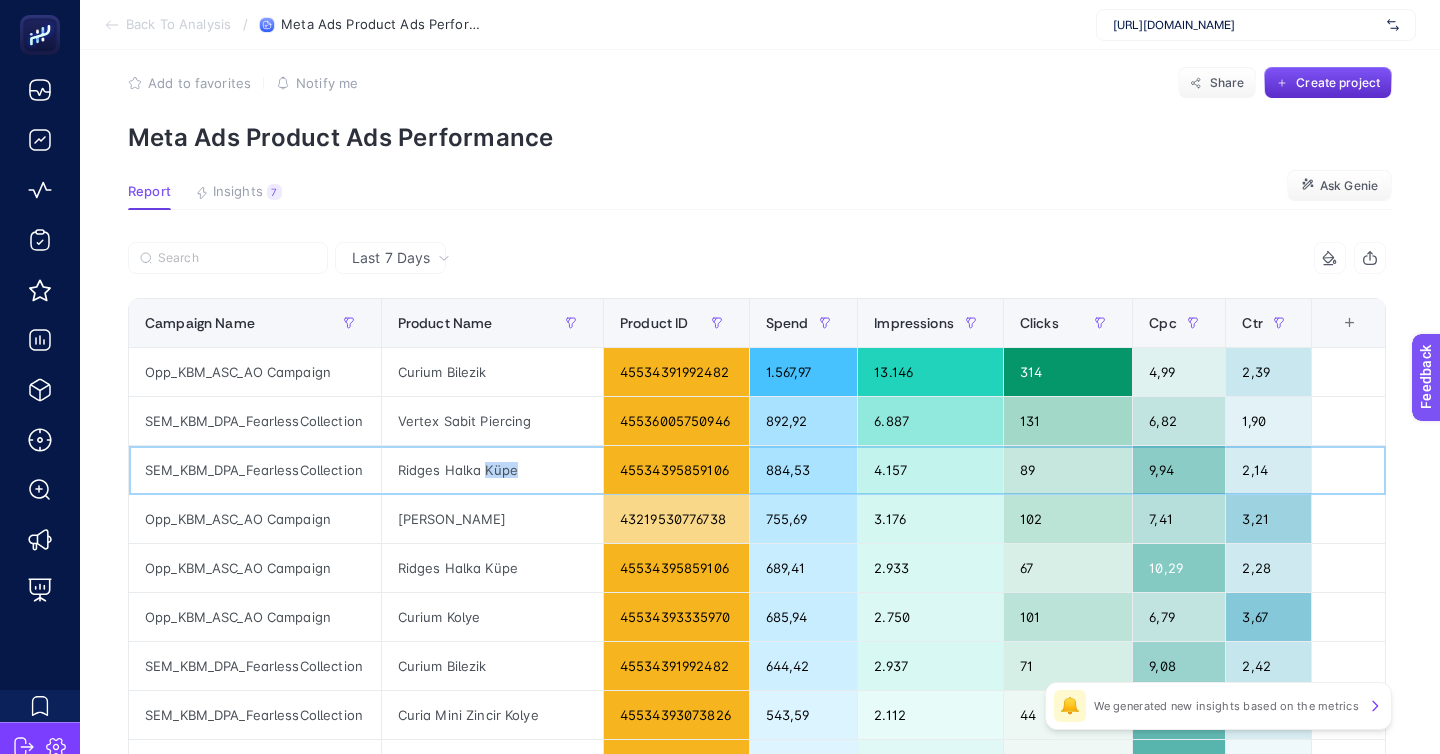 click on "Ridges Halka Küpe" 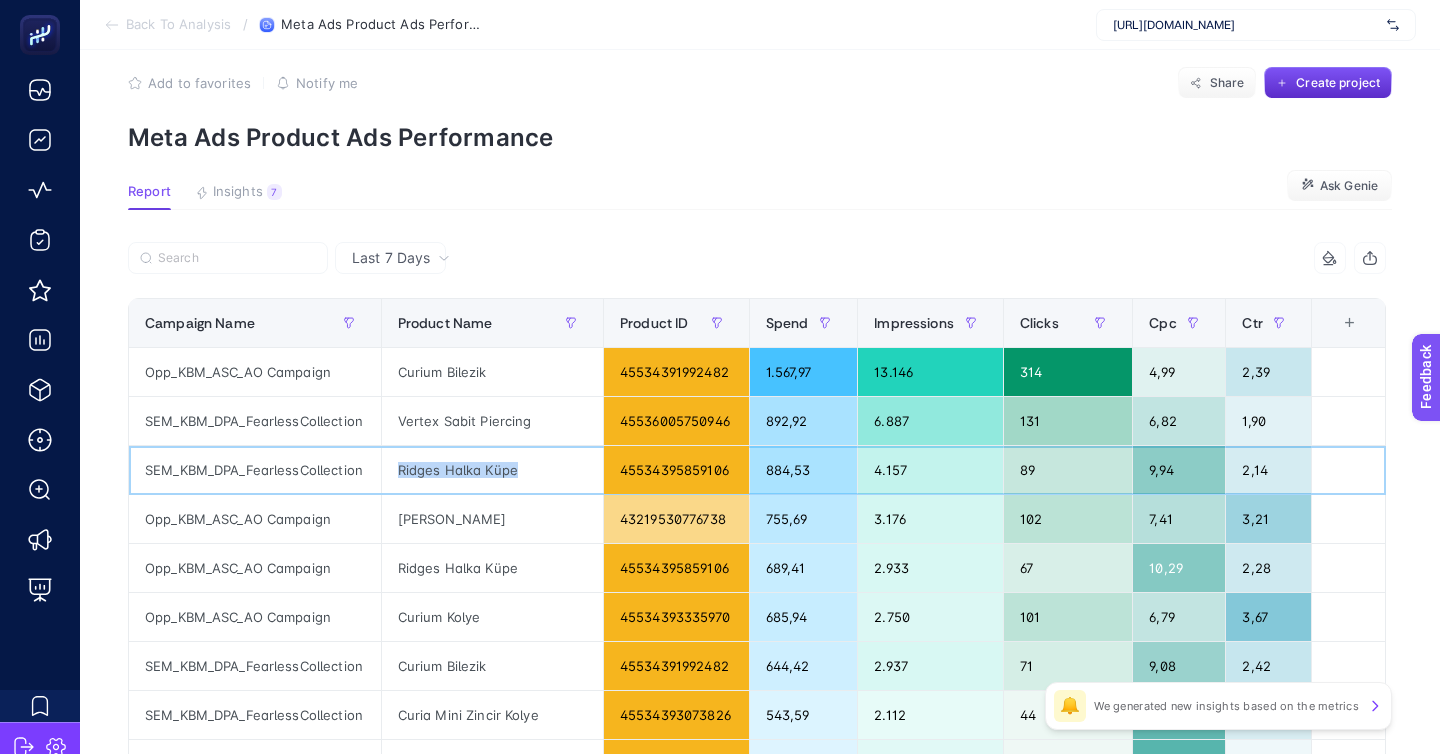 copy on "Ridges Halka Küpe" 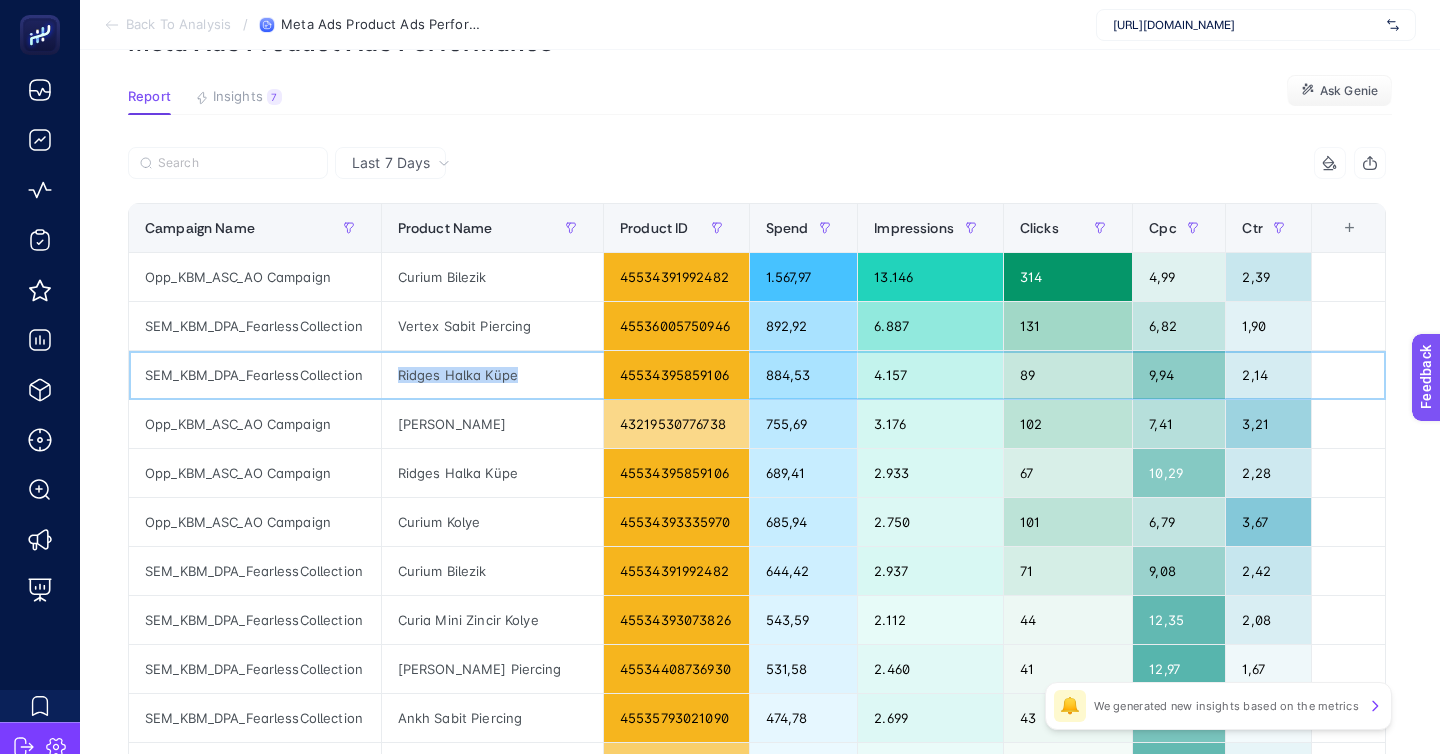 scroll, scrollTop: 132, scrollLeft: 0, axis: vertical 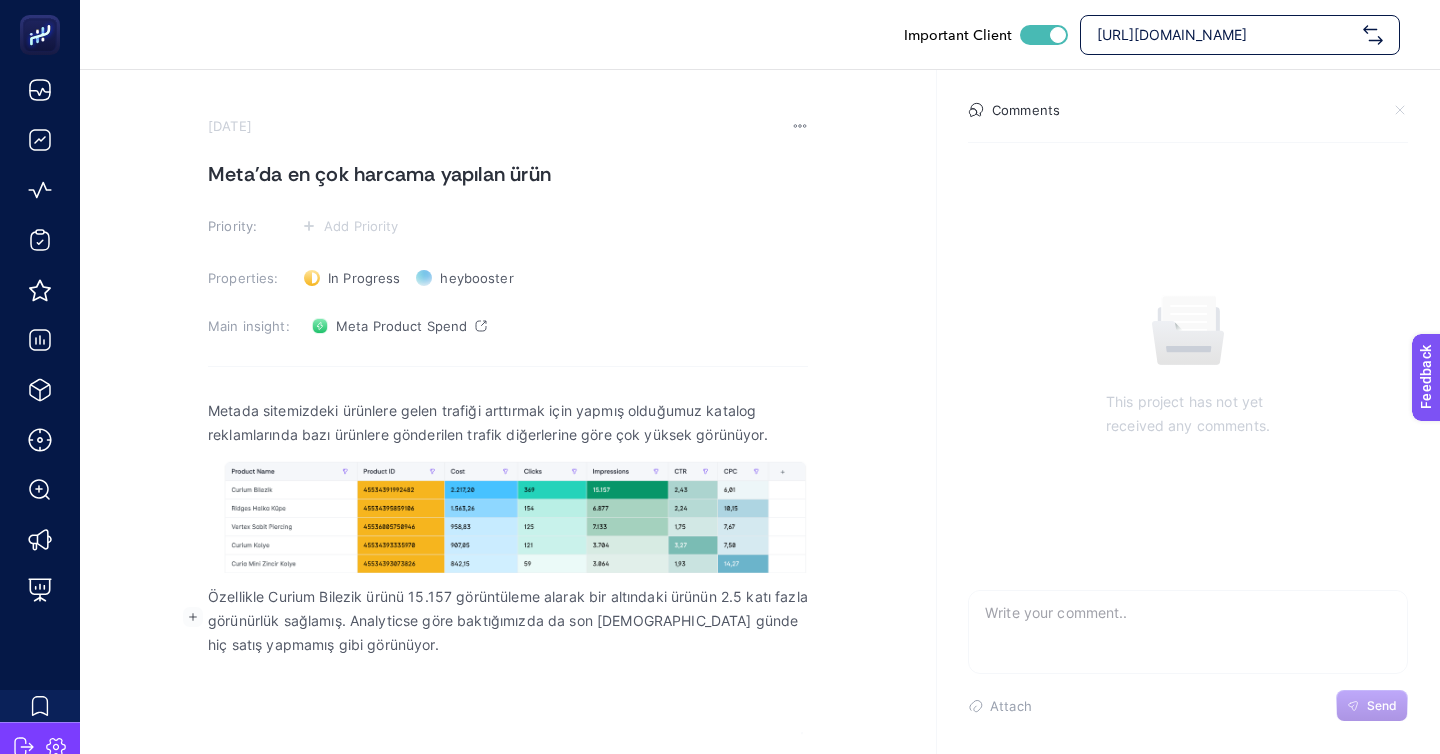 click at bounding box center [508, 669] 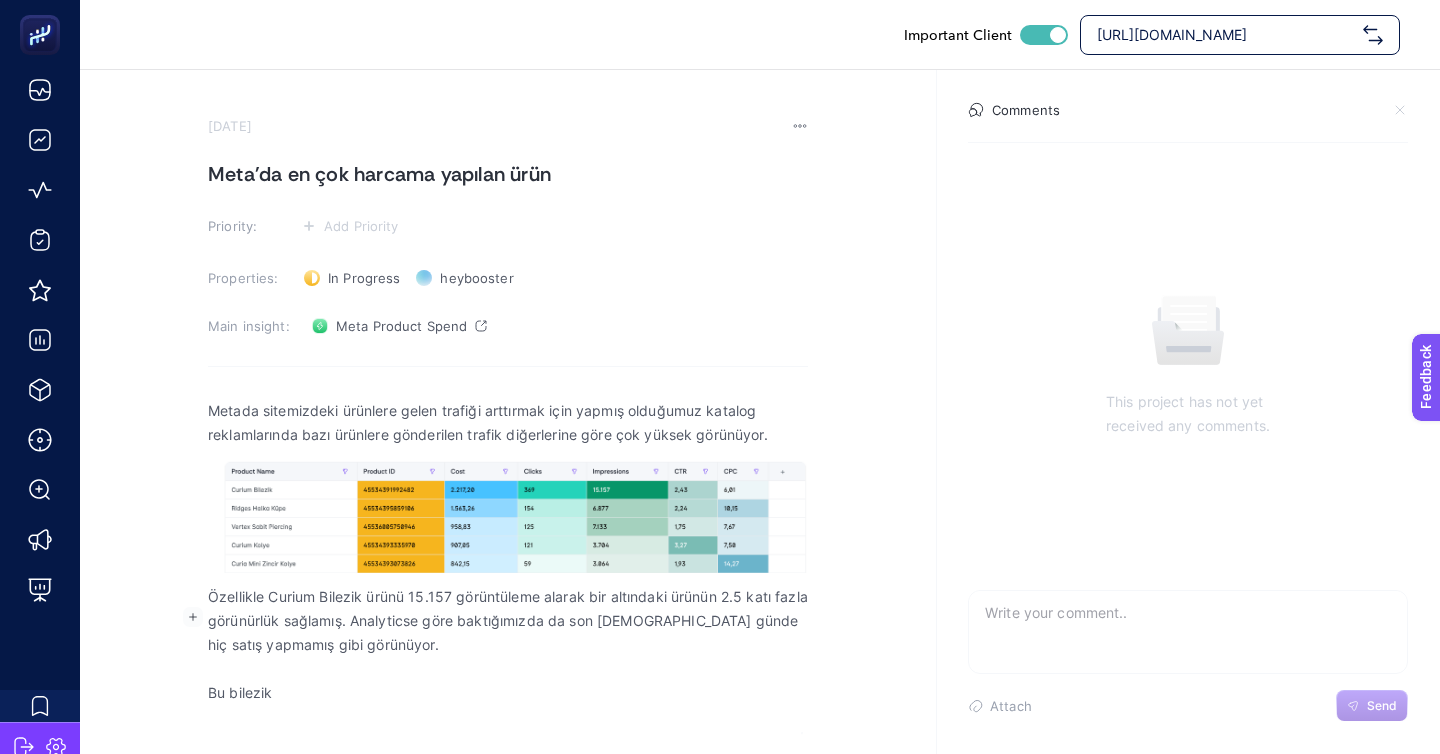 click at bounding box center (508, 669) 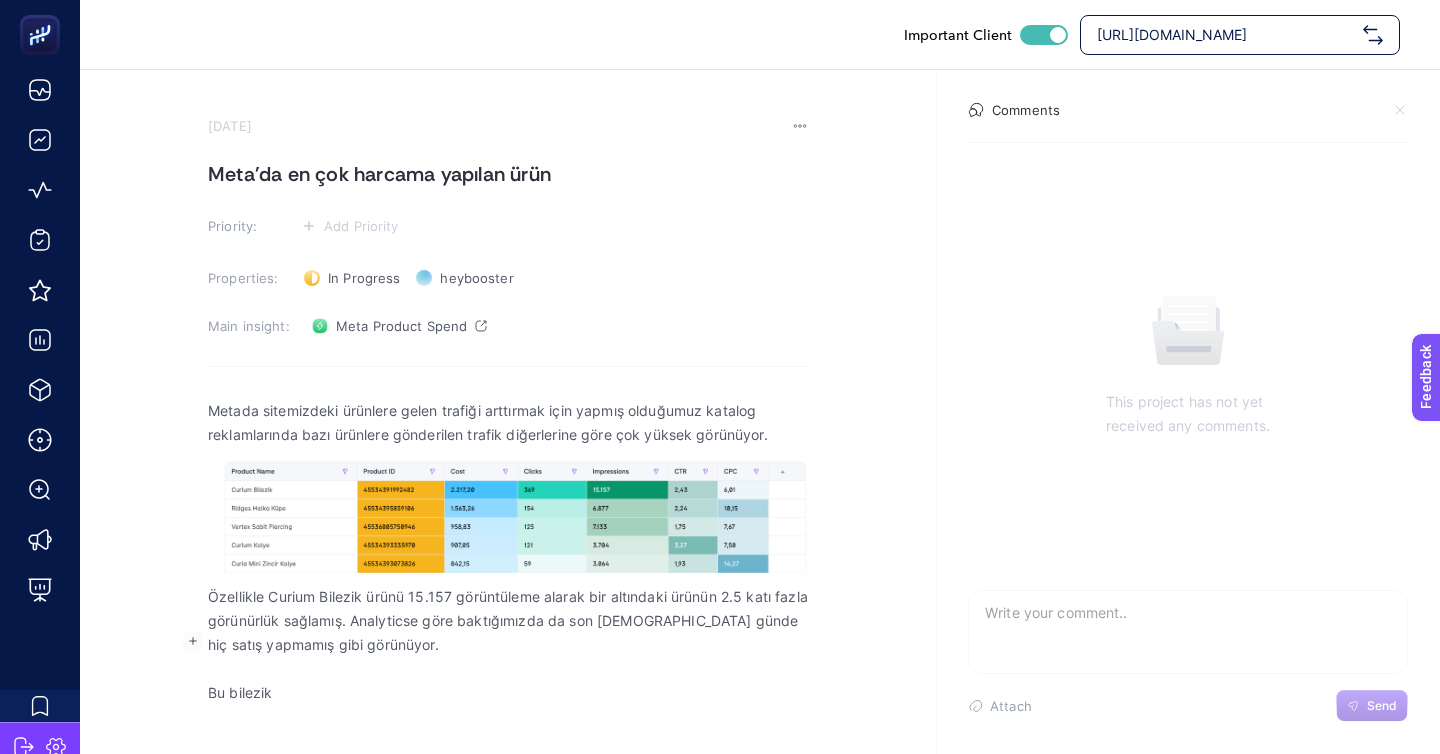 click on "Metada sitemizdeki ürünlere gelen trafiği arttırmak için yapmış olduğumuz katalog reklamlarında bazı ürünlere gönderilen trafik diğerlerine göre çok yüksek görünüyor. Özellikle Curium Bilezik ürünü 15.157 görüntüleme alarak bir altındaki ürünün 2.5 katı fazla görünürlük sağlamış. Analyticse göre baktığımızda da son [DEMOGRAPHIC_DATA] günde hiç satış yapmamış gibi görünüyor. Bu bilezik" at bounding box center (508, 586) 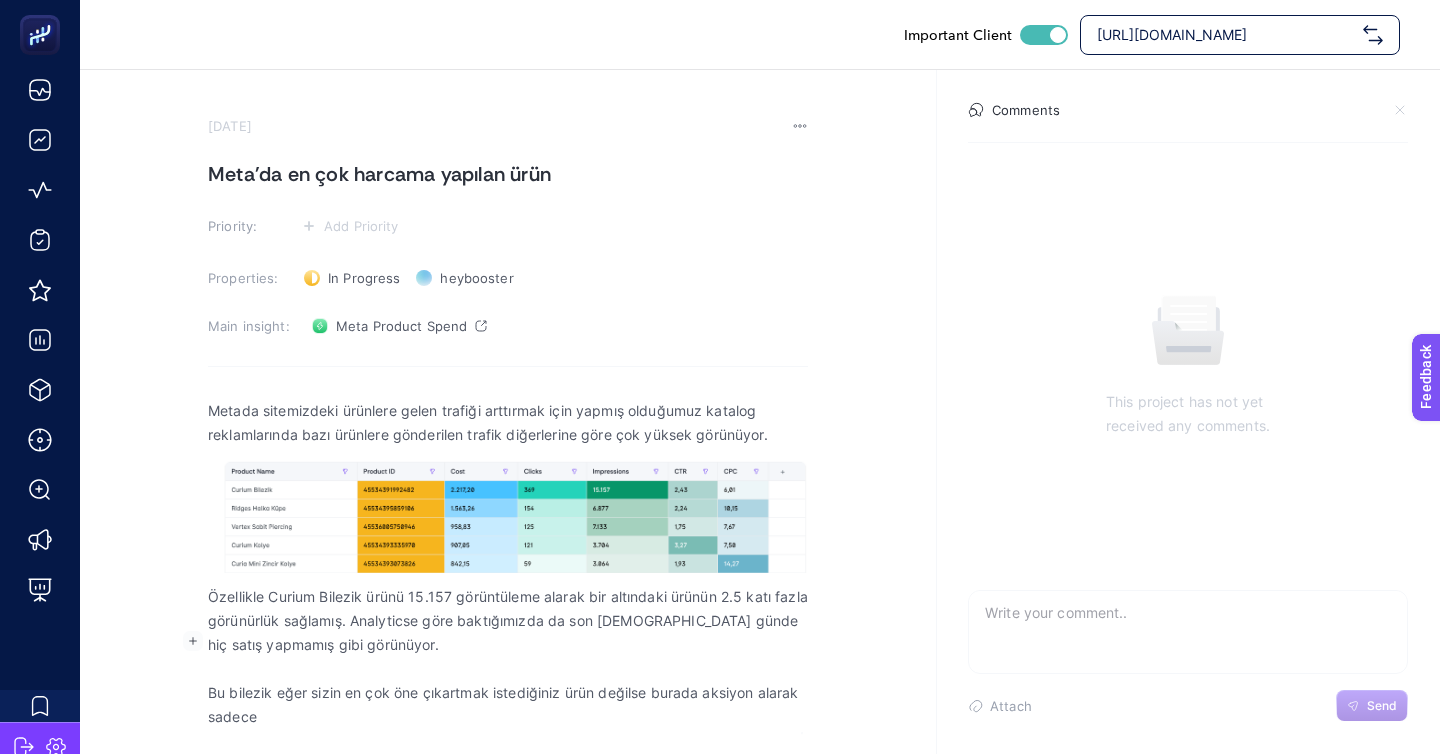 click on "Bu bilezik eğer sizin en çok öne çıkartmak istediğiniz ürün değilse burada aksiyon alarak sadece" at bounding box center (508, 705) 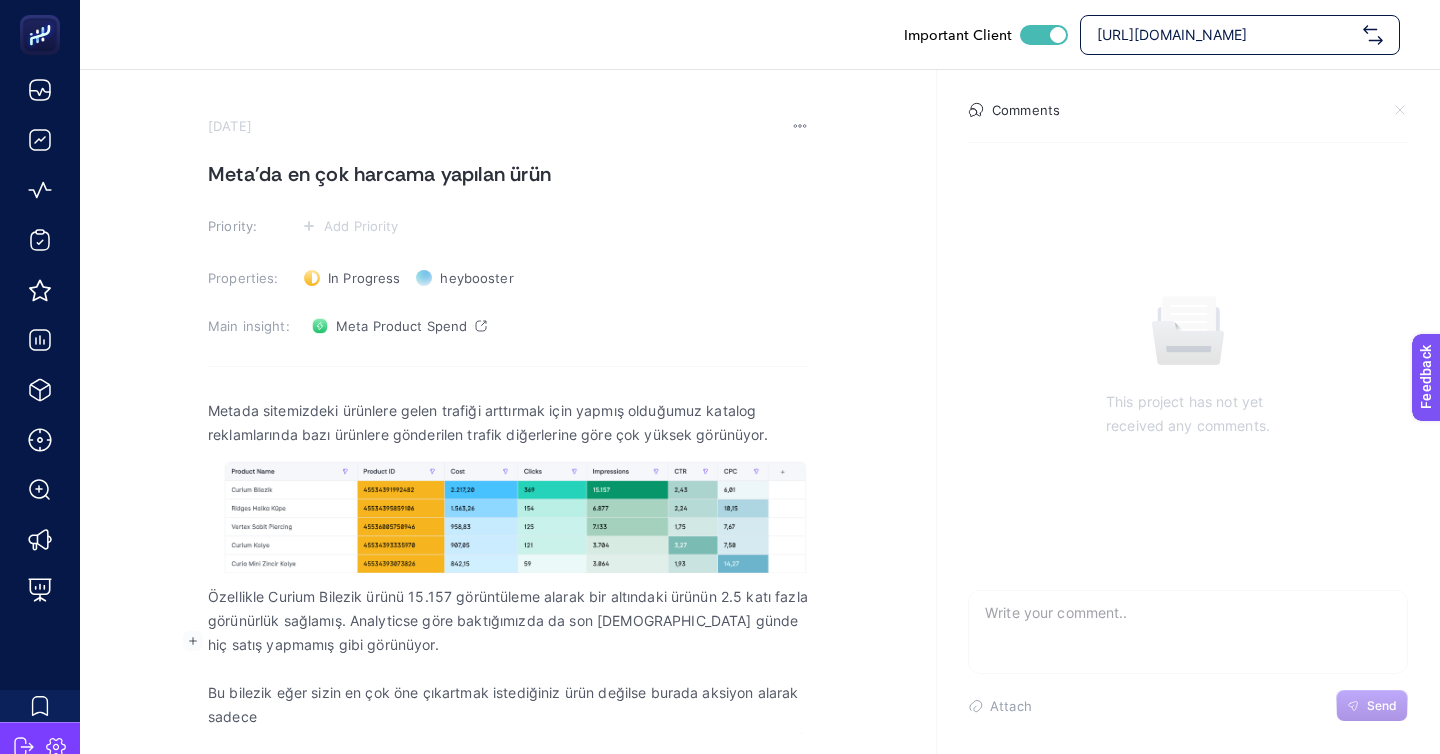 click on "Bu bilezik eğer sizin en çok öne çıkartmak istediğiniz ürün değilse burada aksiyon alarak sadece" at bounding box center (508, 705) 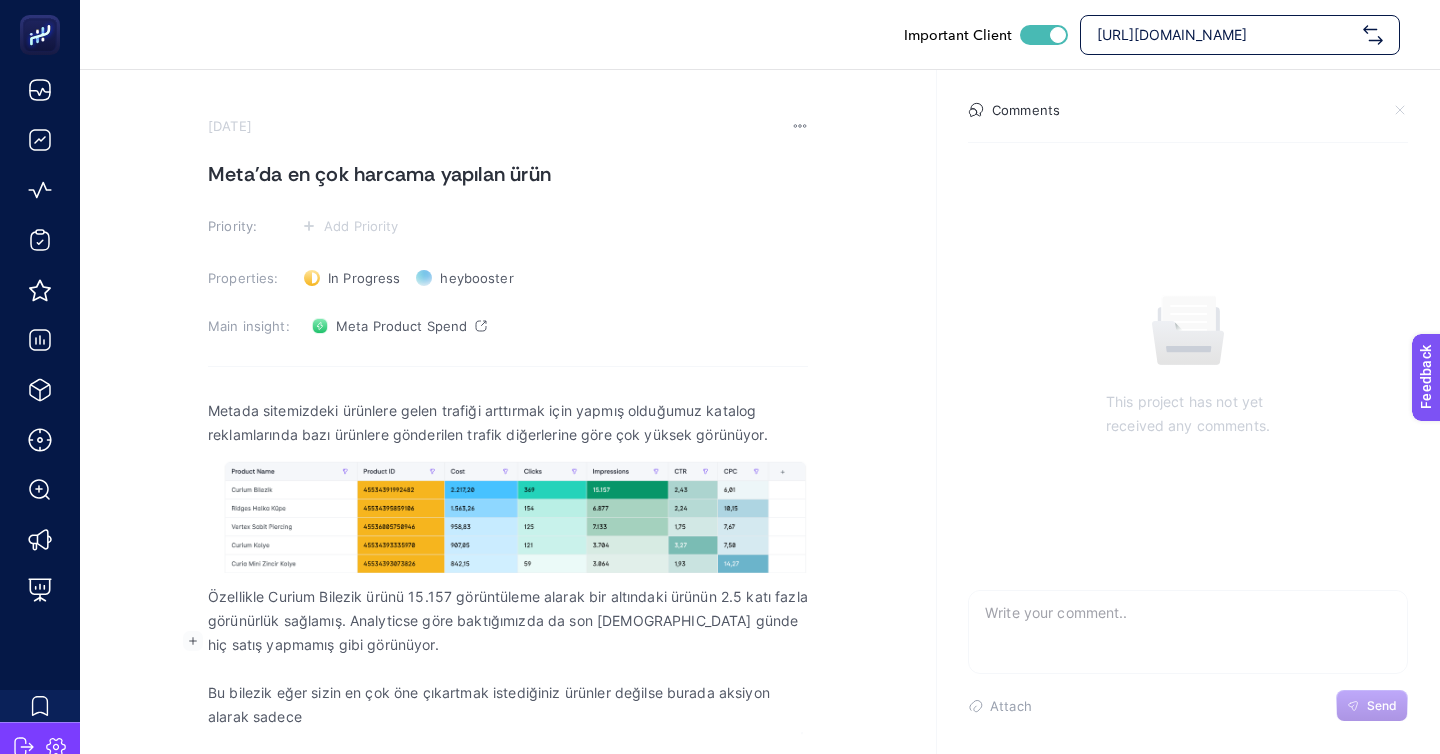 click on "Bu bilezik eğer sizin en çok öne çıkartmak istediğiniz ürünler değilse burada aksiyon alarak sadece" at bounding box center [508, 705] 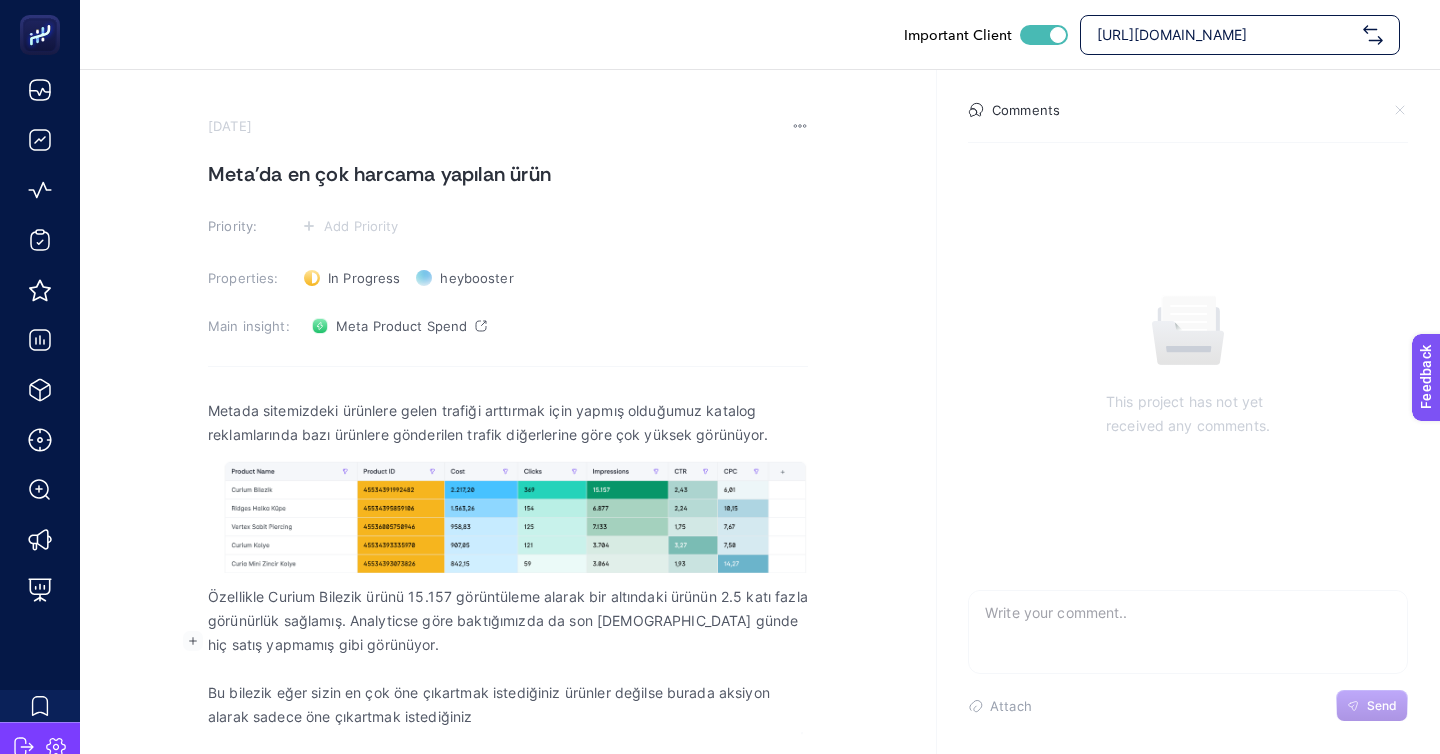 click on "Bu bilezik eğer sizin en çok öne çıkartmak istediğiniz ürünler değilse burada aksiyon alarak sadece öne çıkartmak istediğiniz" at bounding box center (508, 705) 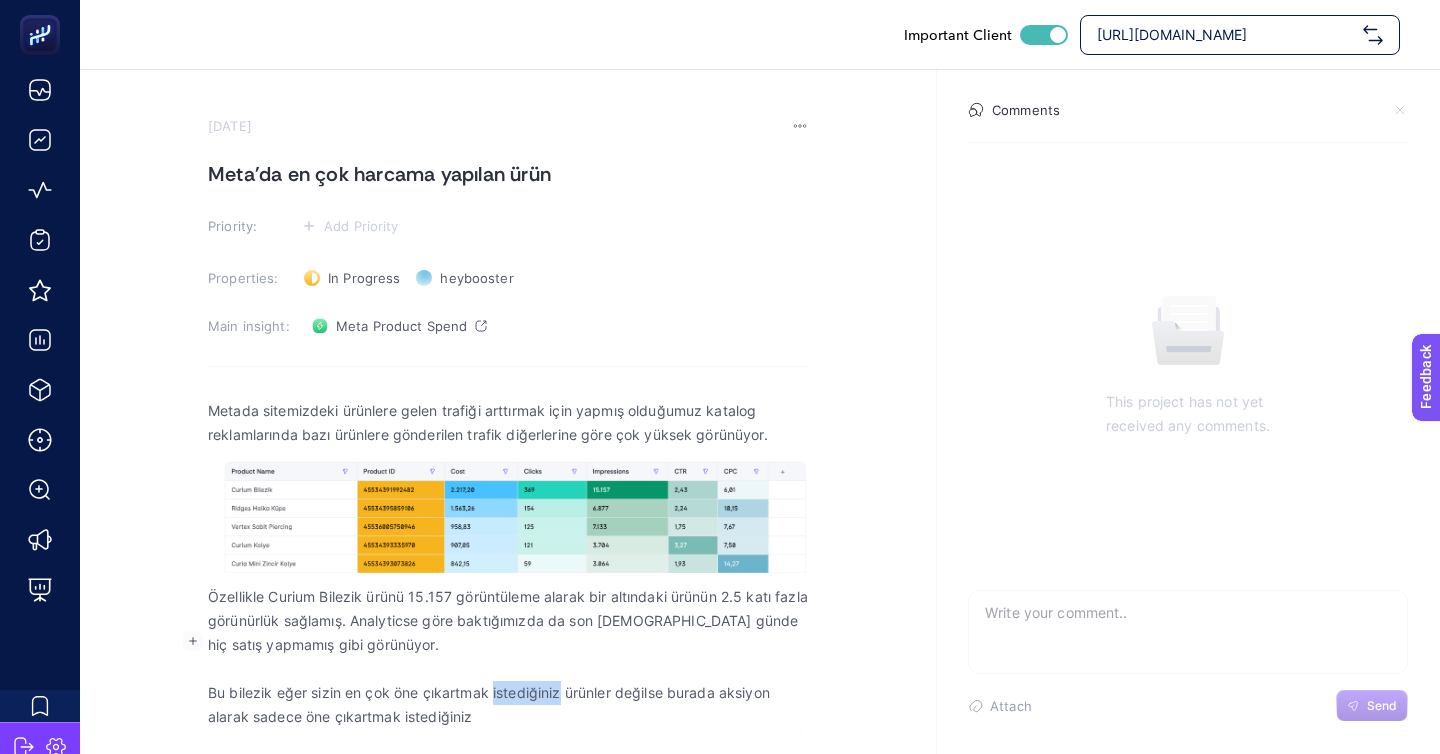 click on "Bu bilezik eğer sizin en çok öne çıkartmak istediğiniz ürünler değilse burada aksiyon alarak sadece öne çıkartmak istediğiniz" at bounding box center [508, 705] 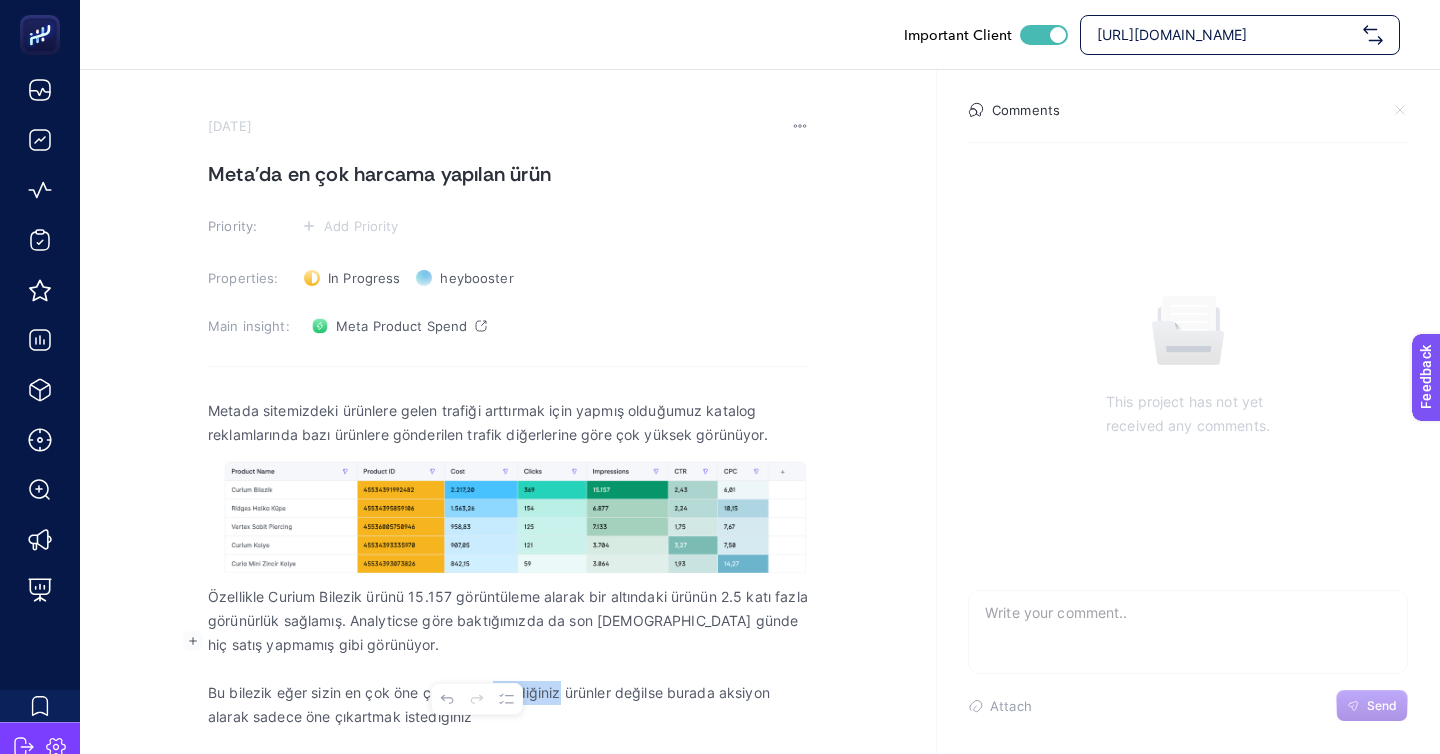 click on "Bu bilezik eğer sizin en çok öne çıkartmak istediğiniz ürünler değilse burada aksiyon alarak sadece öne çıkartmak istediğiniz" at bounding box center (508, 705) 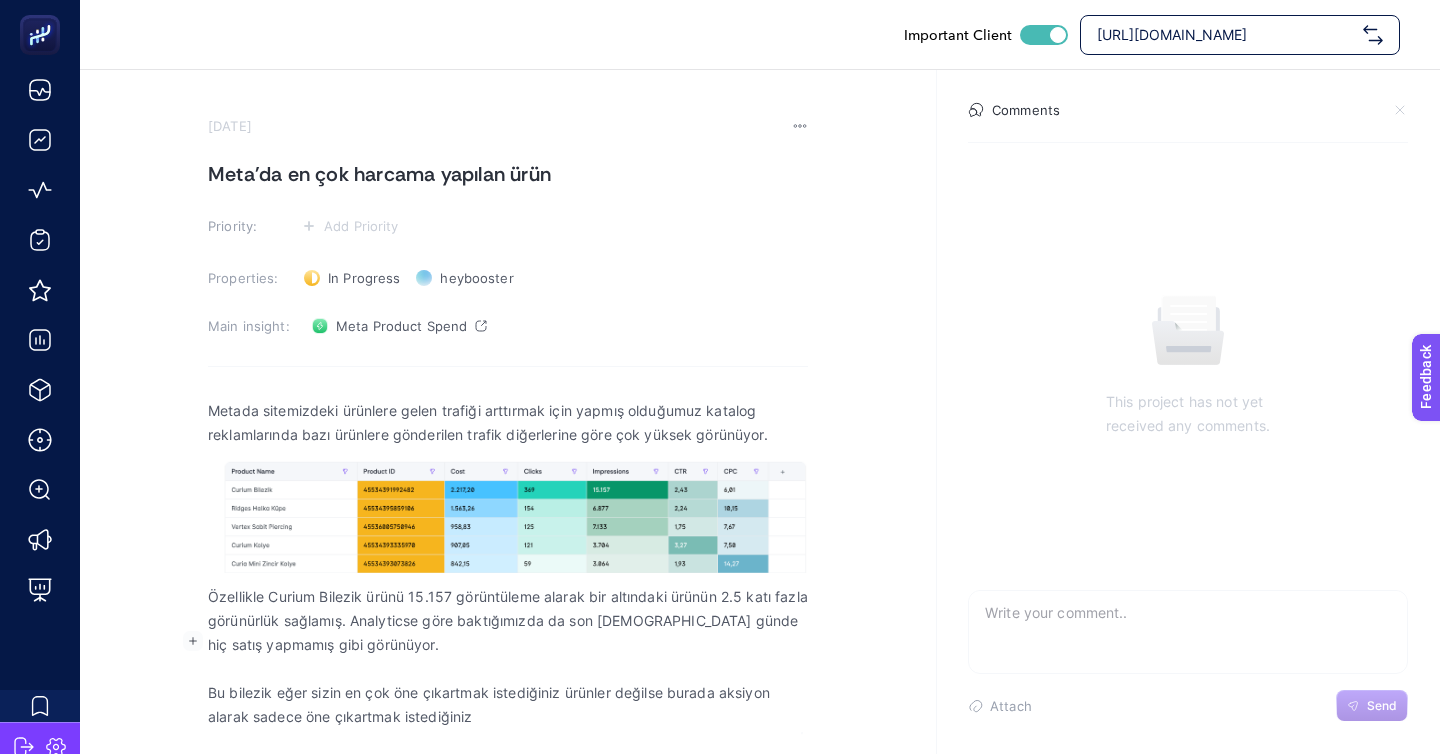 click on "Bu bilezik eğer sizin en çok öne çıkartmak istediğiniz ürünler değilse burada aksiyon alarak sadece öne çıkartmak istediğiniz" at bounding box center [508, 705] 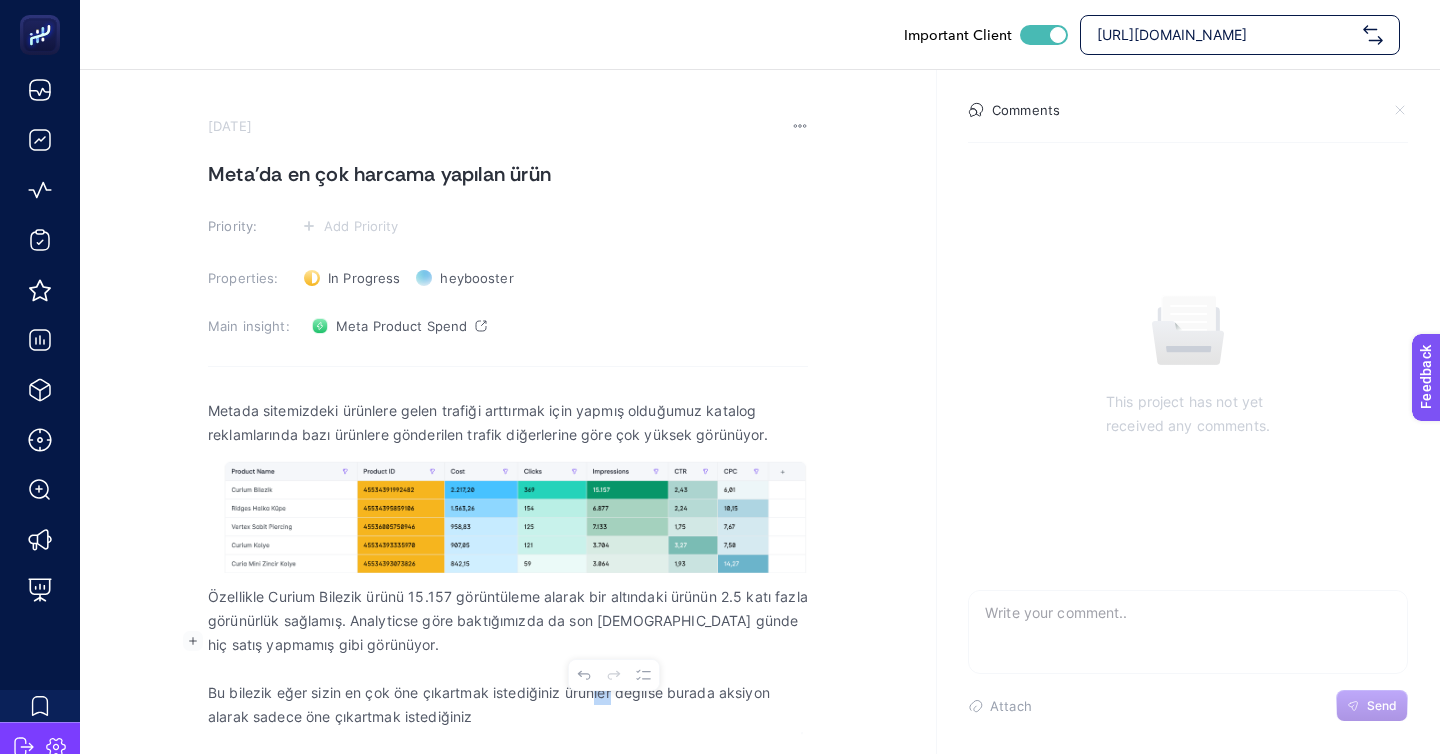 drag, startPoint x: 594, startPoint y: 650, endPoint x: 612, endPoint y: 648, distance: 18.110771 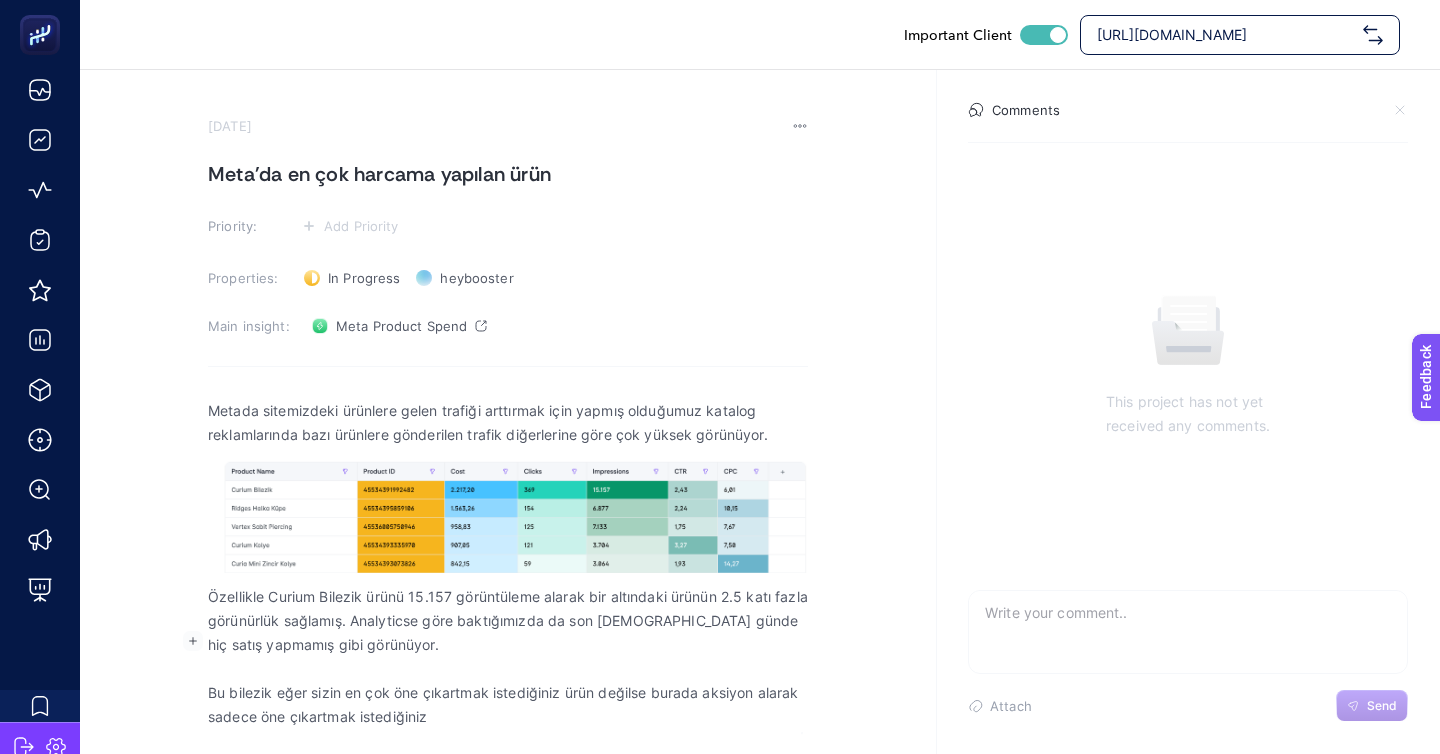 click on "Bu bilezik eğer sizin en çok öne çıkartmak istediğiniz ürün değilse burada aksiyon alarak sadece öne çıkartmak istediğiniz" at bounding box center [508, 705] 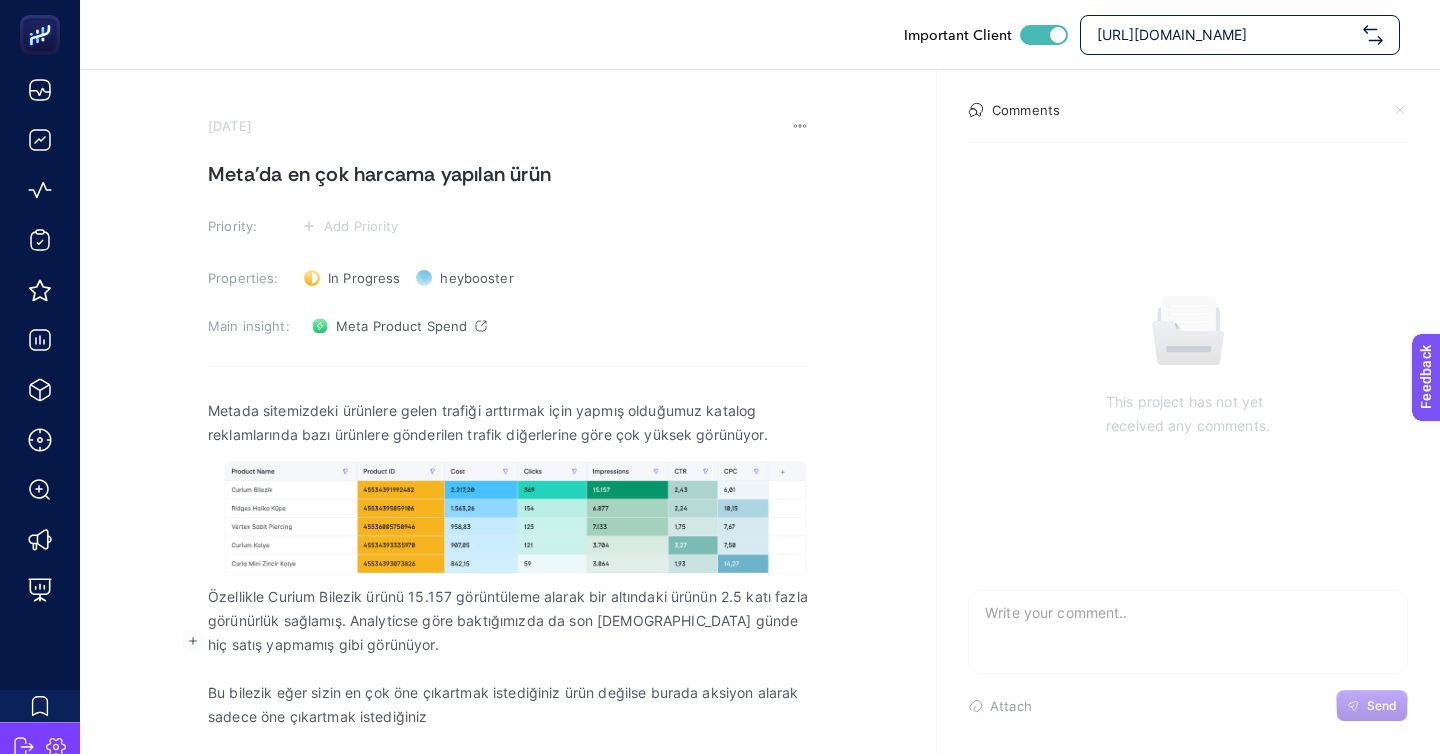 click on "Bu bilezik eğer sizin en çok öne çıkartmak istediğiniz ürün değilse burada aksiyon alarak sadece öne çıkartmak istediğiniz" at bounding box center (508, 705) 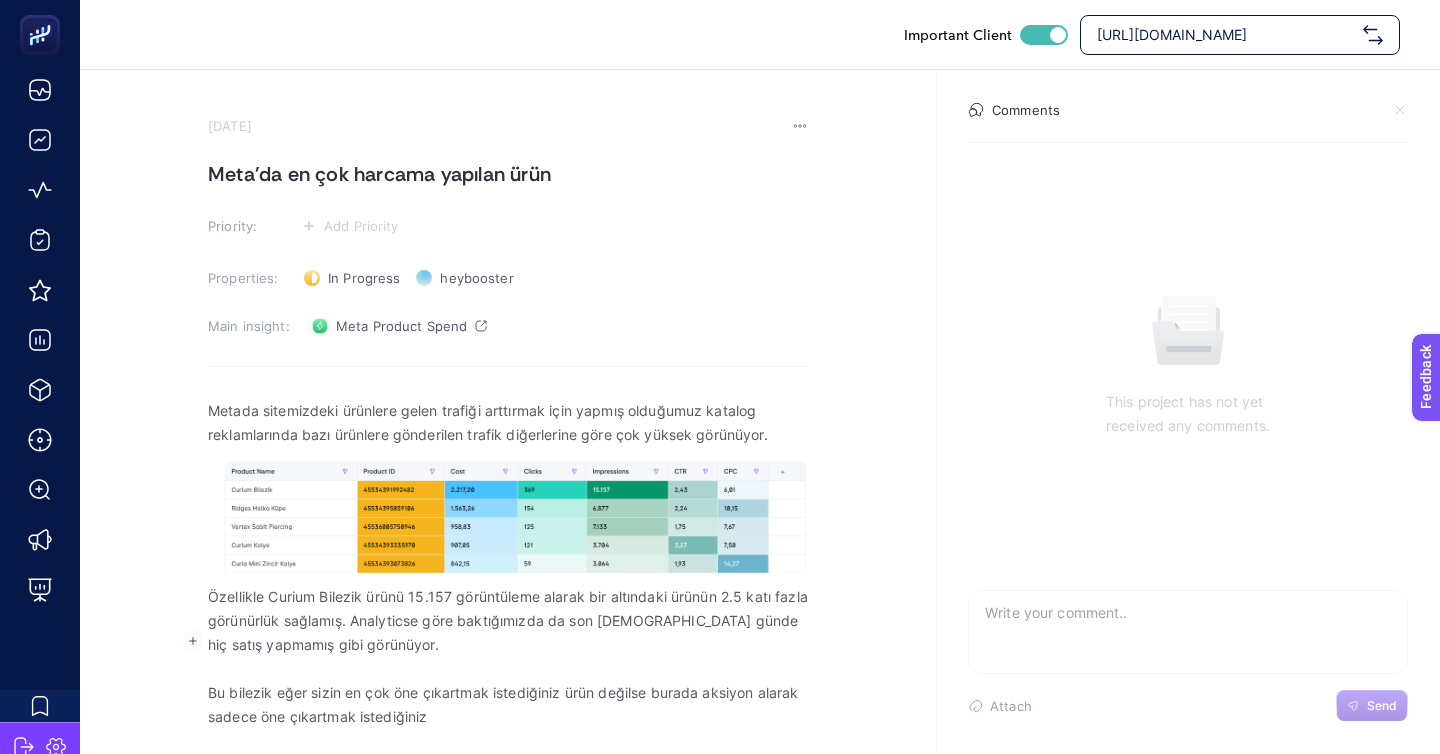 click on "Bu bilezik eğer sizin en çok öne çıkartmak istediğiniz ürün değilse burada aksiyon alarak sadece öne çıkartmak istediğiniz" at bounding box center [508, 705] 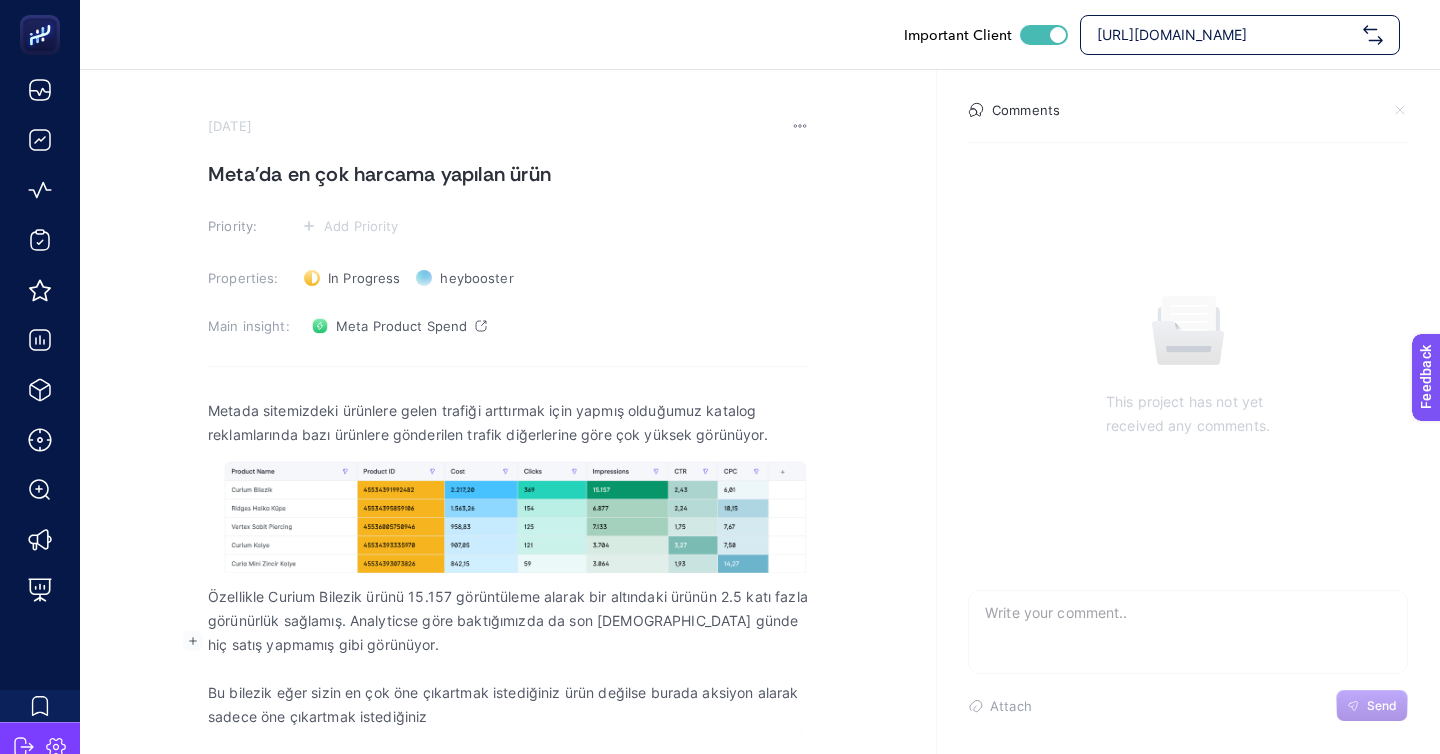 click on "Bu bilezik eğer sizin en çok öne çıkartmak istediğiniz ürün değilse burada aksiyon alarak sadece öne çıkartmak istediğiniz" at bounding box center (508, 705) 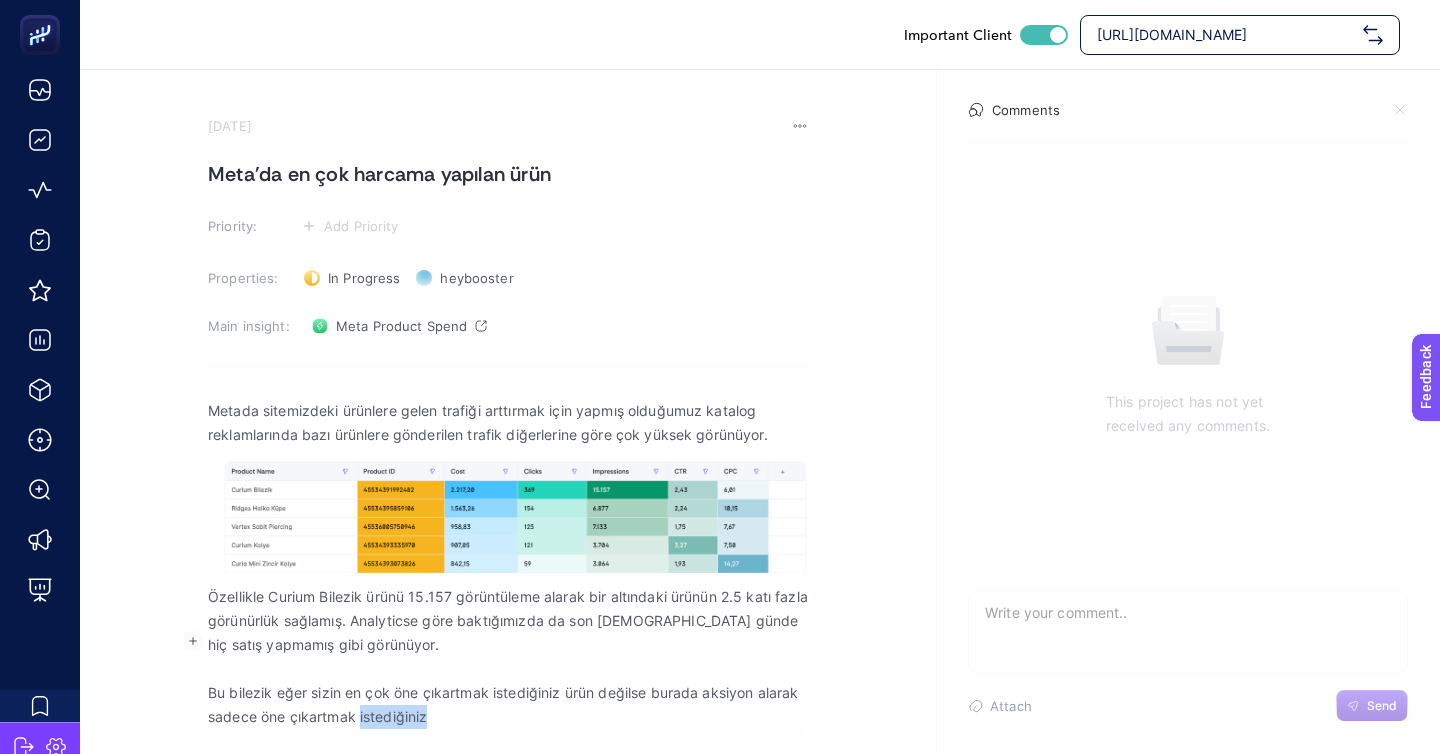 click on "Bu bilezik eğer sizin en çok öne çıkartmak istediğiniz ürün değilse burada aksiyon alarak sadece öne çıkartmak istediğiniz" at bounding box center [508, 705] 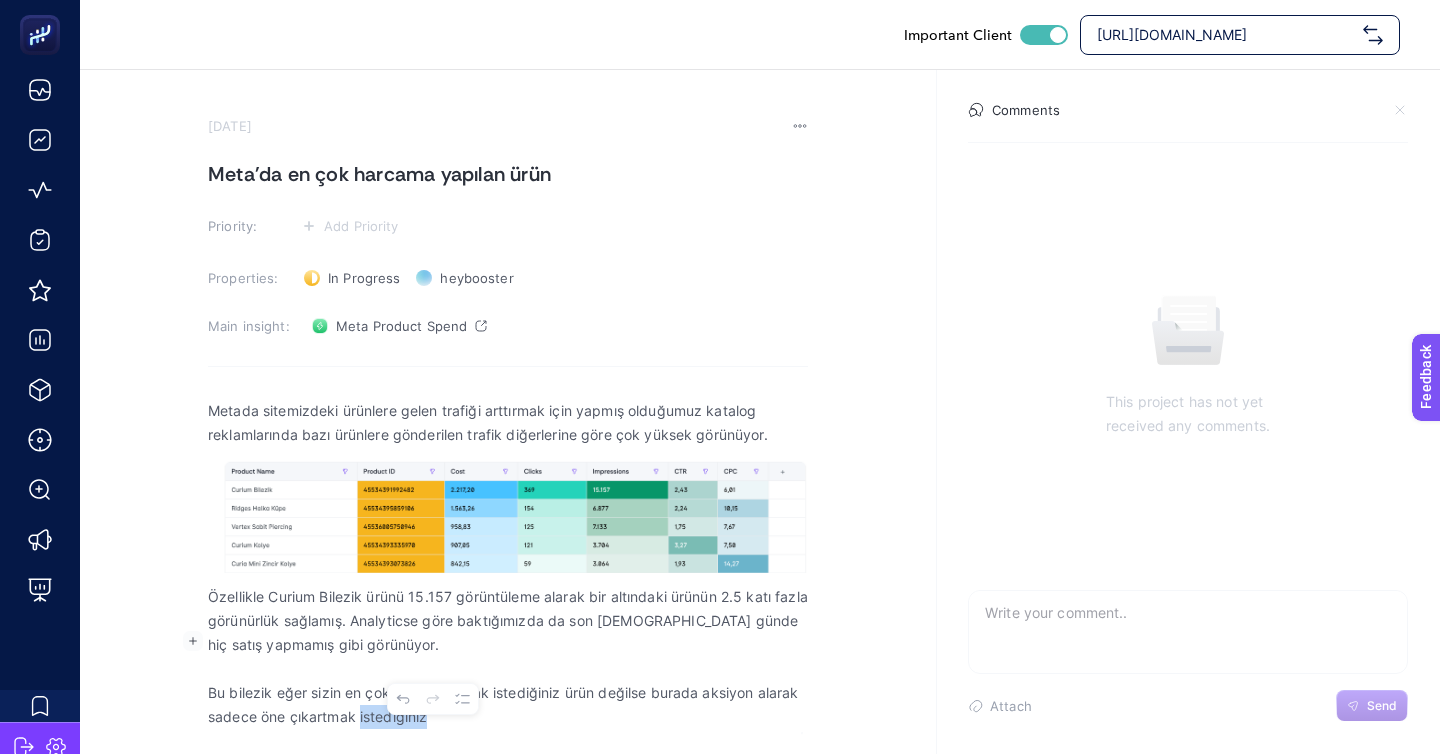 click on "Bu bilezik eğer sizin en çok öne çıkartmak istediğiniz ürün değilse burada aksiyon alarak sadece öne çıkartmak istediğiniz" at bounding box center [508, 705] 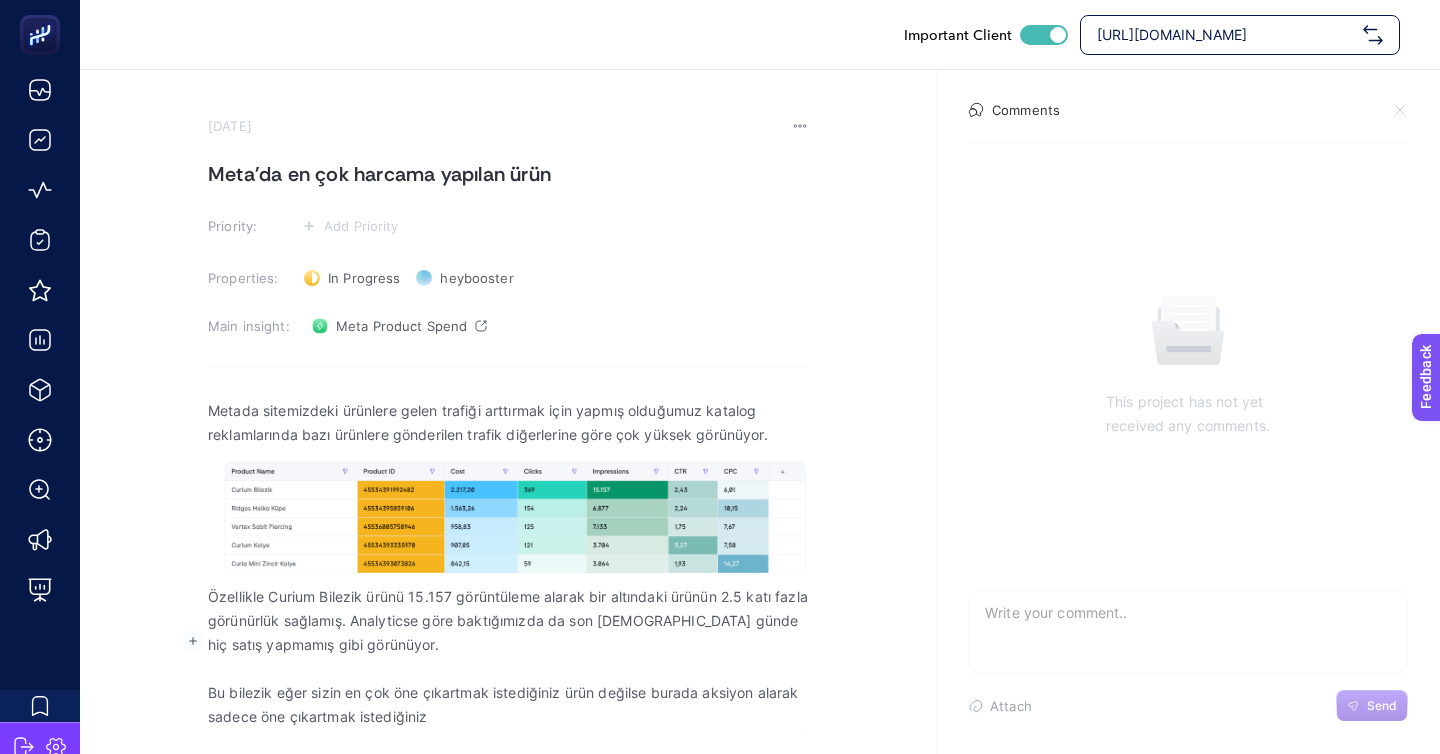 click on "Bu bilezik eğer sizin en çok öne çıkartmak istediğiniz ürün değilse burada aksiyon alarak sadece öne çıkartmak istediğiniz" at bounding box center (508, 705) 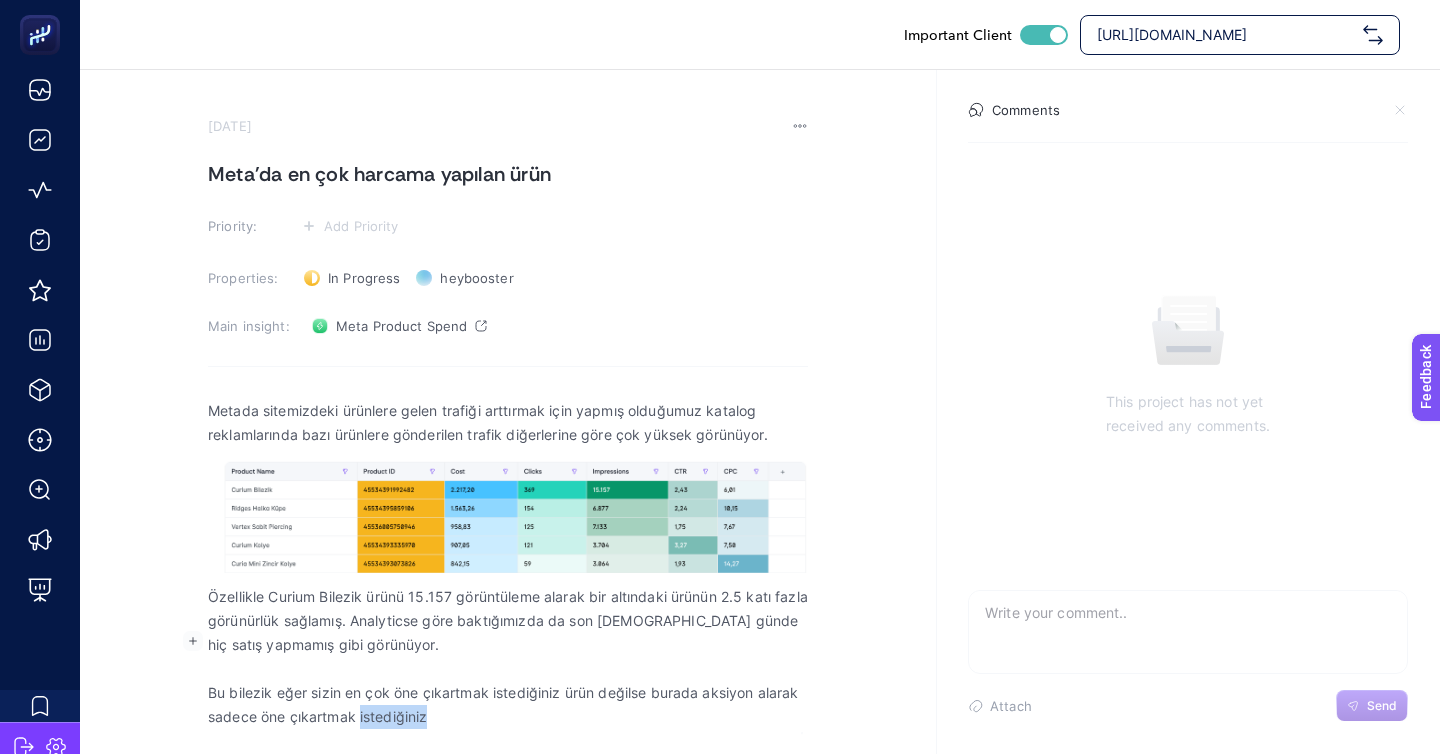 click on "Bu bilezik eğer sizin en çok öne çıkartmak istediğiniz ürün değilse burada aksiyon alarak sadece öne çıkartmak istediğiniz" at bounding box center (508, 705) 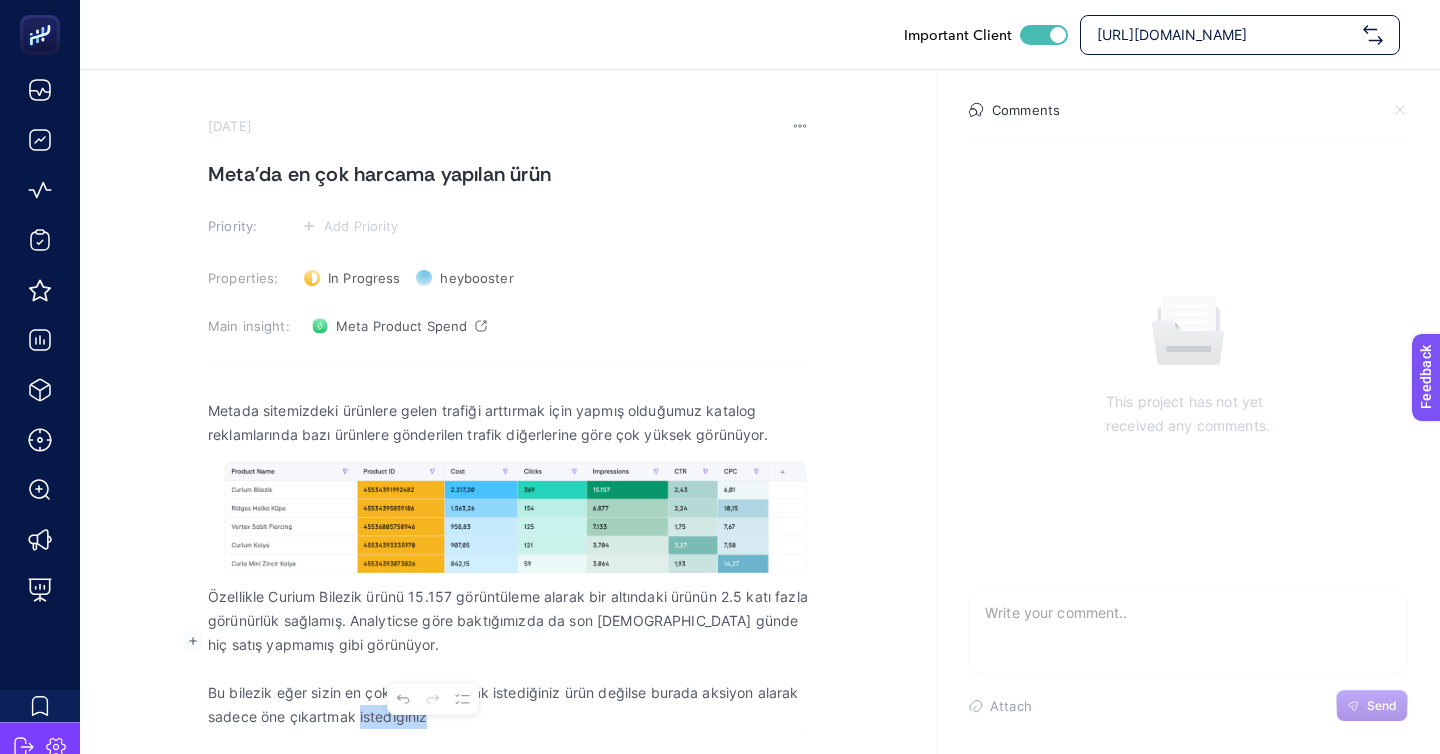 click on "Bu bilezik eğer sizin en çok öne çıkartmak istediğiniz ürün değilse burada aksiyon alarak sadece öne çıkartmak istediğiniz" at bounding box center (508, 705) 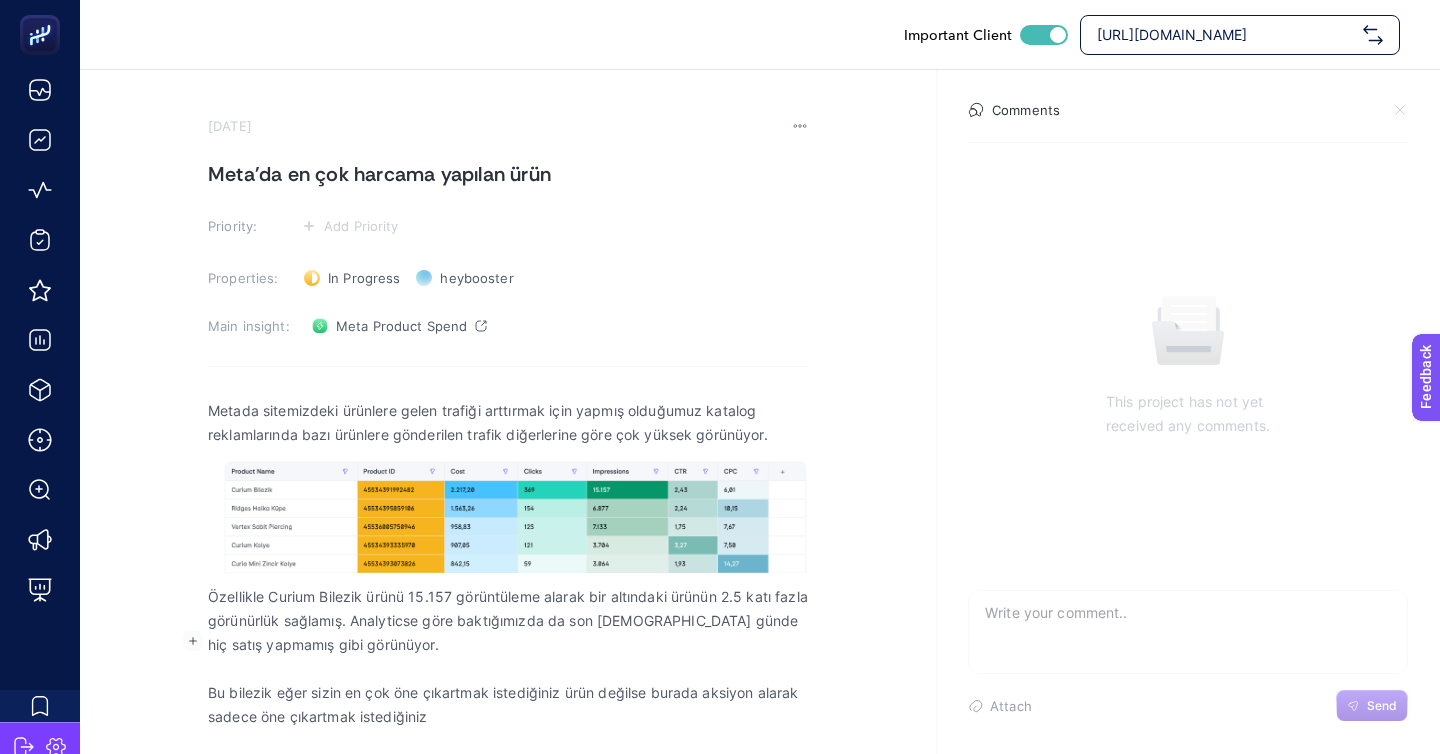 click on "Bu bilezik eğer sizin en çok öne çıkartmak istediğiniz ürün değilse burada aksiyon alarak sadece öne çıkartmak istediğiniz" at bounding box center (508, 705) 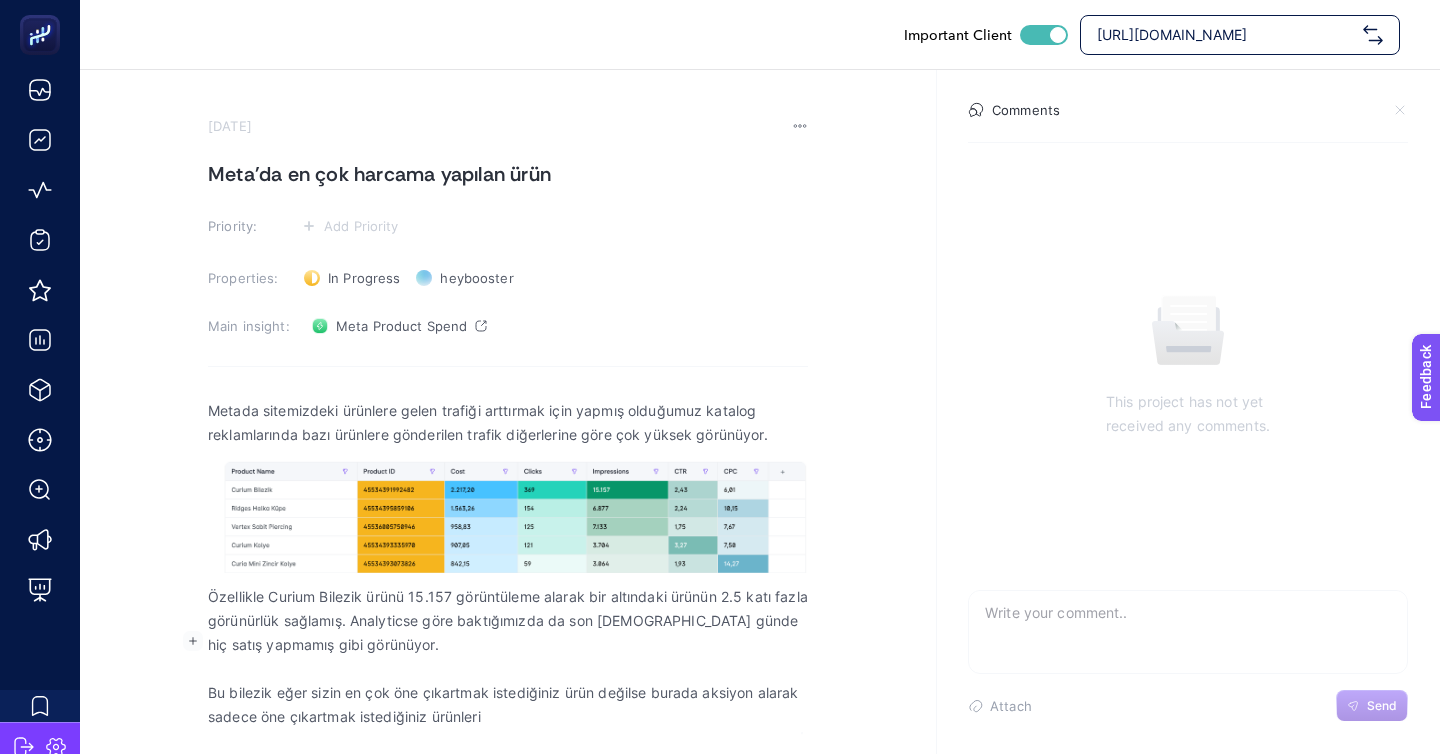 click on "Bu bilezik eğer sizin en çok öne çıkartmak istediğiniz ürün değilse burada aksiyon alarak sadece öne çıkartmak istediğiniz ürünleri" at bounding box center (508, 705) 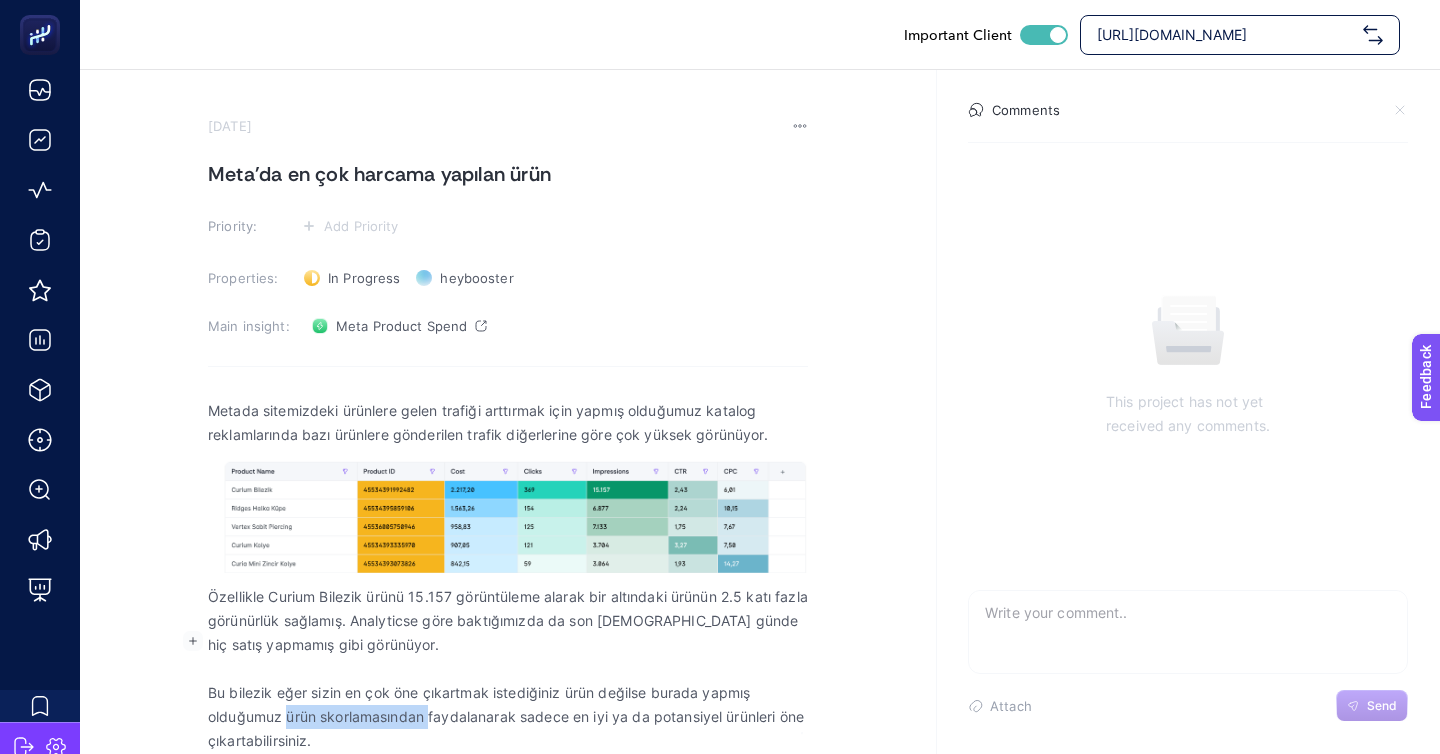 drag, startPoint x: 287, startPoint y: 665, endPoint x: 424, endPoint y: 661, distance: 137.05838 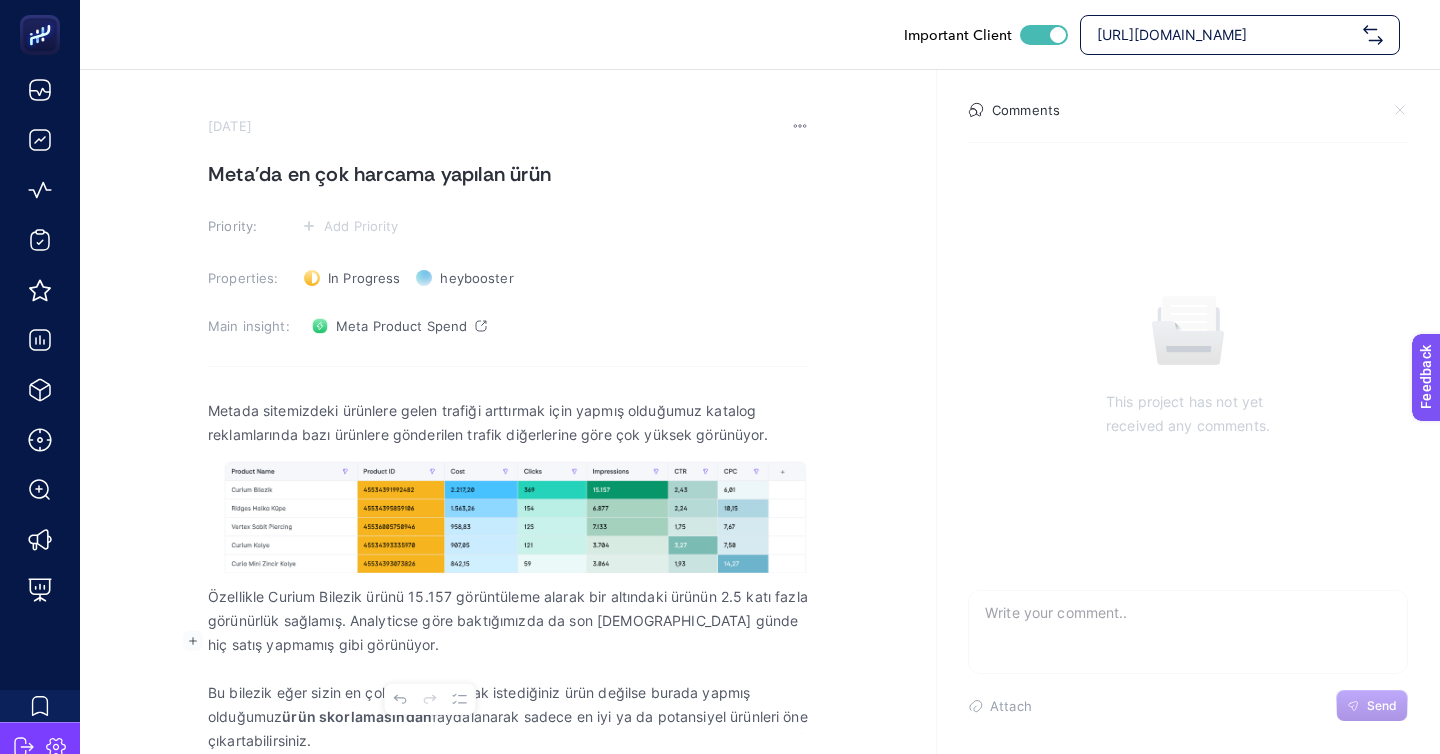 click on "Bu bilezik eğer sizin en çok öne çıkartmak istediğiniz ürün değilse burada yapmış olduğumuz  ürün skorlamasından  faydalanarak sadece en iyi ya da potansiyel ürünleri öne çıkartabilirsiniz." at bounding box center (508, 717) 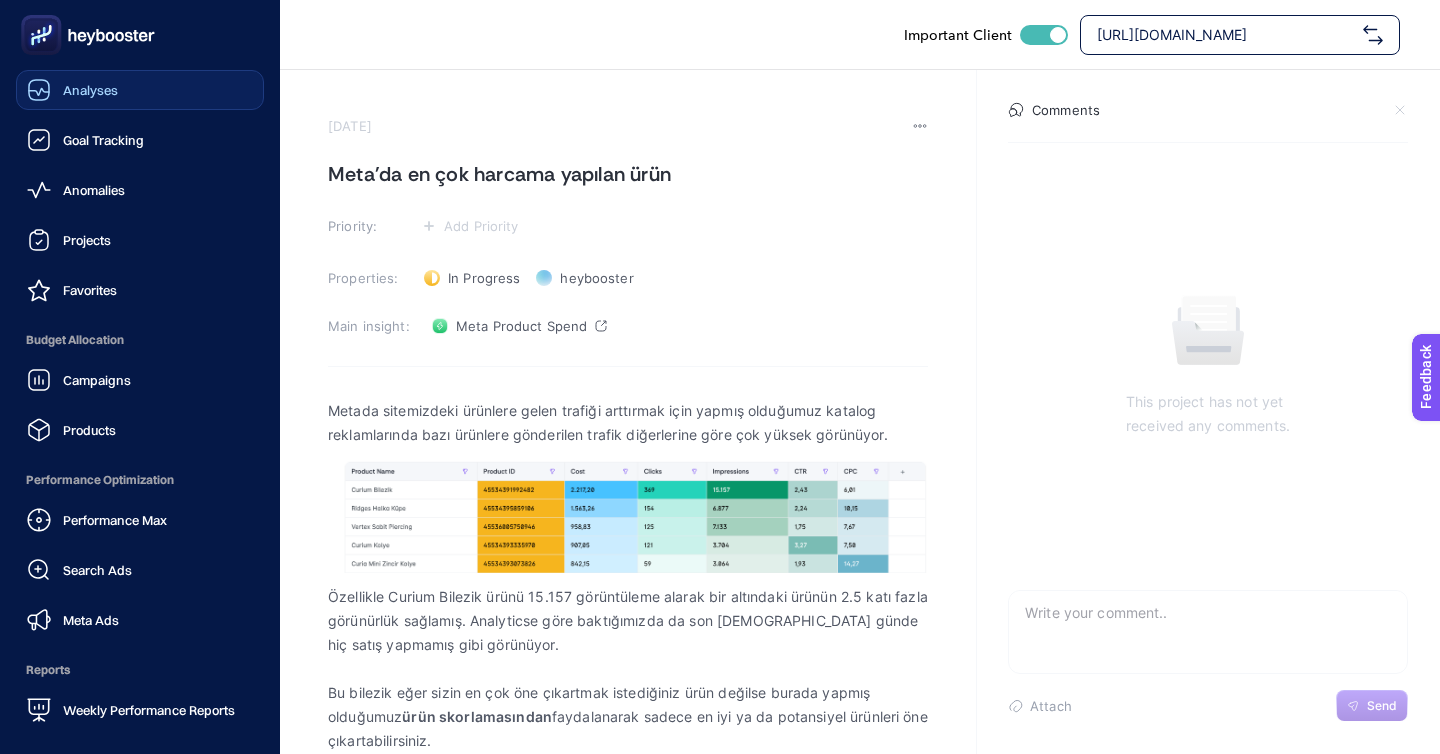 click on "Analyses" at bounding box center [140, 90] 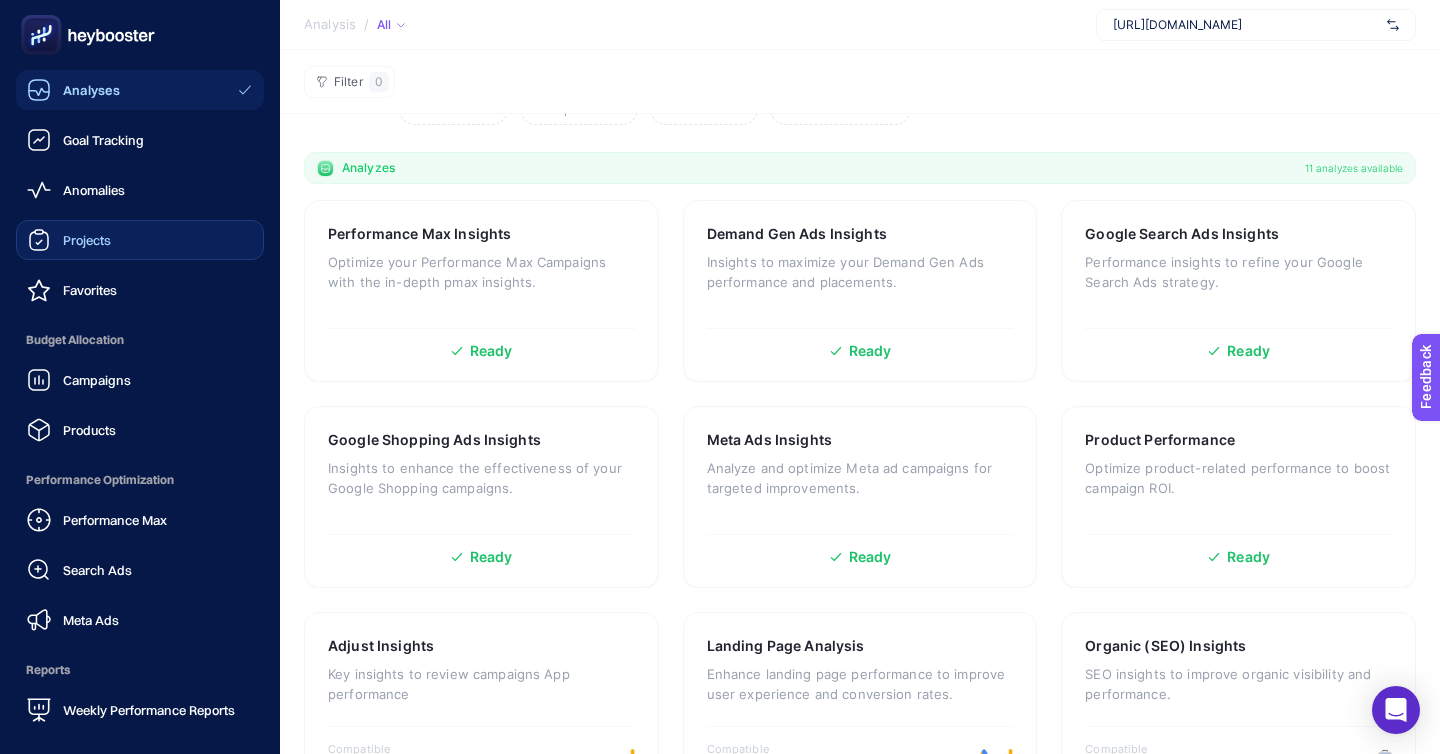 scroll, scrollTop: 153, scrollLeft: 0, axis: vertical 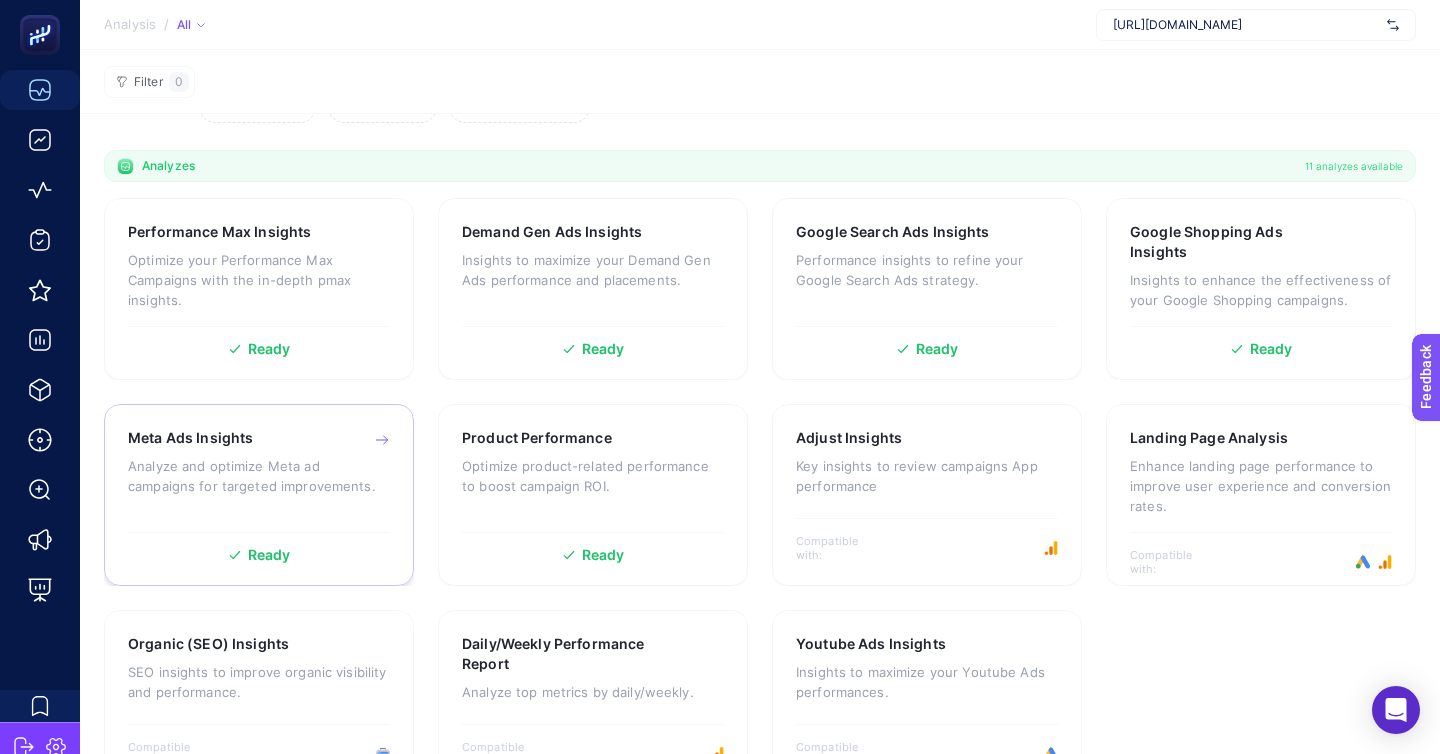 click on "Analyze and optimize Meta ad campaigns for targeted improvements." at bounding box center (259, 476) 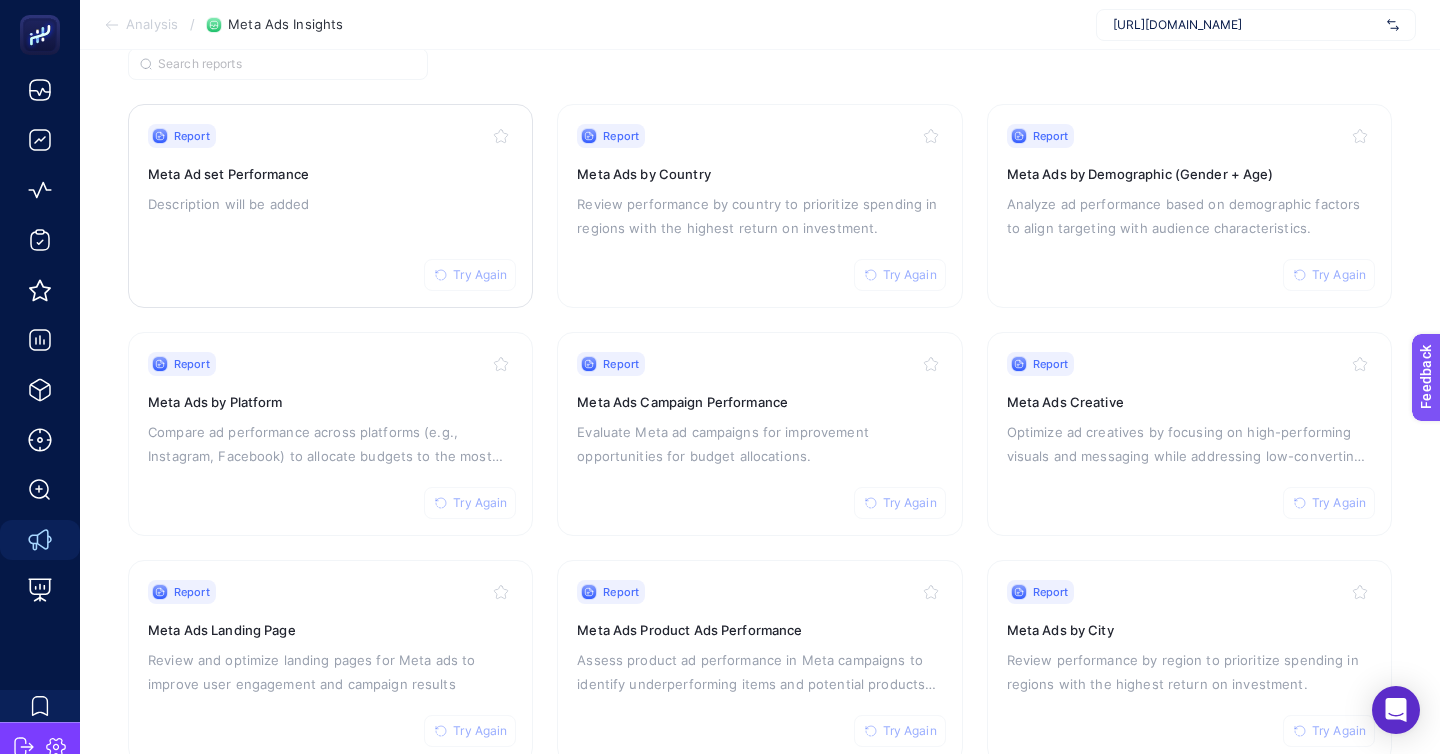 scroll, scrollTop: 178, scrollLeft: 0, axis: vertical 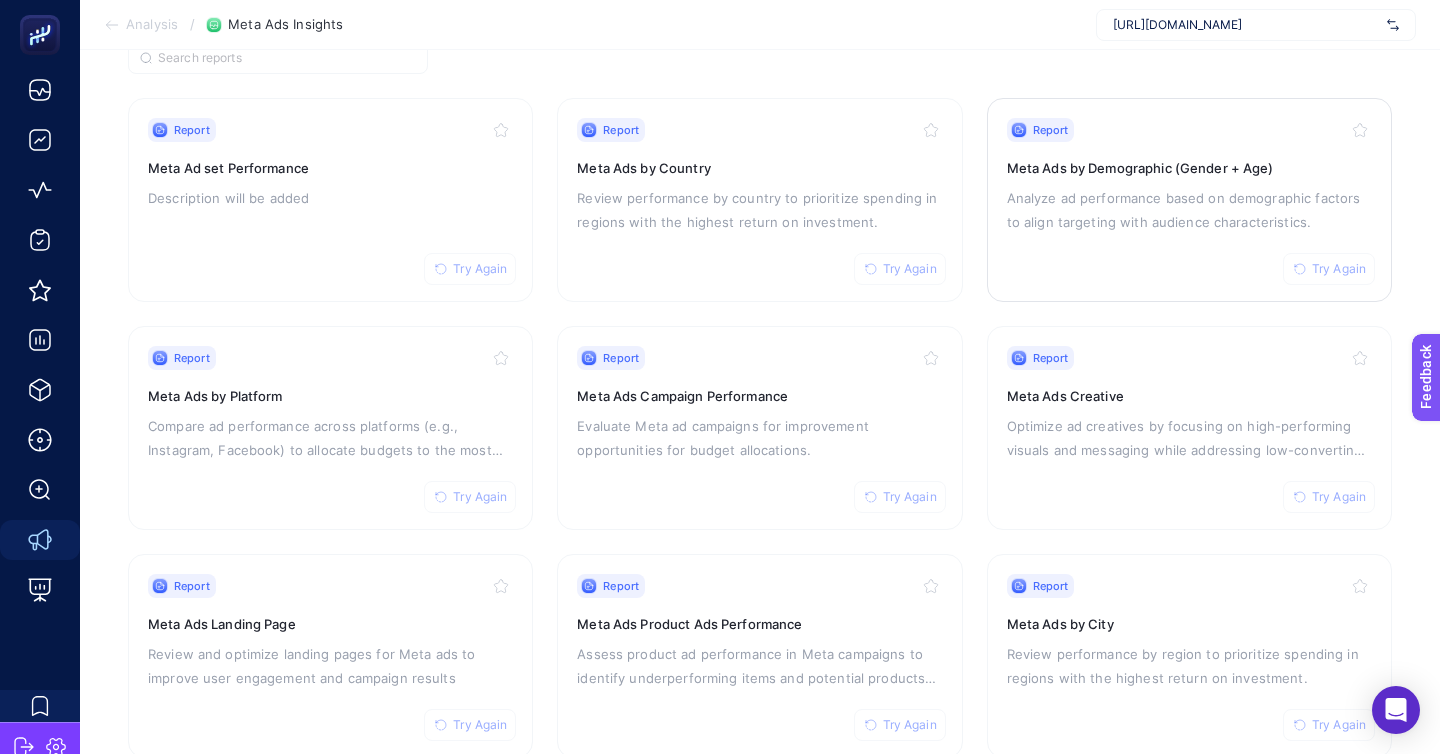 click on "Analyze ad performance based on demographic factors to align targeting with audience characteristics." at bounding box center [1189, 210] 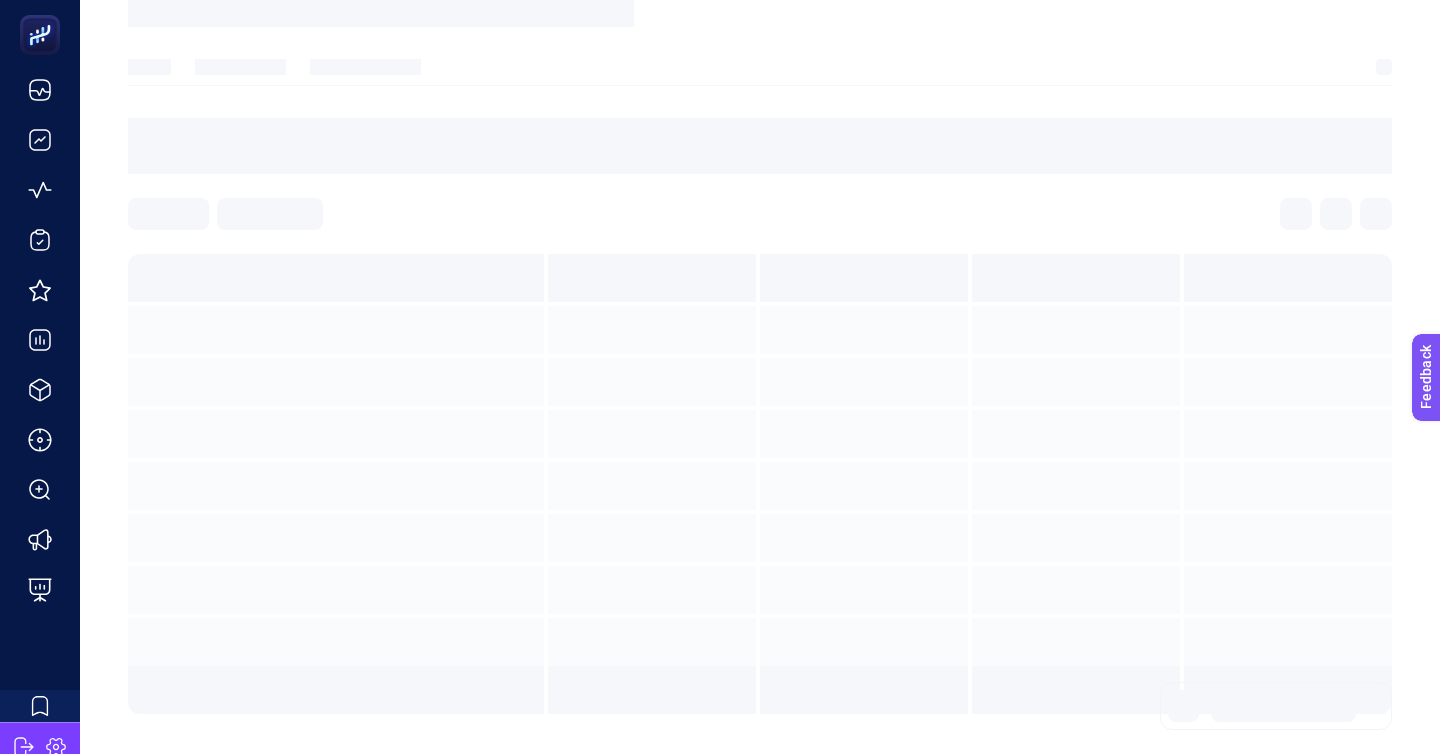 scroll, scrollTop: 0, scrollLeft: 0, axis: both 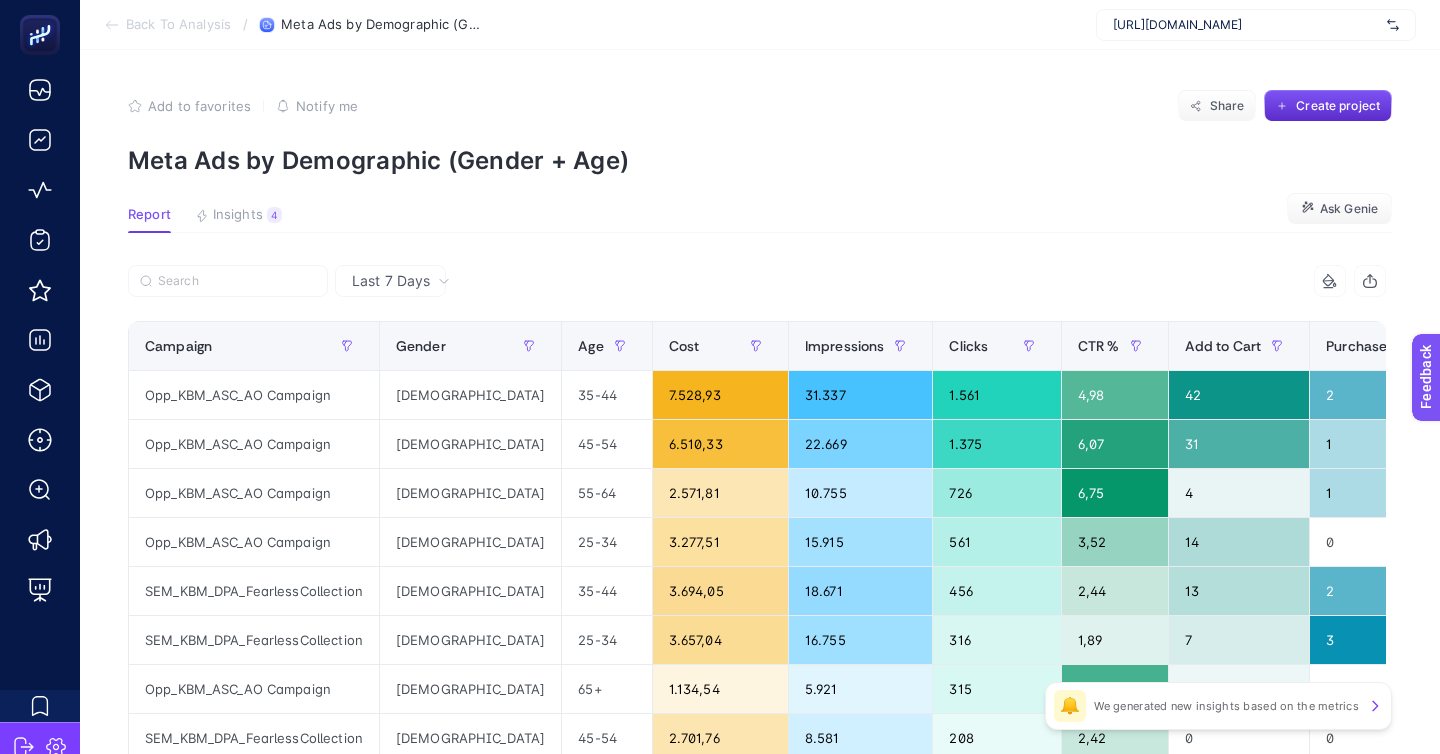 click on "Purchase" 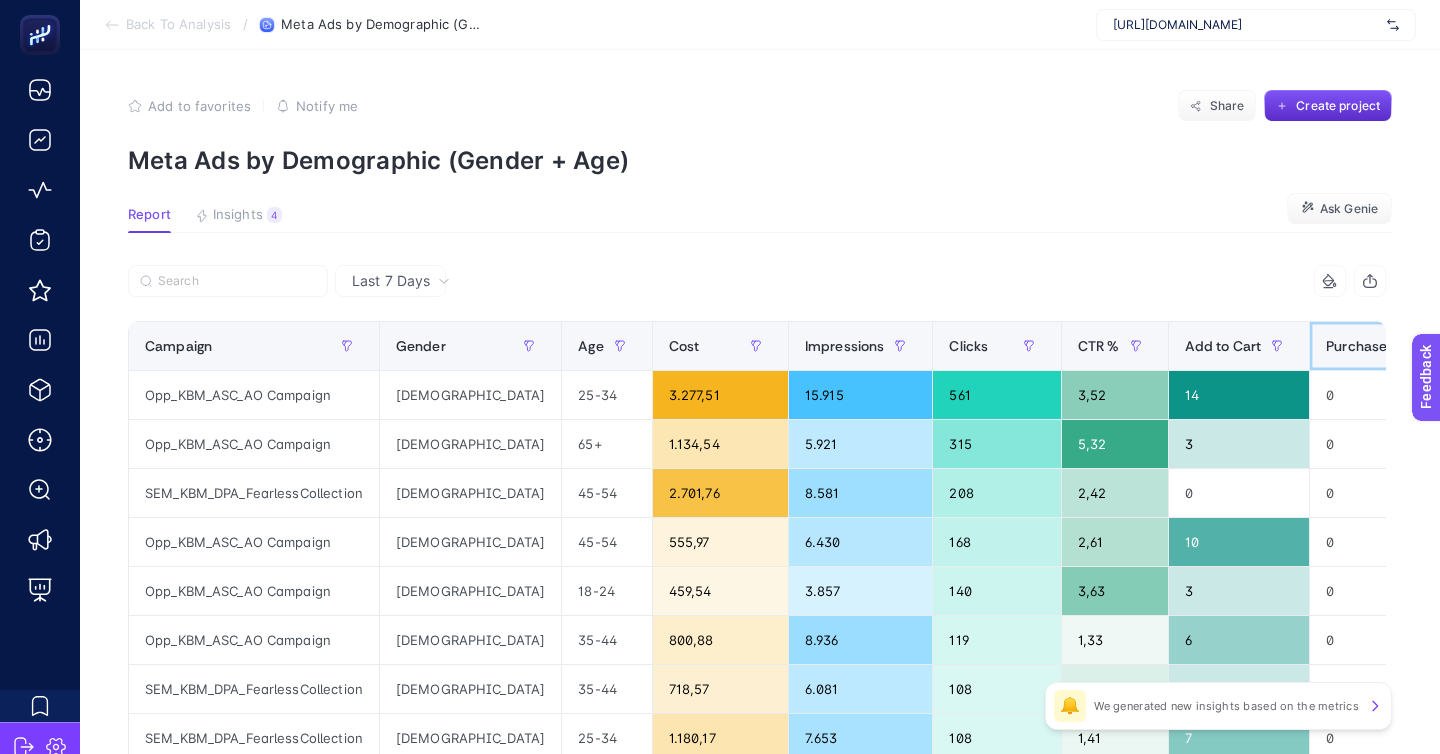 click on "Purchase" 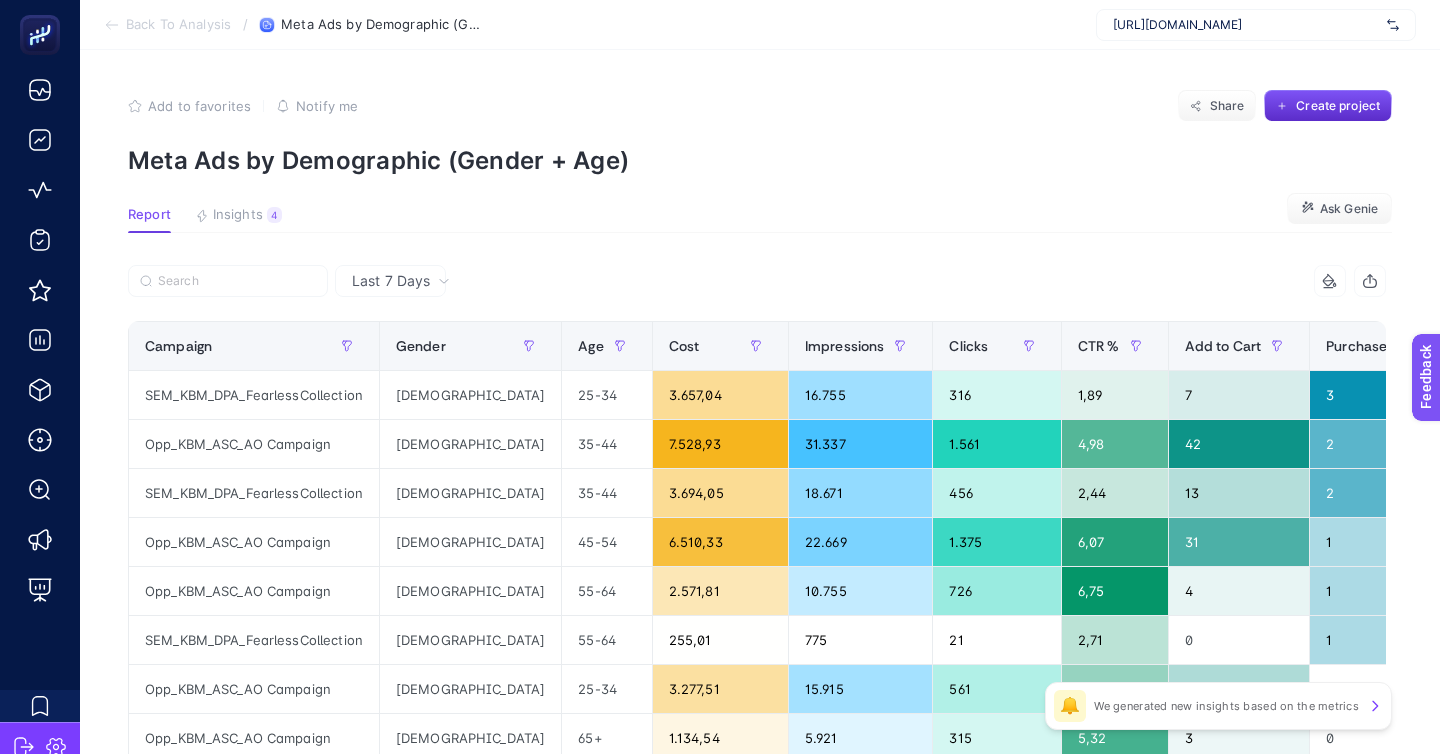 click on "Report Insights 4  We generated new insights based on the metrics  Ask Genie" at bounding box center [760, 220] 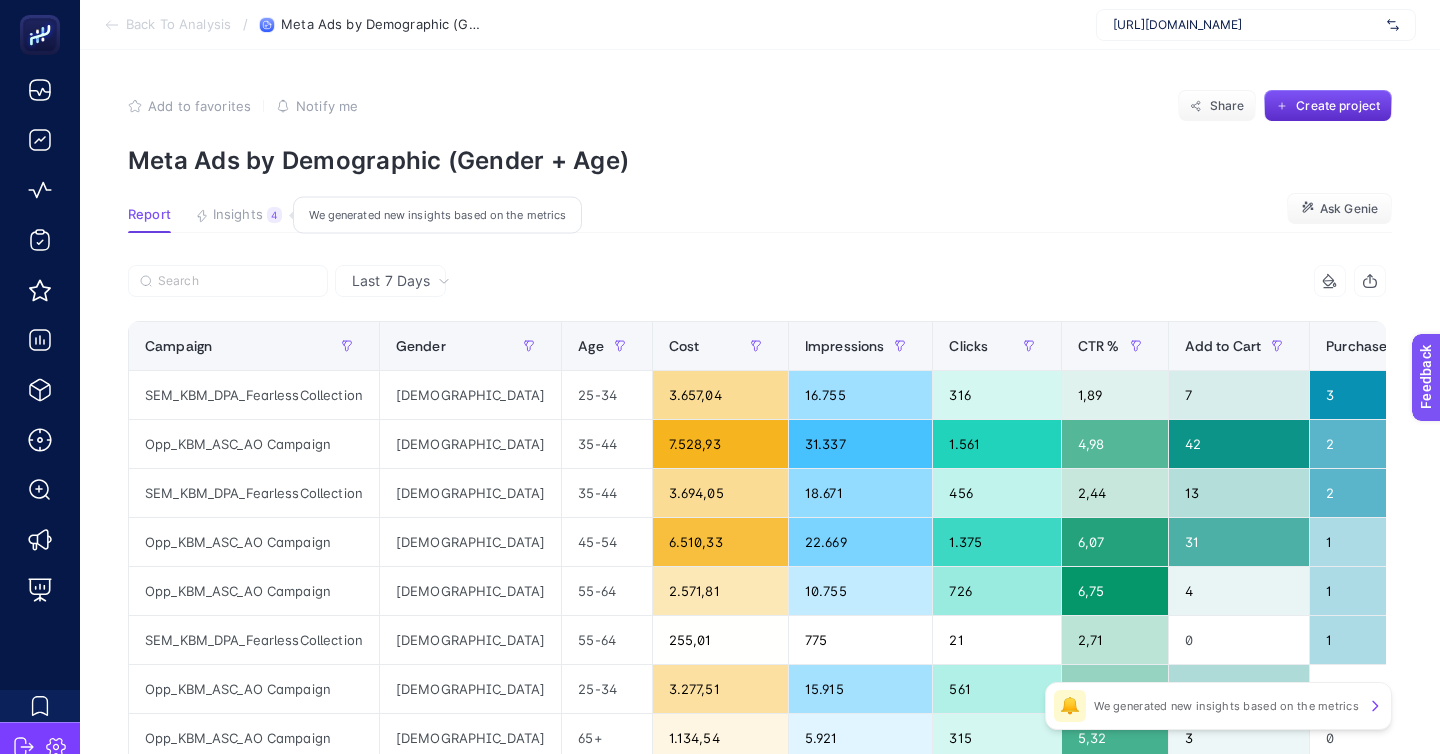 click on "Insights 4  We generated new insights based on the metrics" 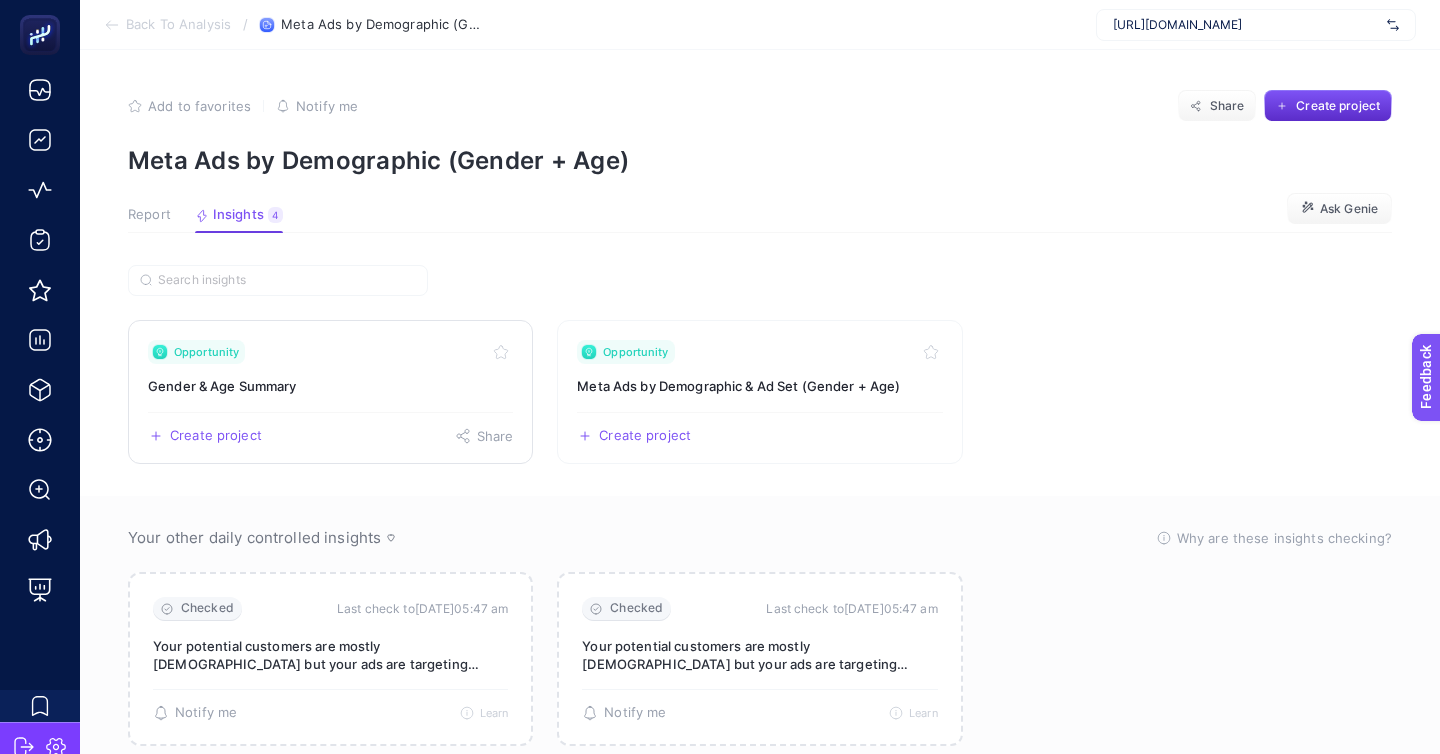 click on "Opportunity" at bounding box center [206, 352] 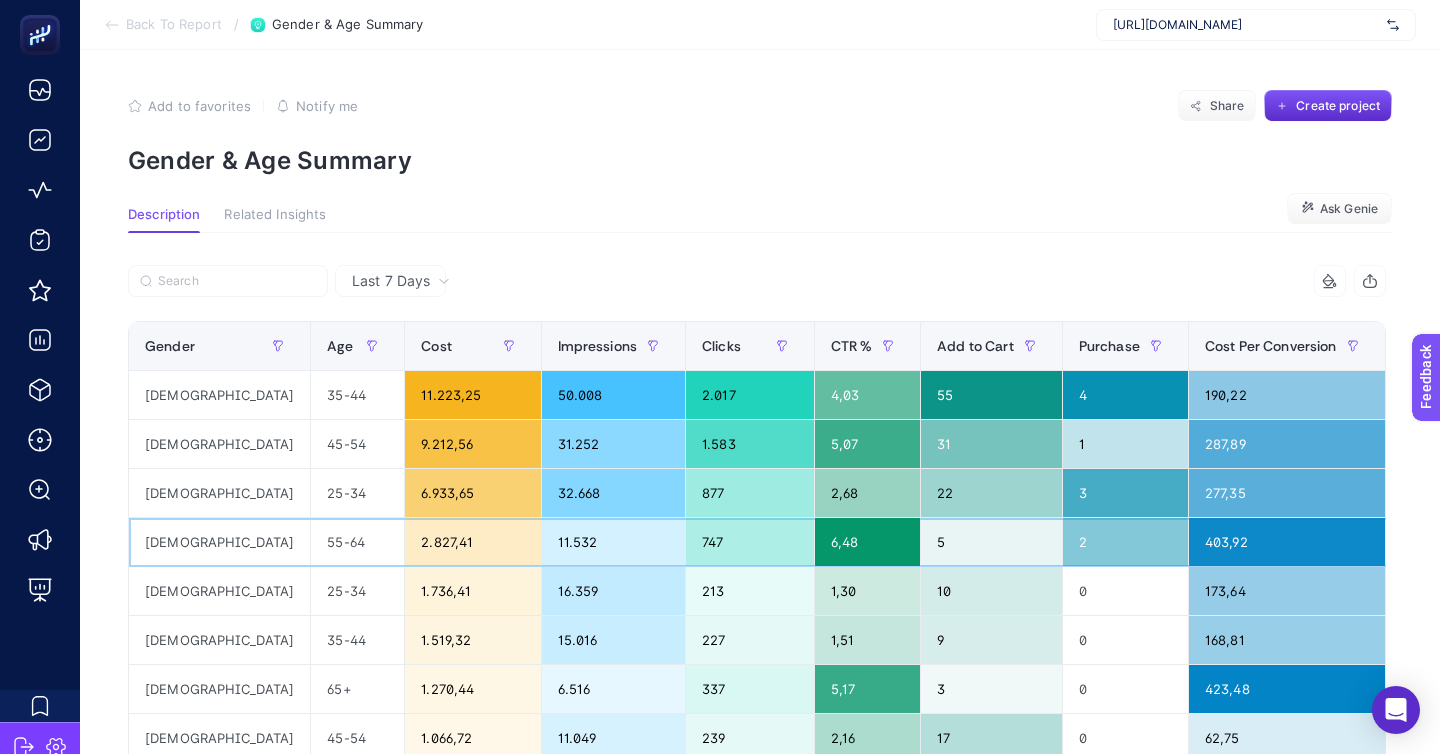 click on "2.827,41" 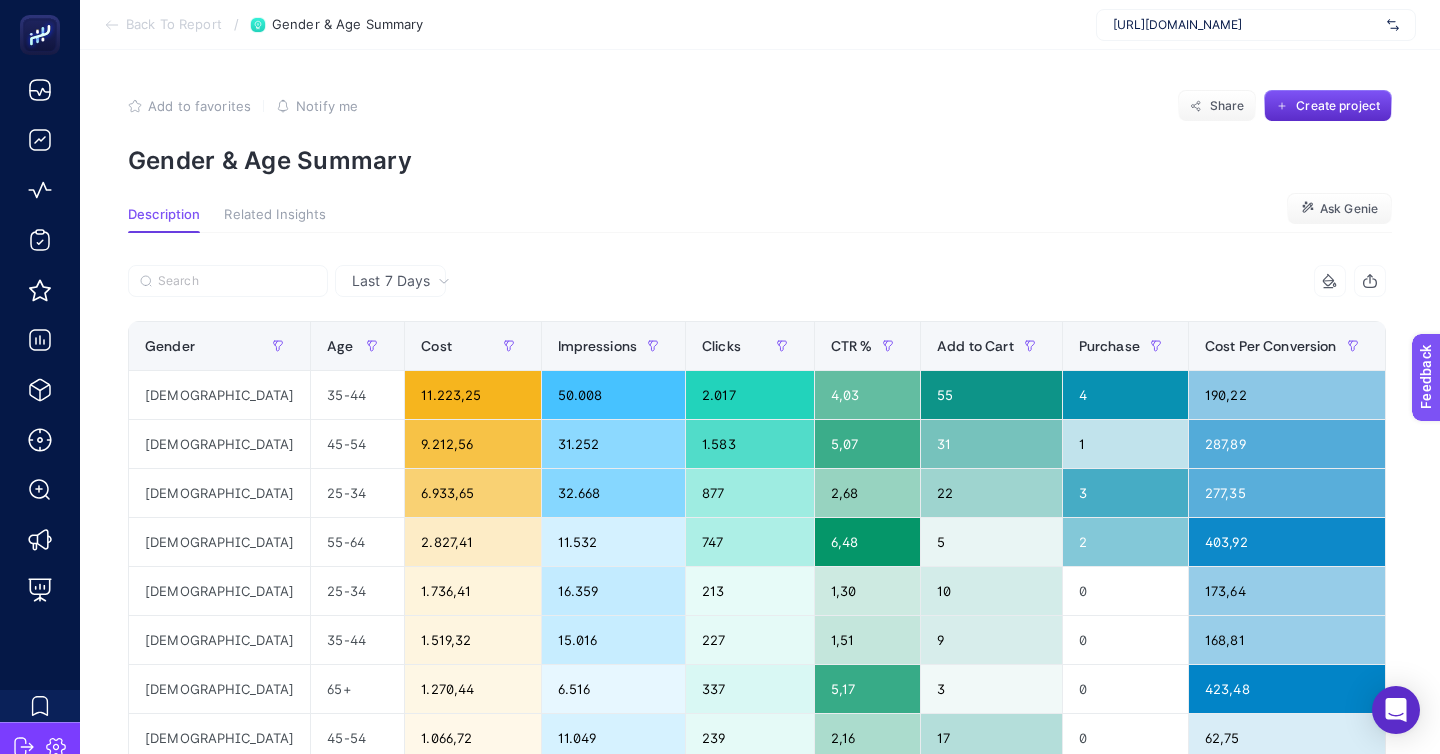 click on "Last 7 Days" at bounding box center (391, 281) 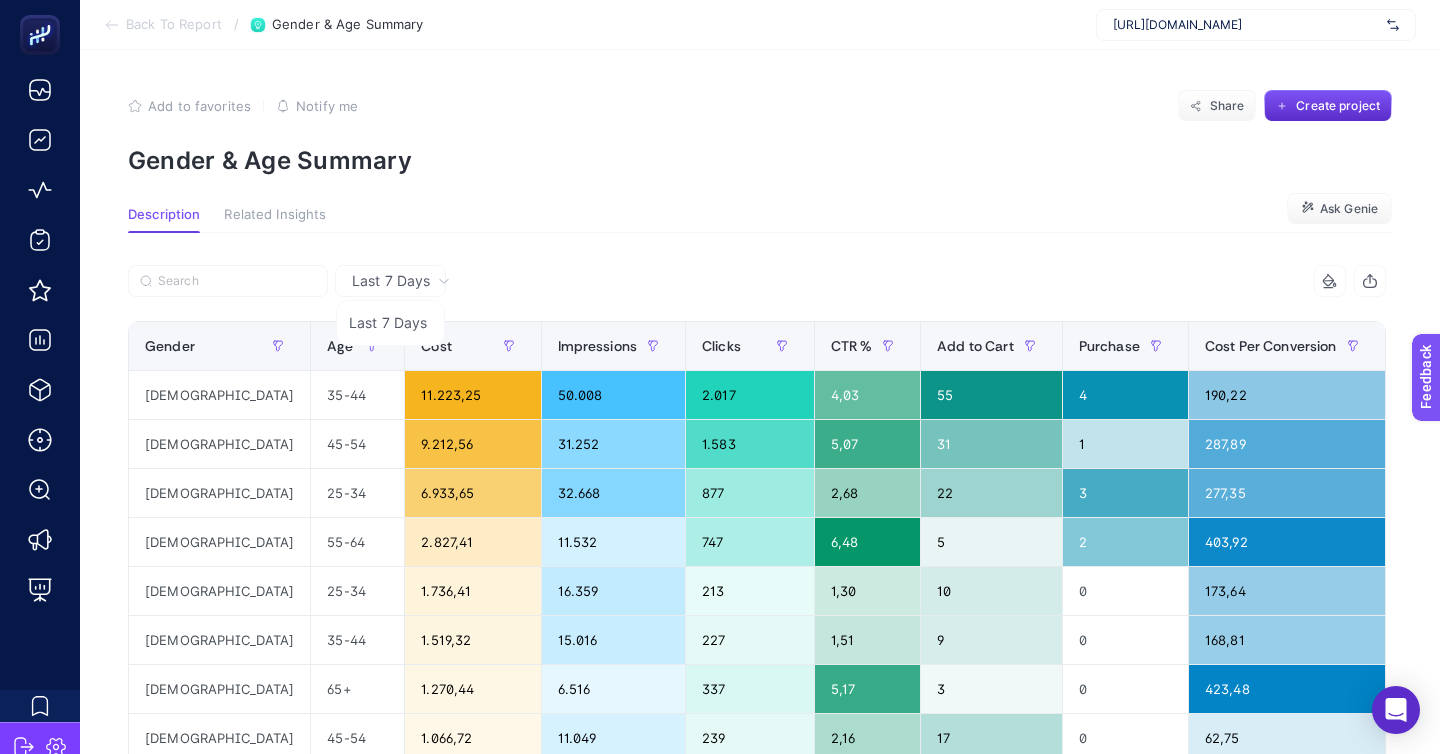 click on "Description Related Insights Ask Genie" at bounding box center [760, 220] 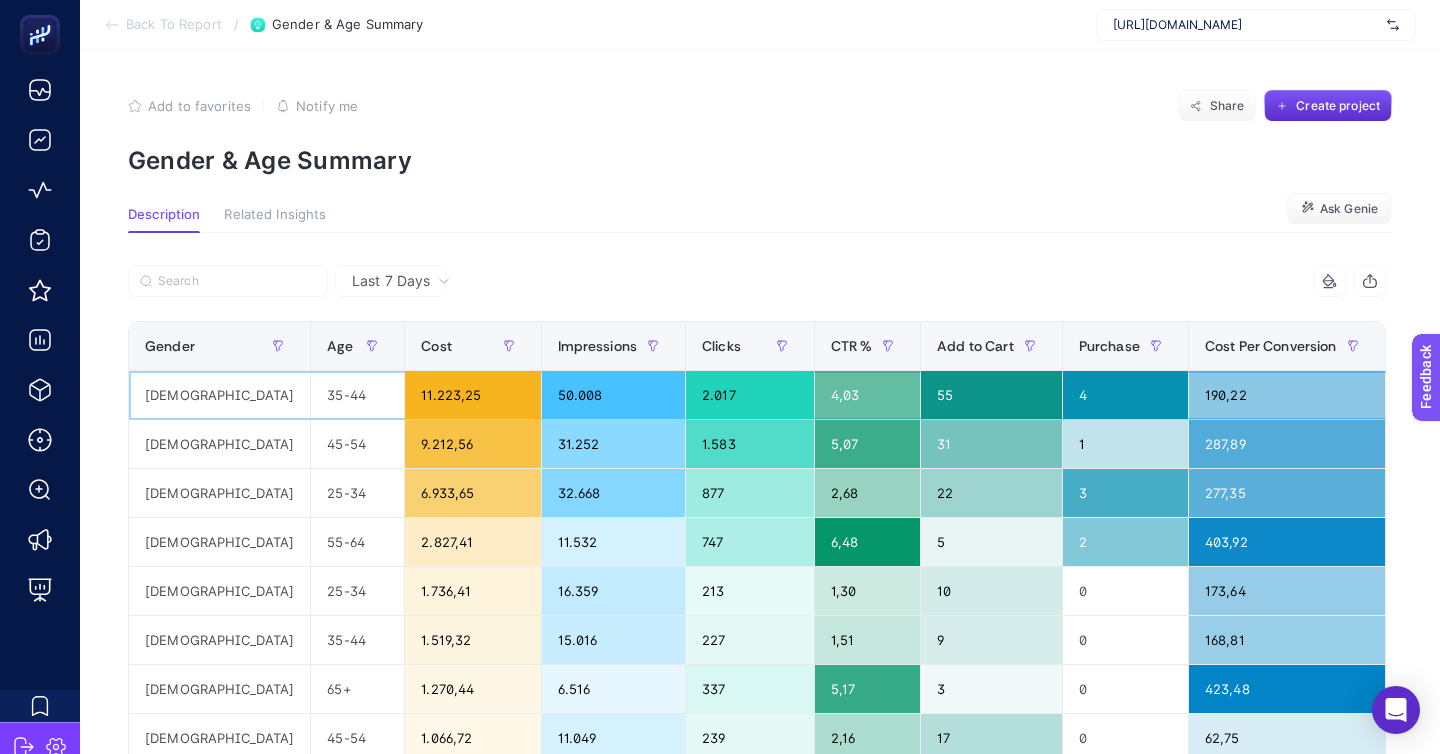 click on "50.008" 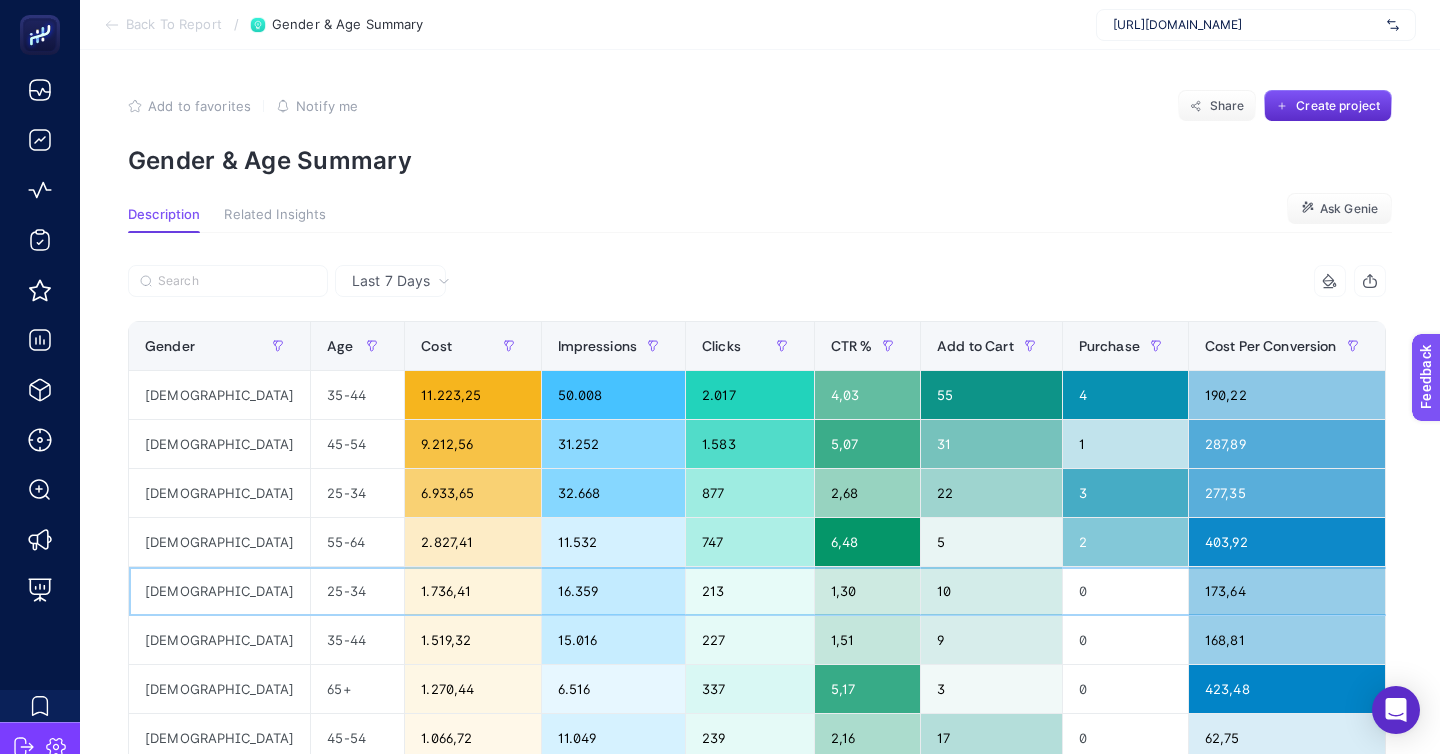 click on "0" 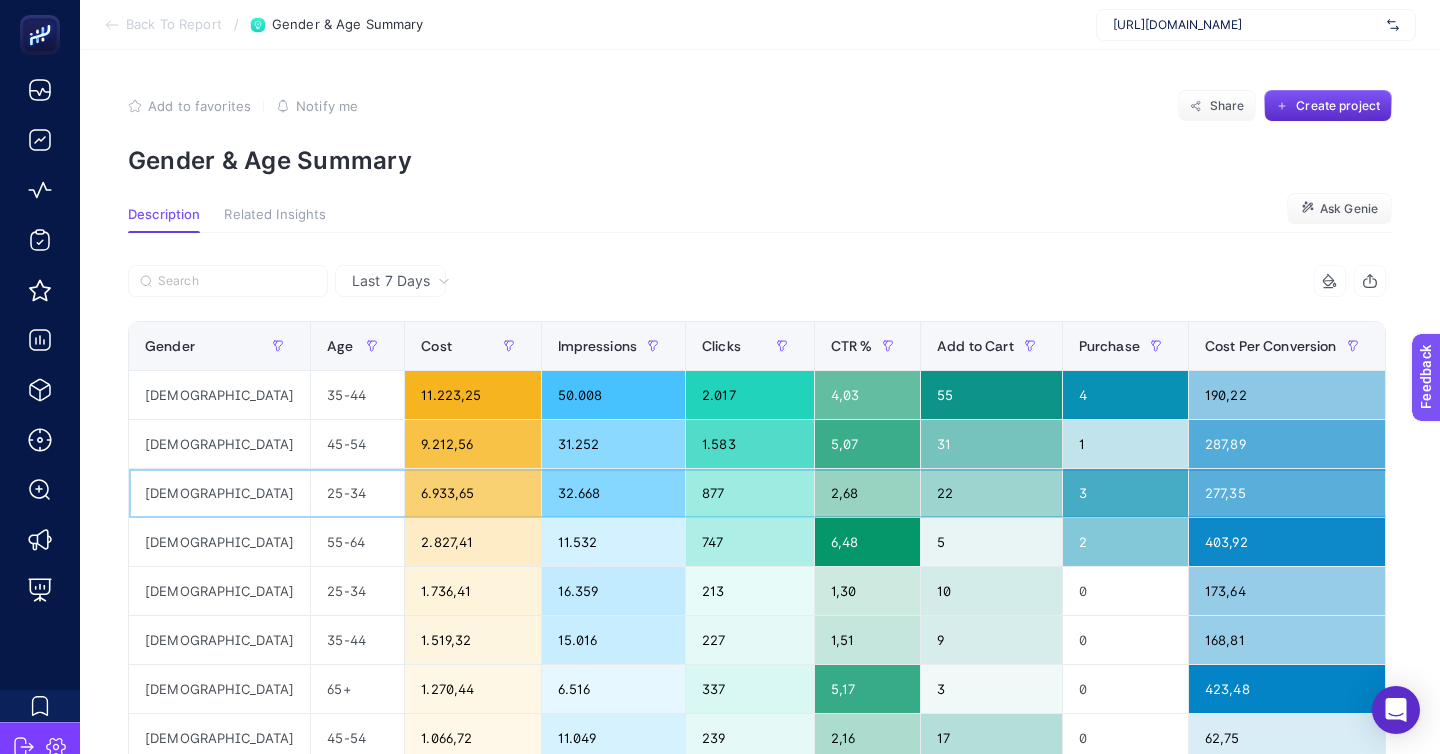 click on "3" 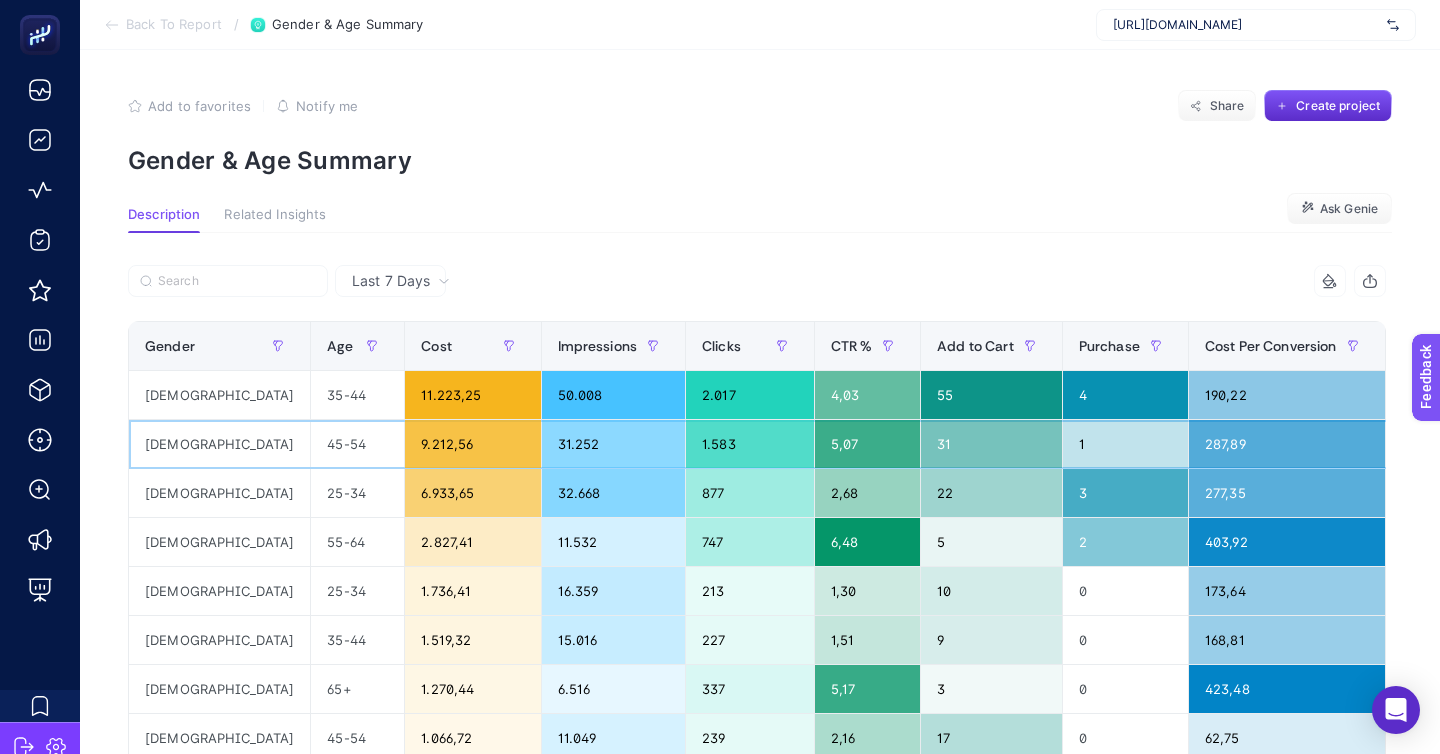 click on "1" 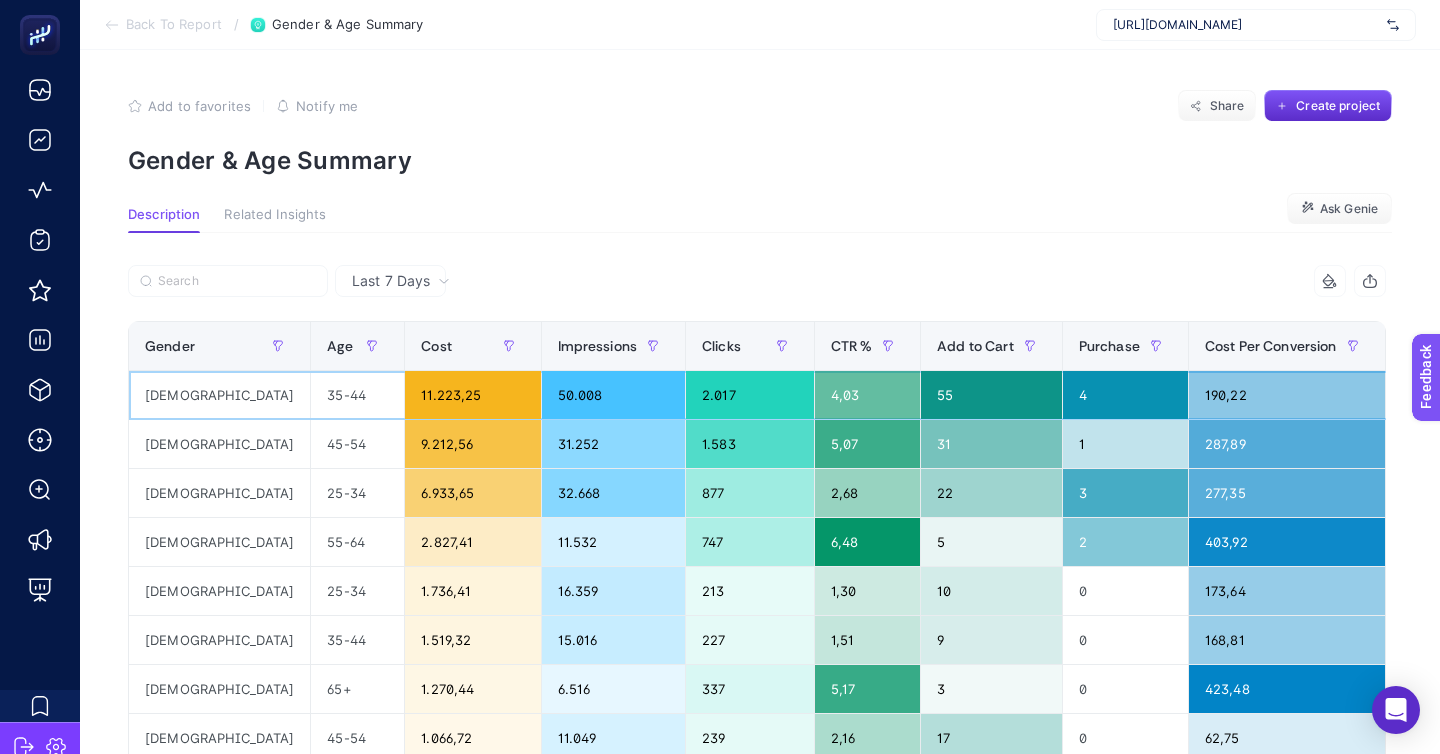 click on "4" 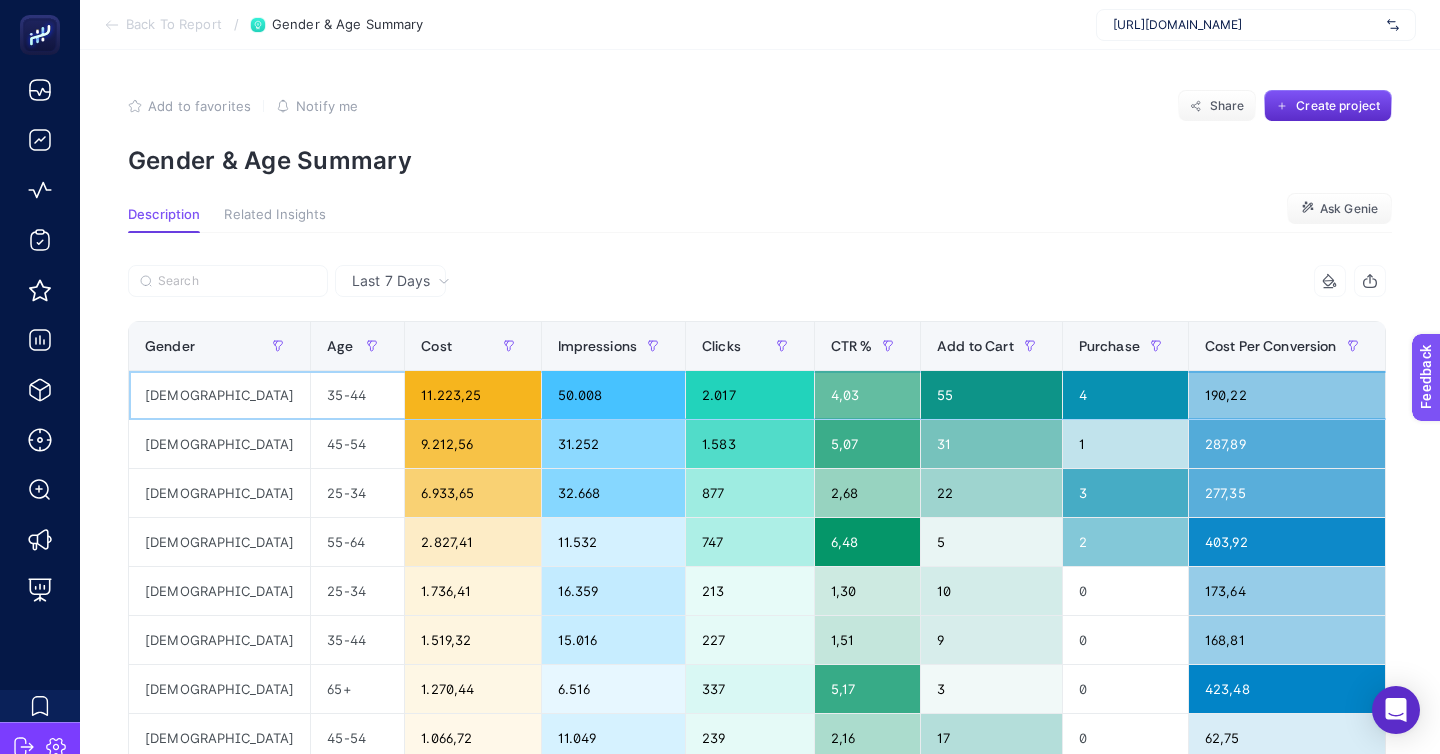 click on "190,22" 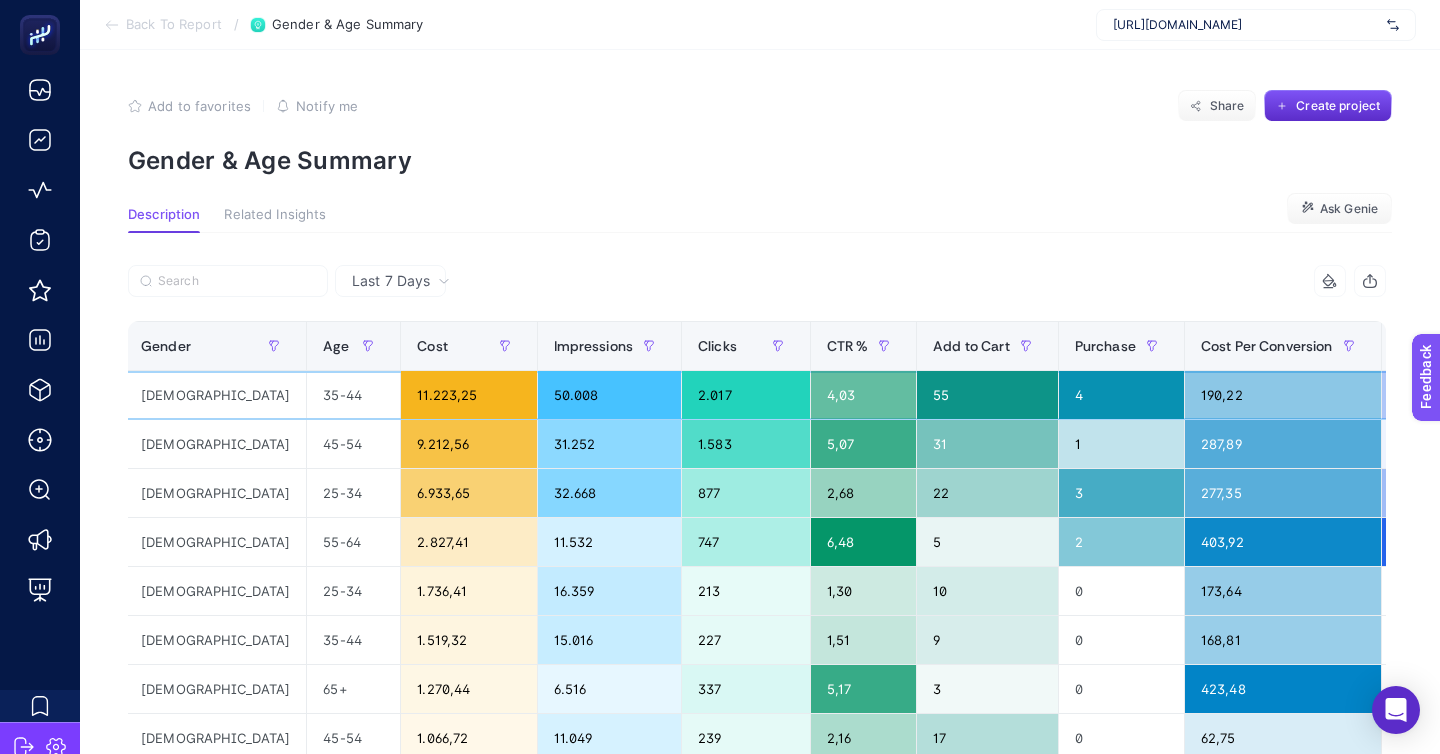 scroll, scrollTop: 0, scrollLeft: 0, axis: both 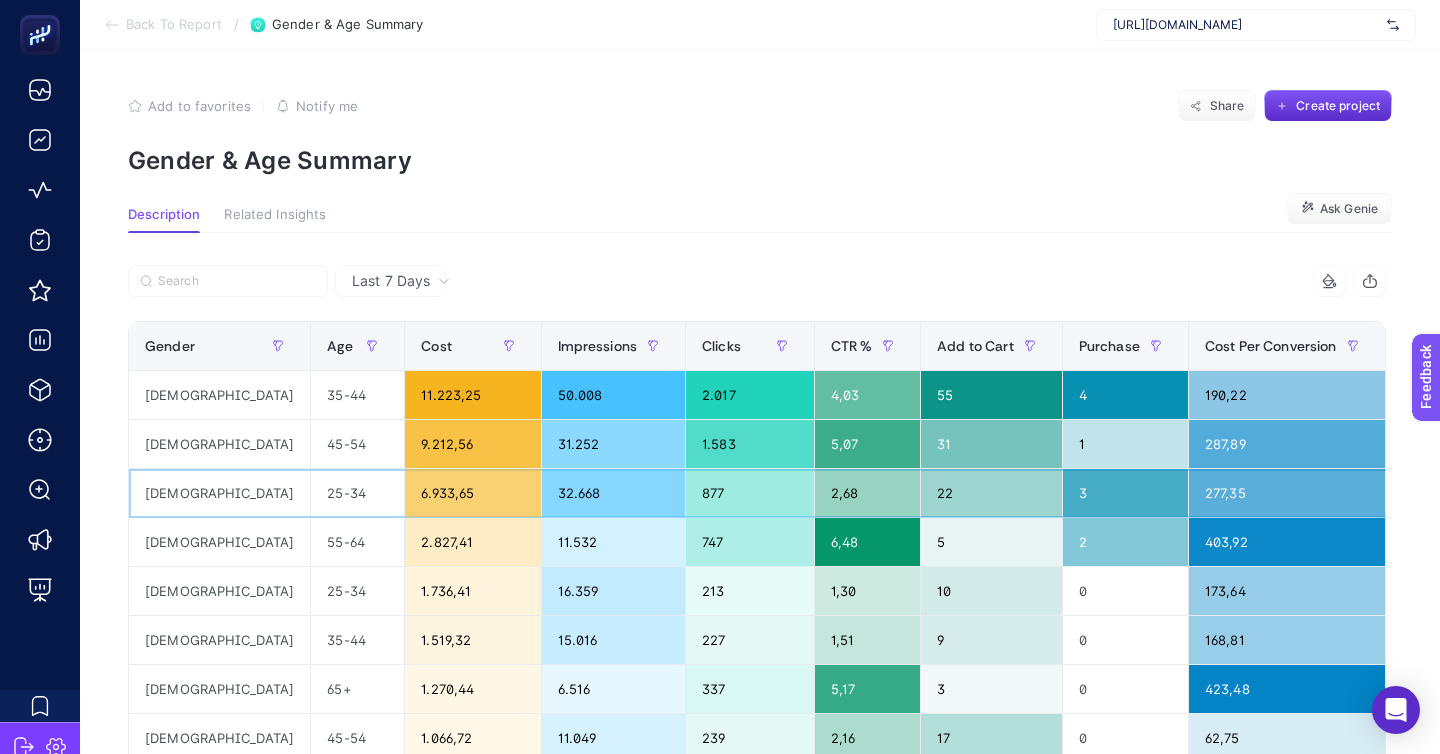 click on "2,68" 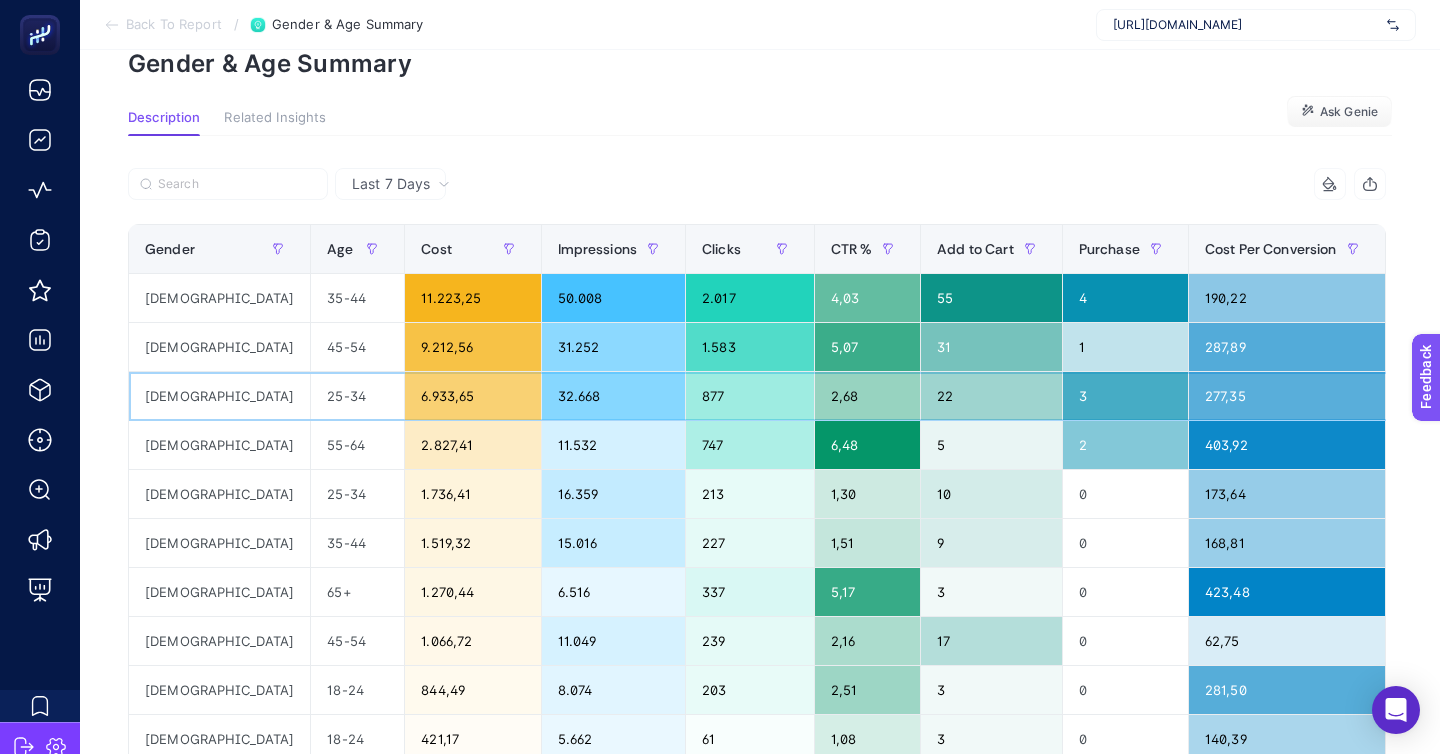 scroll, scrollTop: 98, scrollLeft: 0, axis: vertical 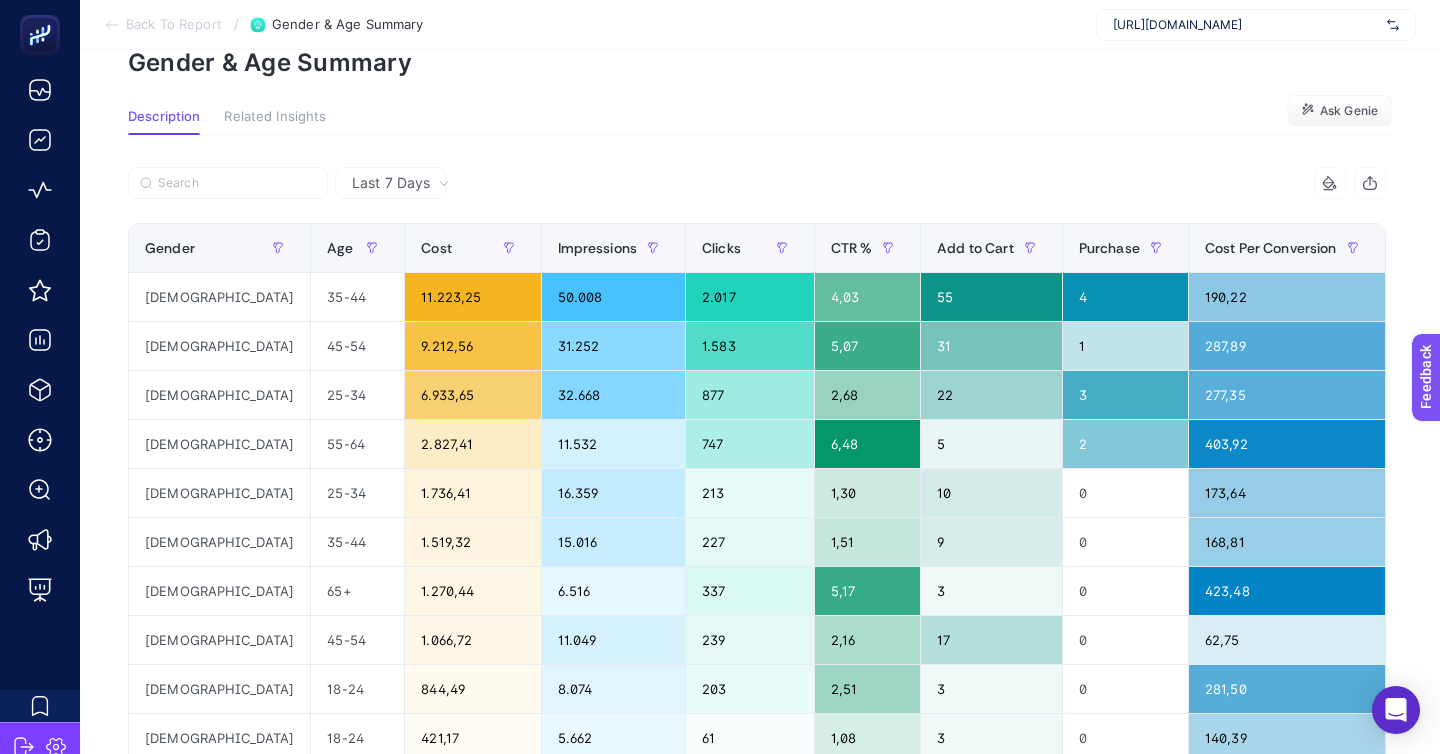 click on "Back To Report" at bounding box center [174, 25] 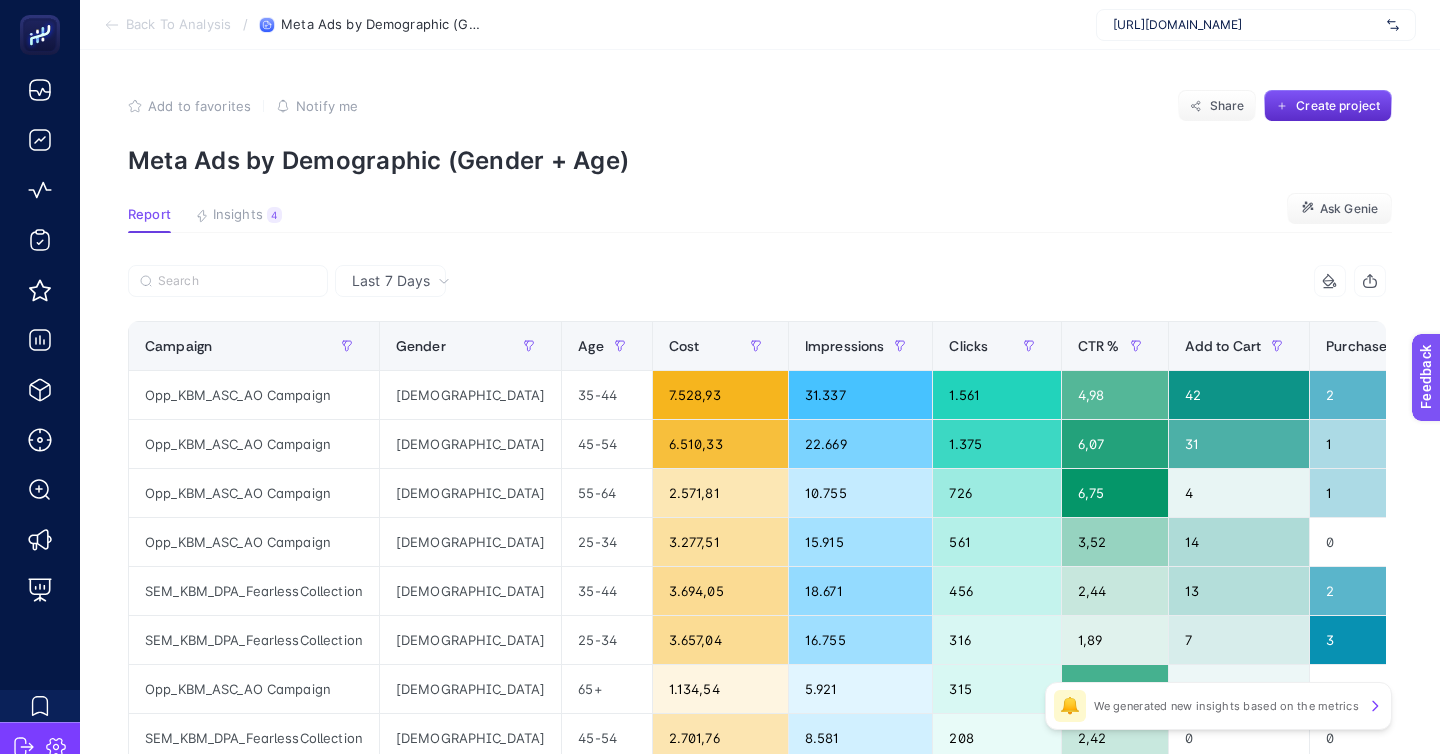 click on "Back To Analysis" at bounding box center (178, 25) 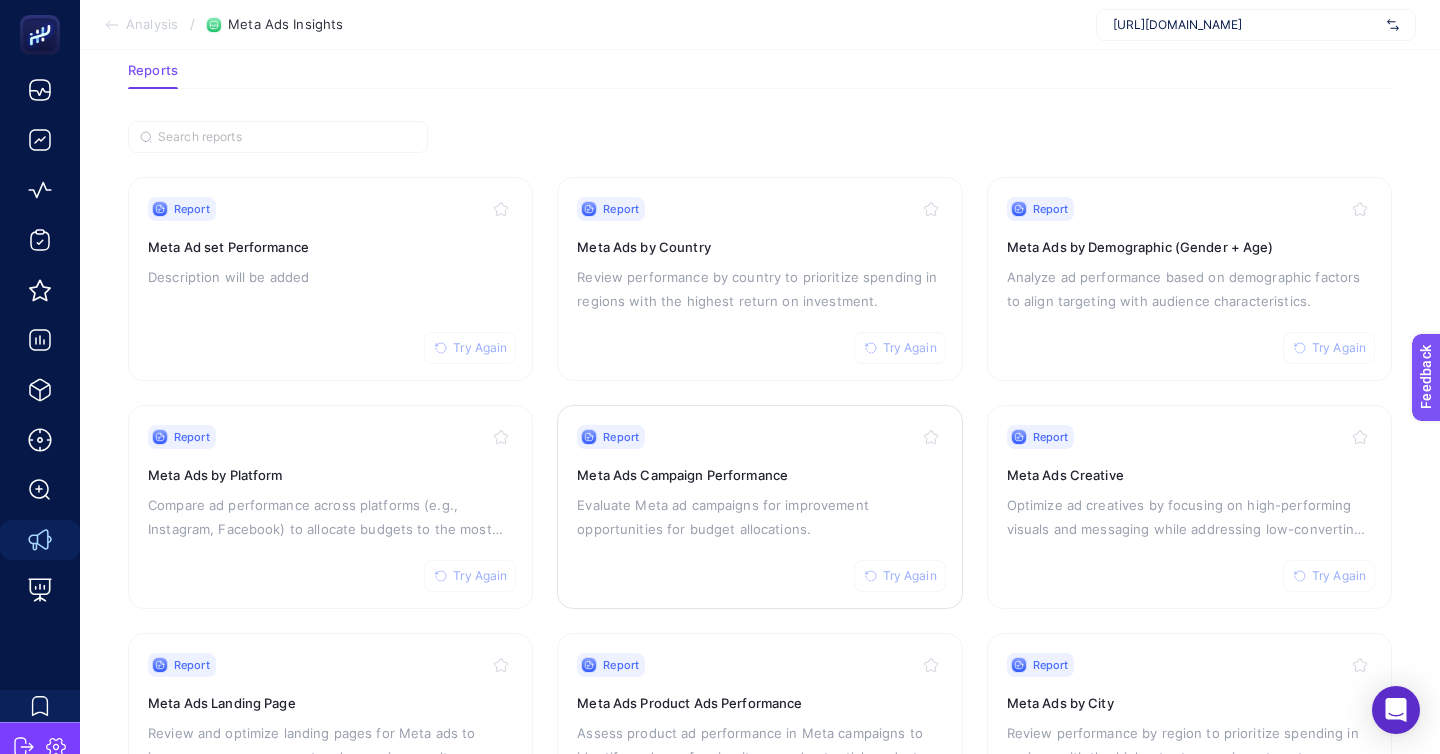 scroll, scrollTop: 100, scrollLeft: 0, axis: vertical 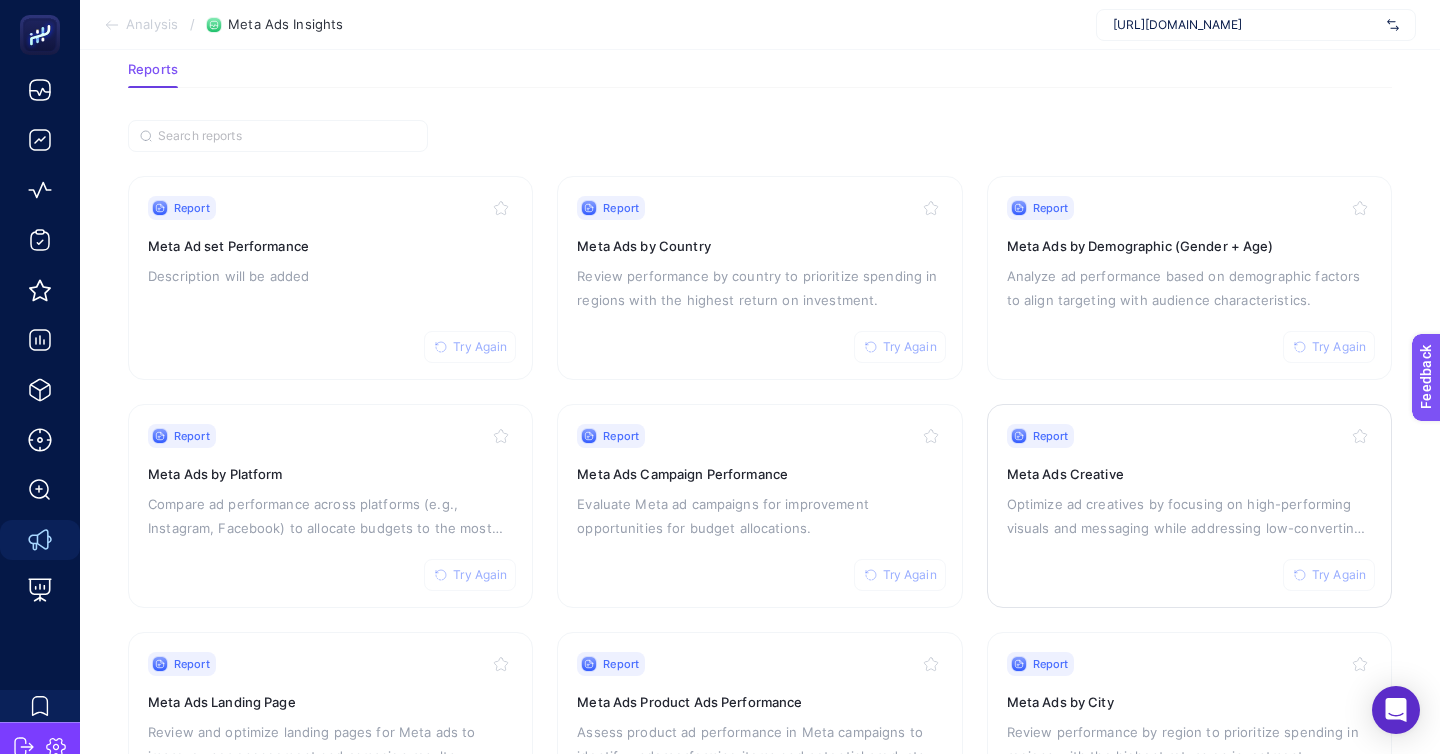 click on "Report Try Again Meta Ads Creative Optimize ad creatives by focusing on high-performing visuals and messaging while addressing low-converting assets." at bounding box center [1189, 506] 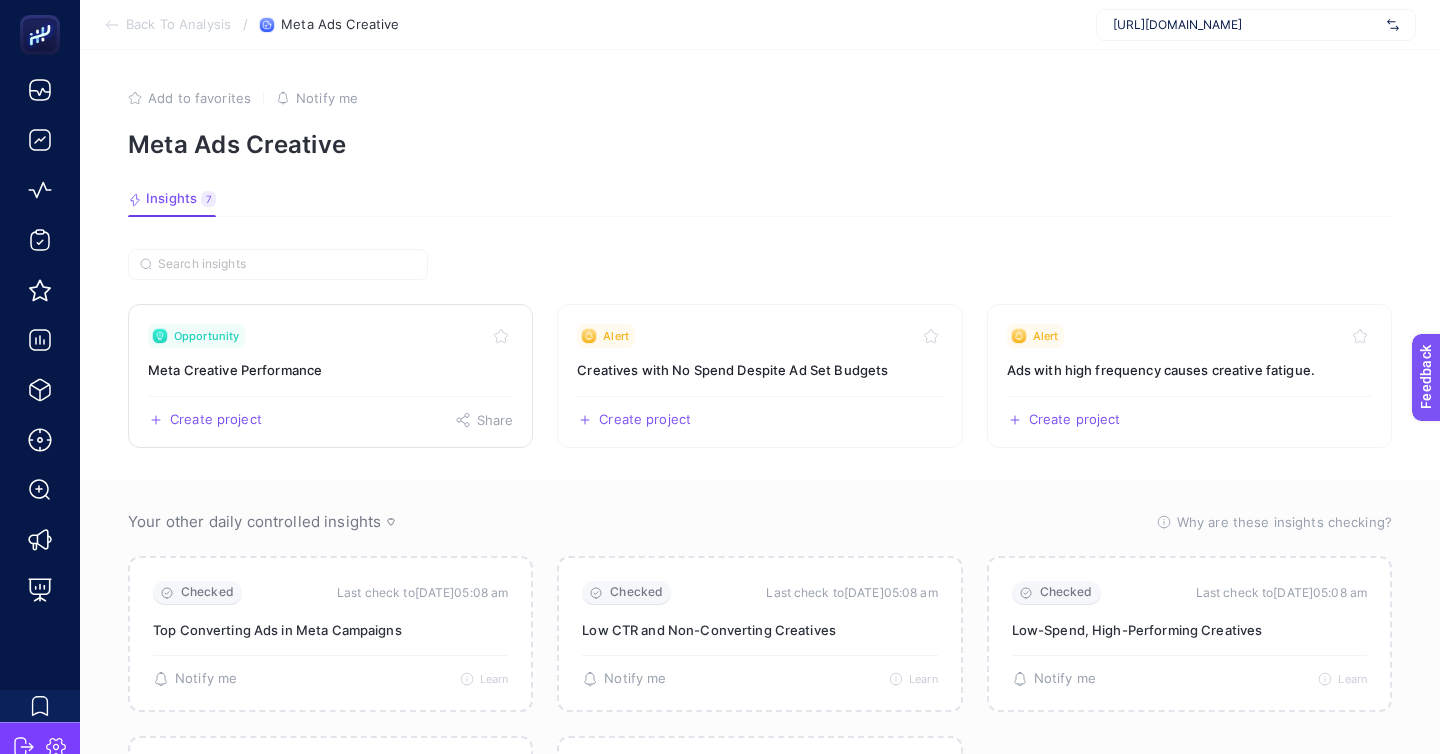 click on "Opportunity" at bounding box center [330, 336] 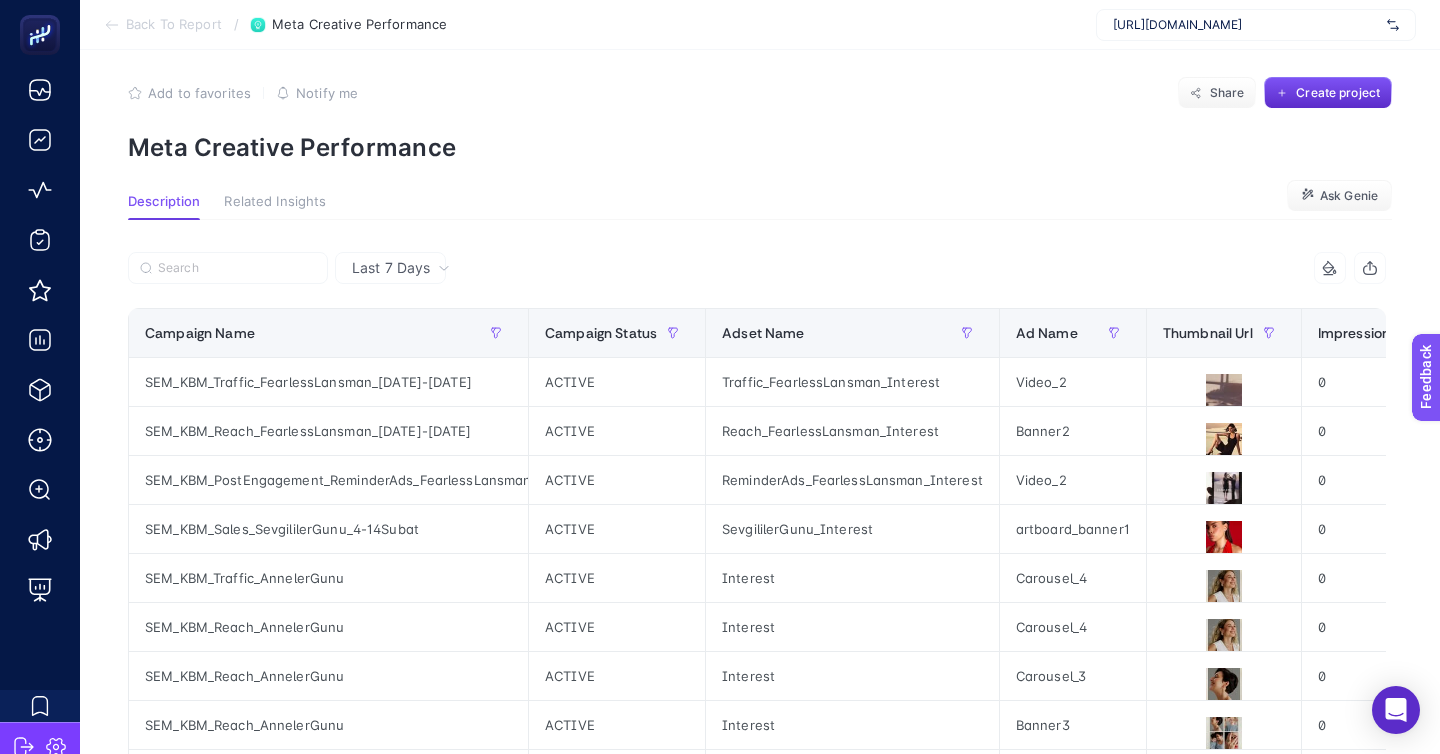 scroll, scrollTop: 15, scrollLeft: 0, axis: vertical 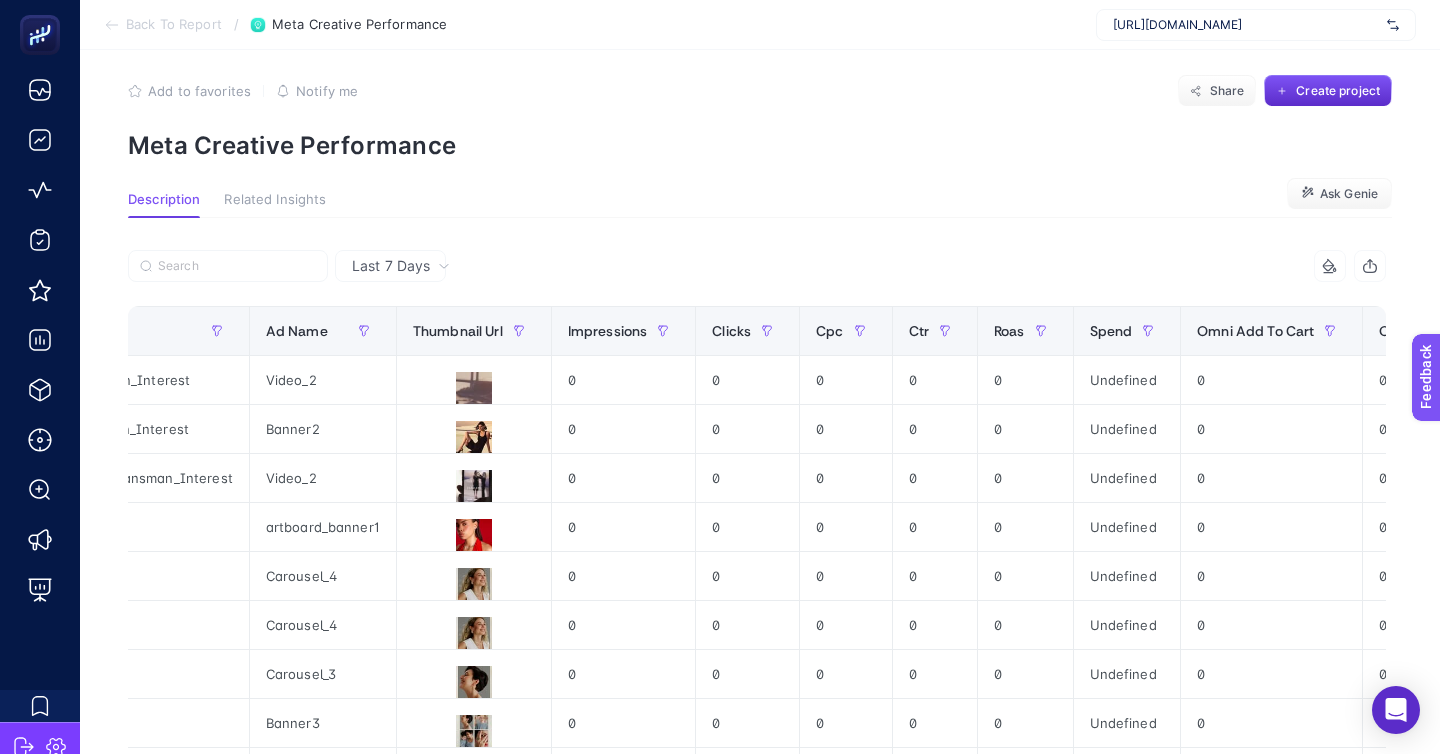 click on "Impressions" 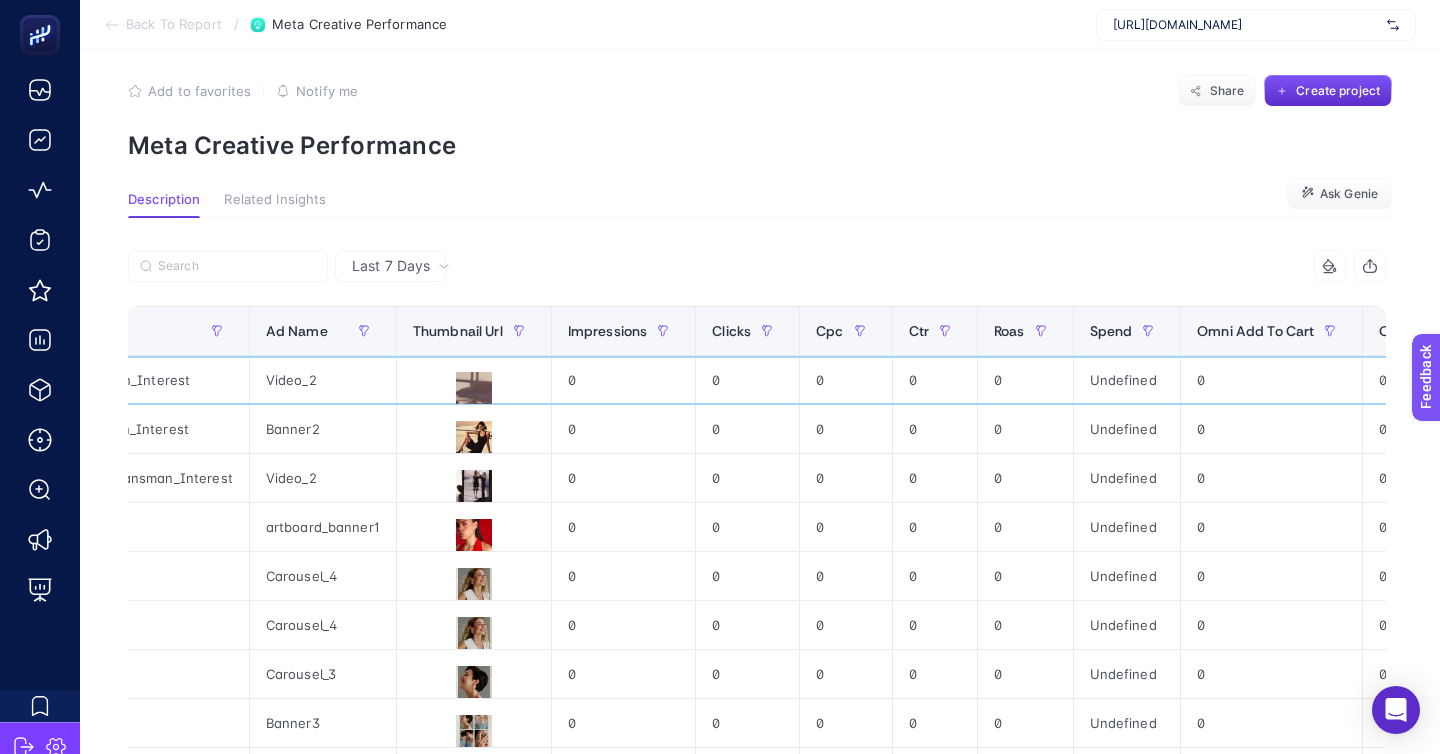 click on "Undefined" 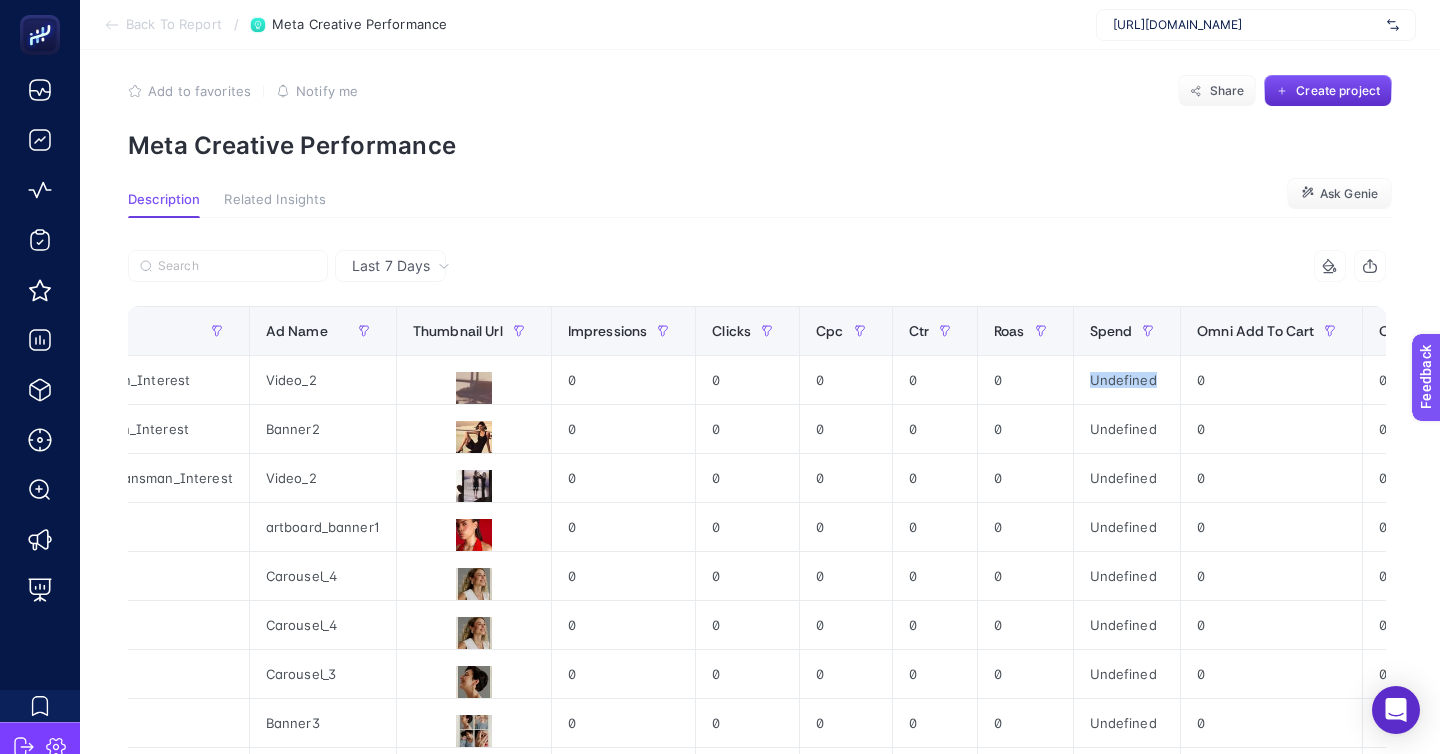 click on "Spend" 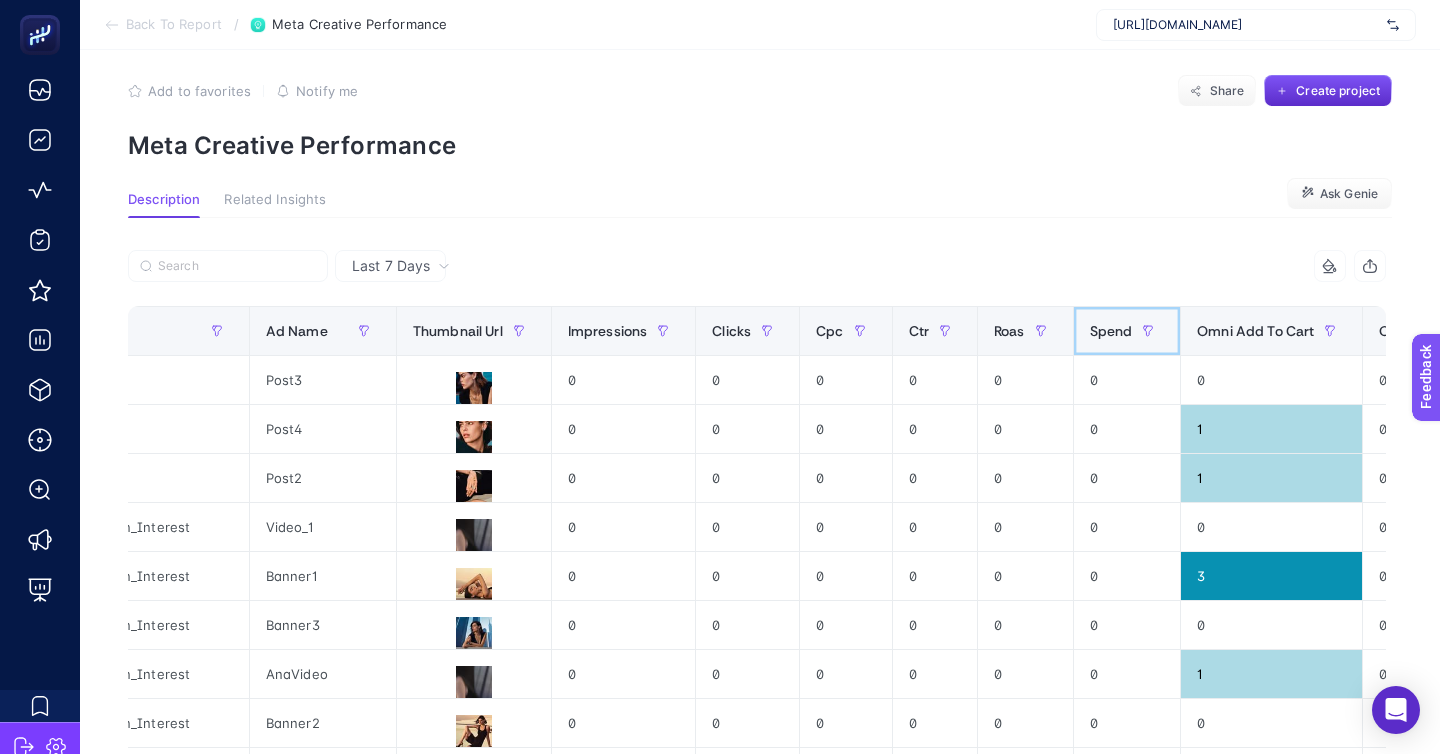 click on "Spend" 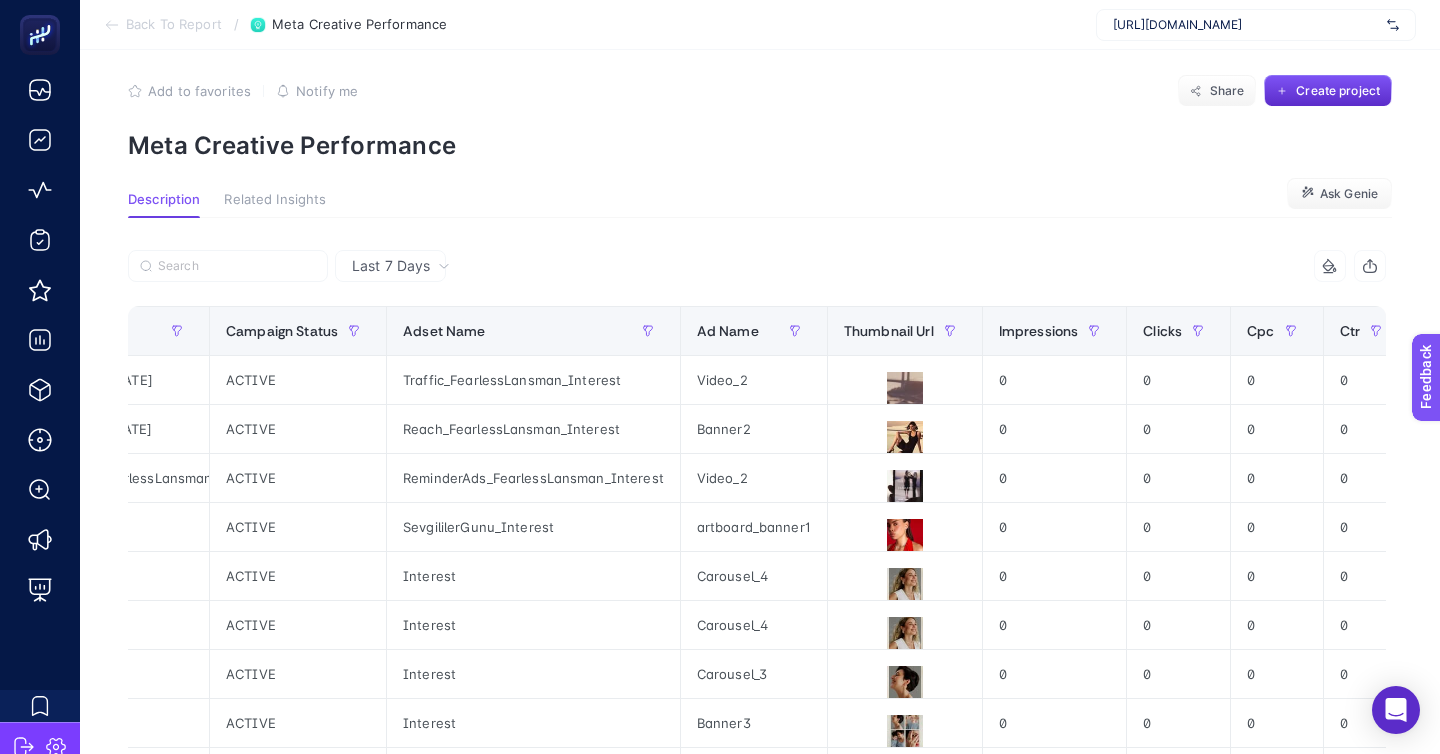 scroll, scrollTop: 0, scrollLeft: 0, axis: both 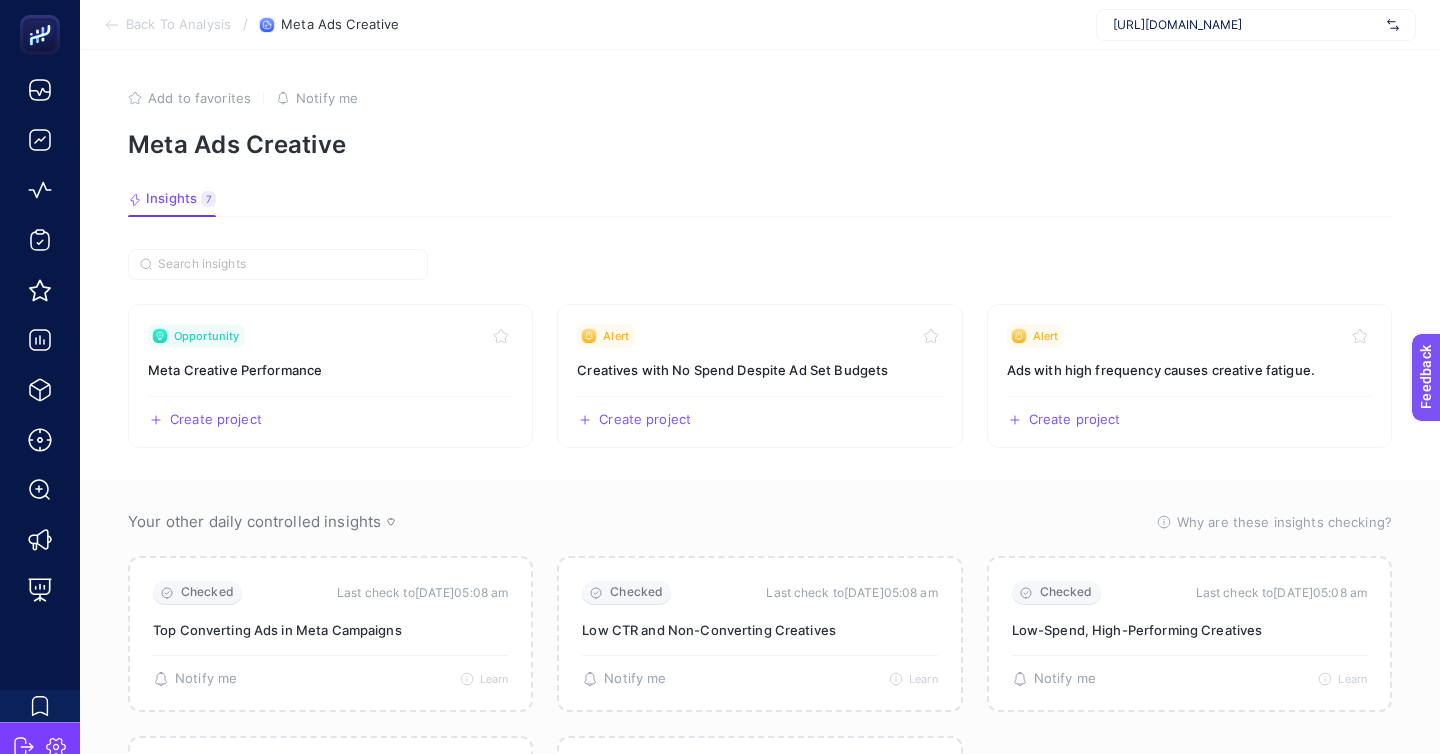 click on "Alert Ads with high frequency causes creative fatigue.  Create project   Share" 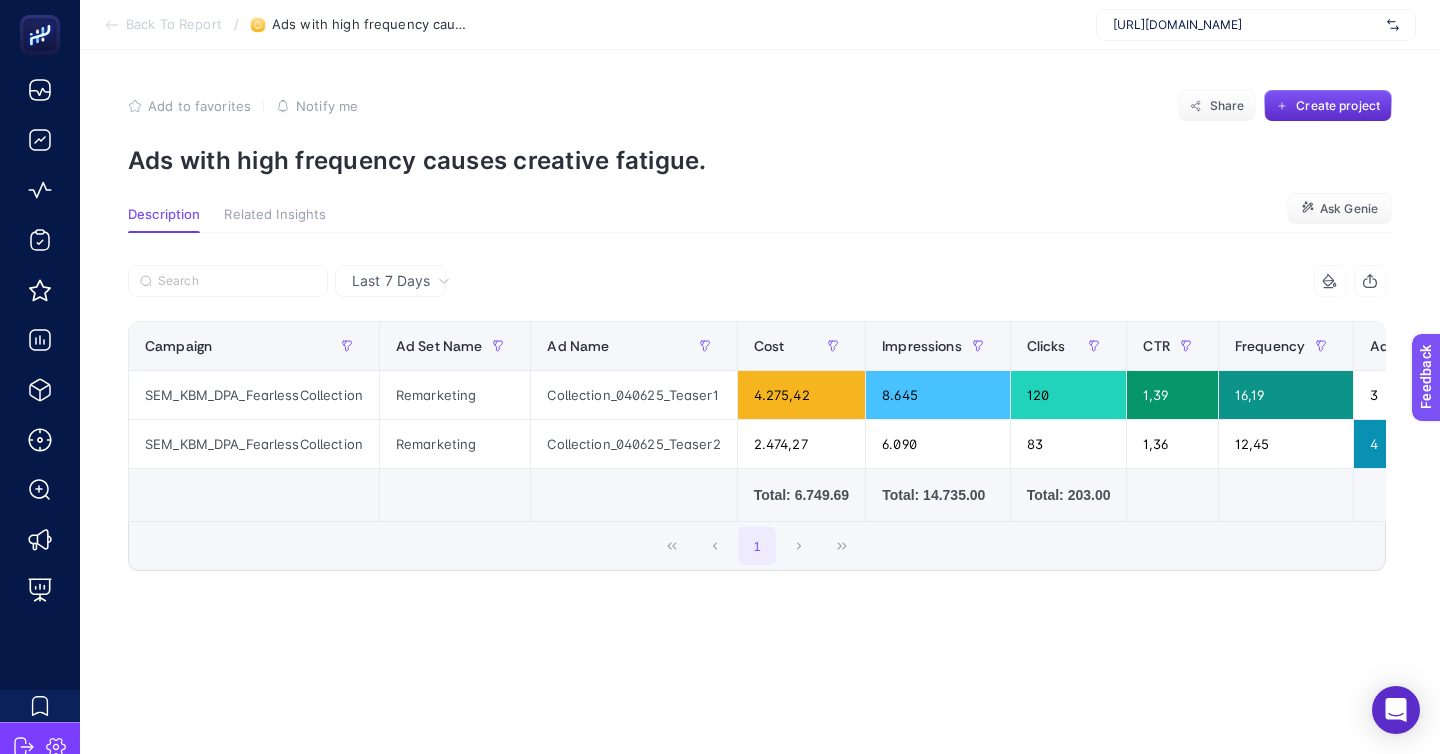 click on "Collection_040625_Teaser2" 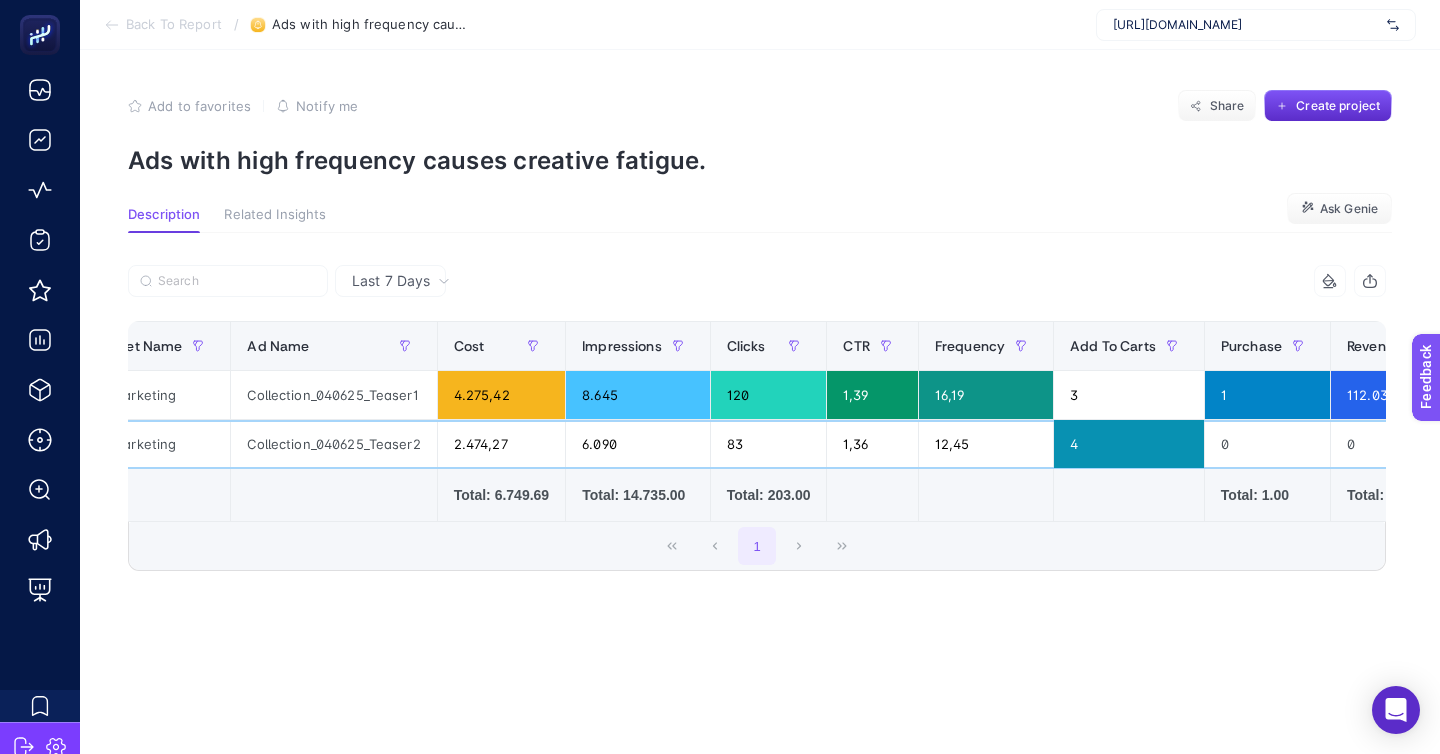 scroll, scrollTop: 0, scrollLeft: 0, axis: both 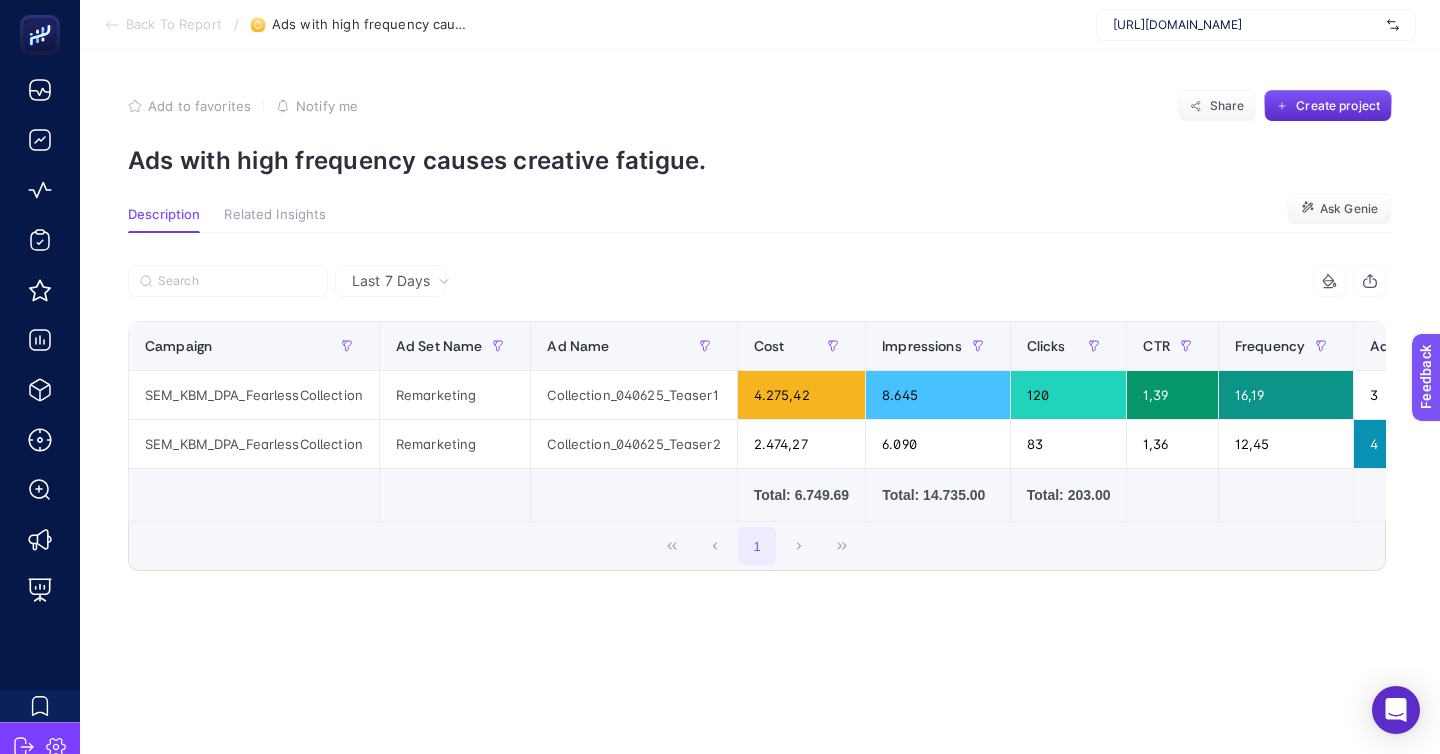 click on "Collection_040625_Teaser1" 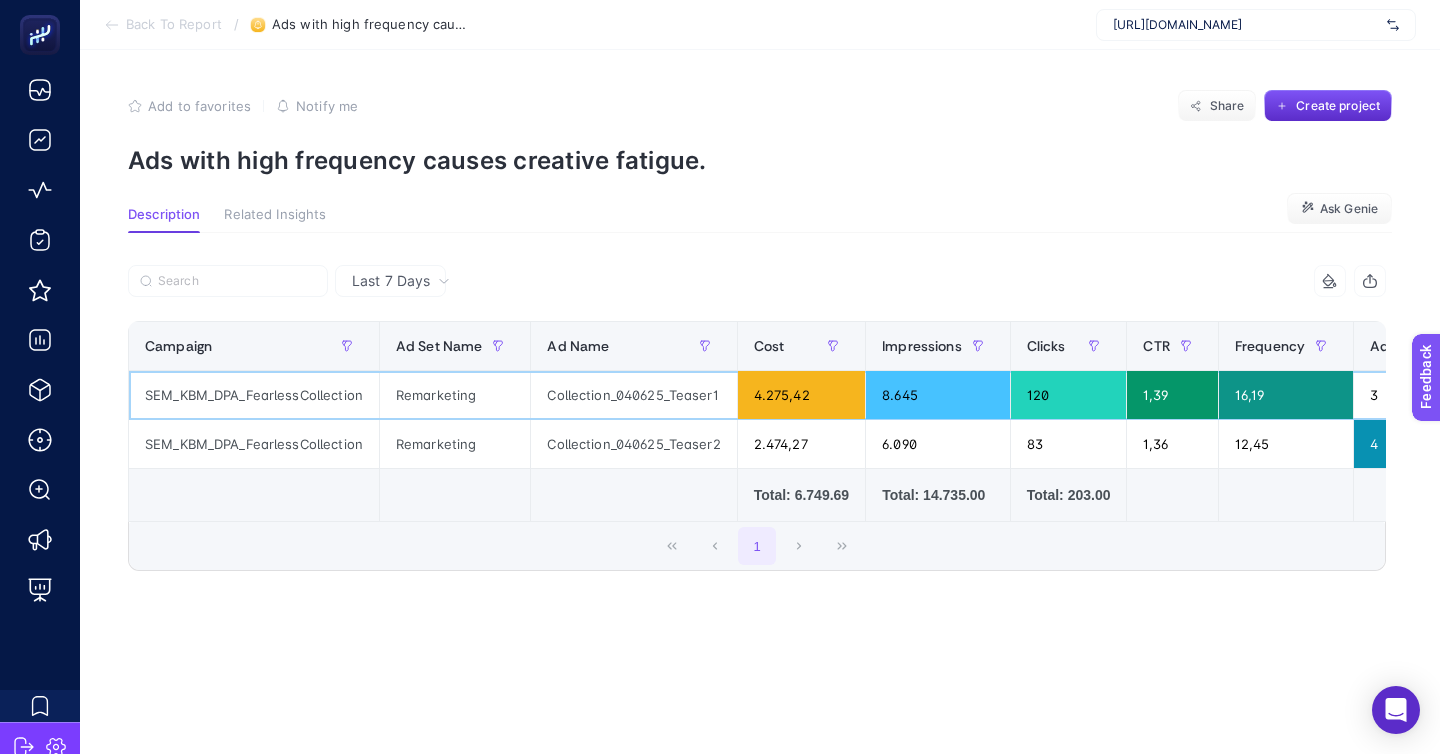 click on "Collection_040625_Teaser1" 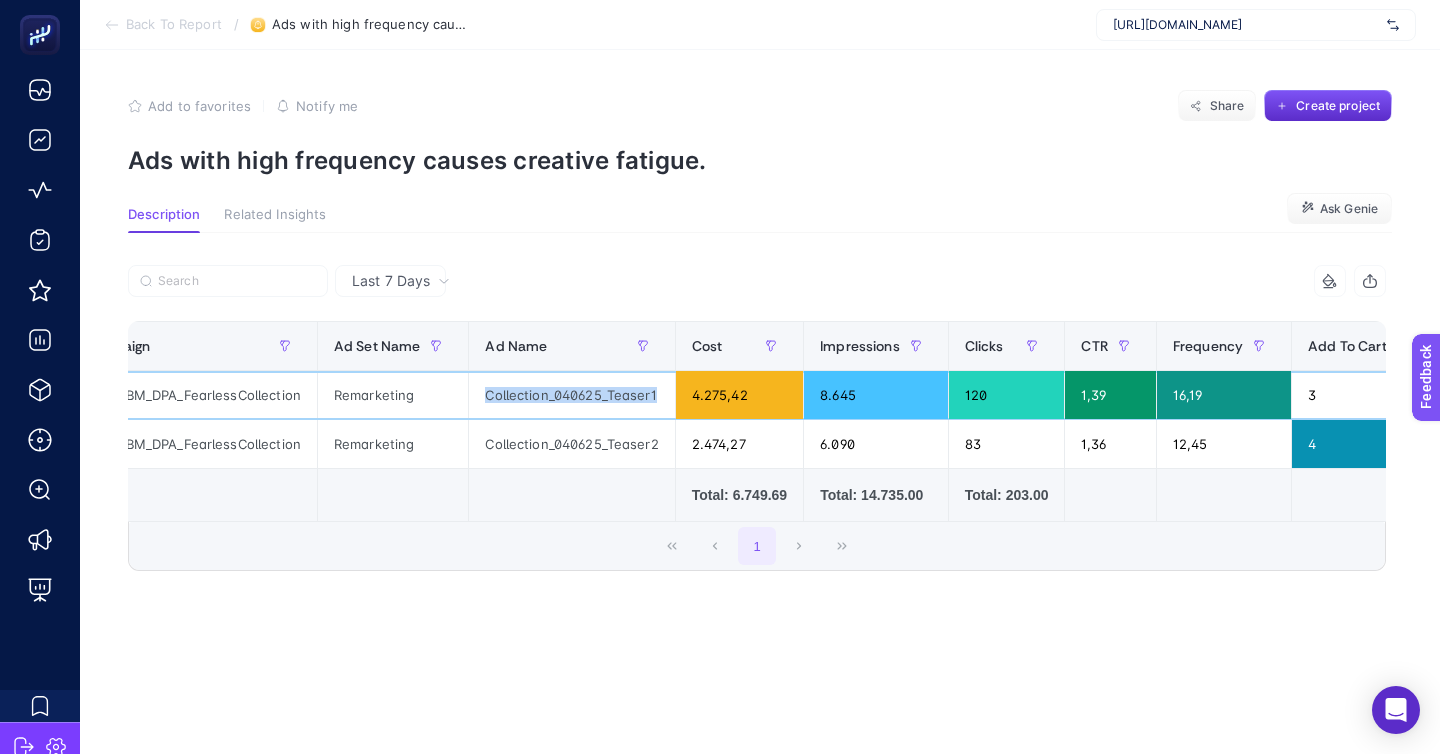 scroll, scrollTop: 0, scrollLeft: 57, axis: horizontal 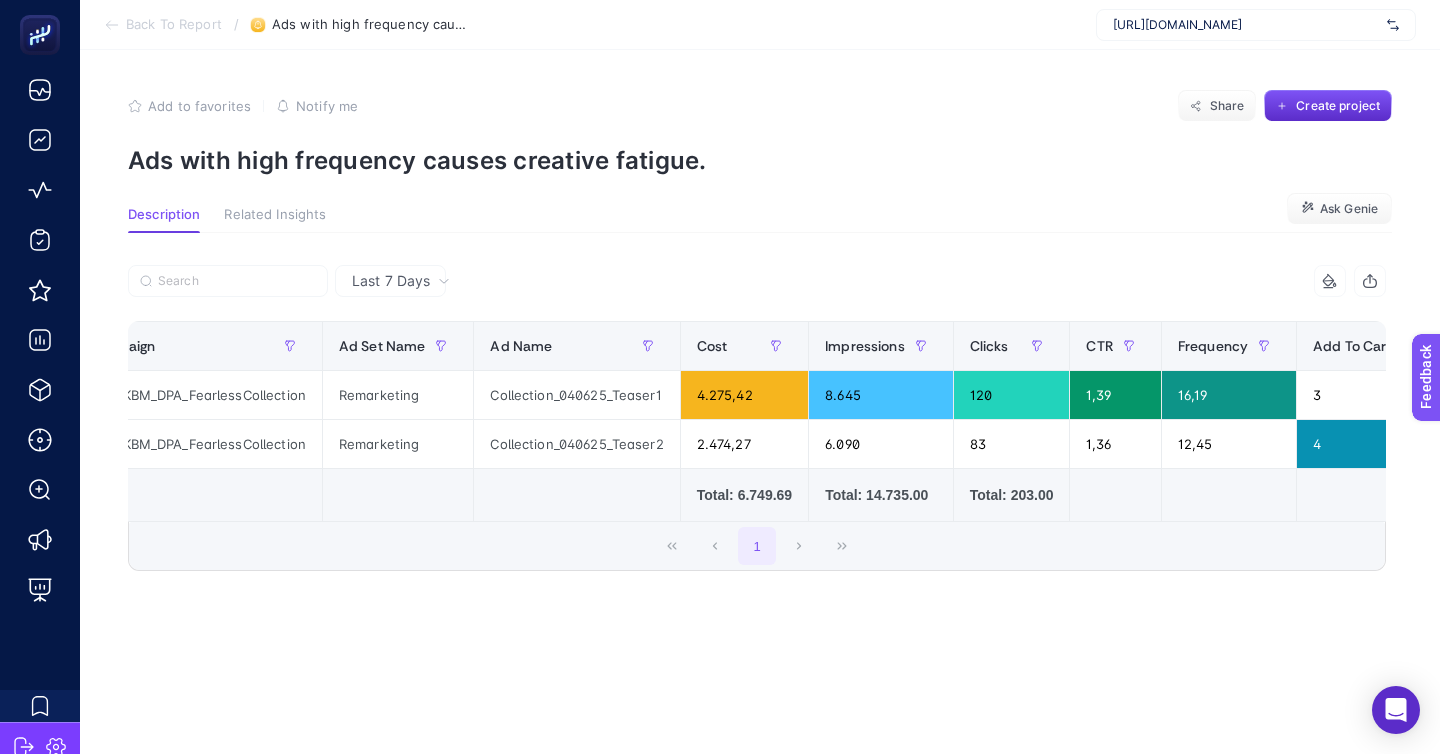 click on "Add to favorites false Notify me Share Create project Ads with high frequency causes creative fatigue. Description Related Insights Ask Genie Last 7 Days 8 items selected Campaign Ad Set Name Ad Name Cost Impressions Clicks CTR Frequency Add To Carts Purchase Revenue 11 items selected + SEM_KBM_DPA_FearlessCollection Remarketing Collection_040625_Teaser1 4.275,42 8.645 120 1,39 16,19 3 1 112.037,67 SEM_KBM_DPA_FearlessCollection Remarketing Collection_040625_Teaser2 2.474,27 6.090 83 1,36 12,45 4 0 0       Total: 6.749.69   Total: 14.735.00   Total: 203.00         Total: 1.00   Total: 112.037.67     1" 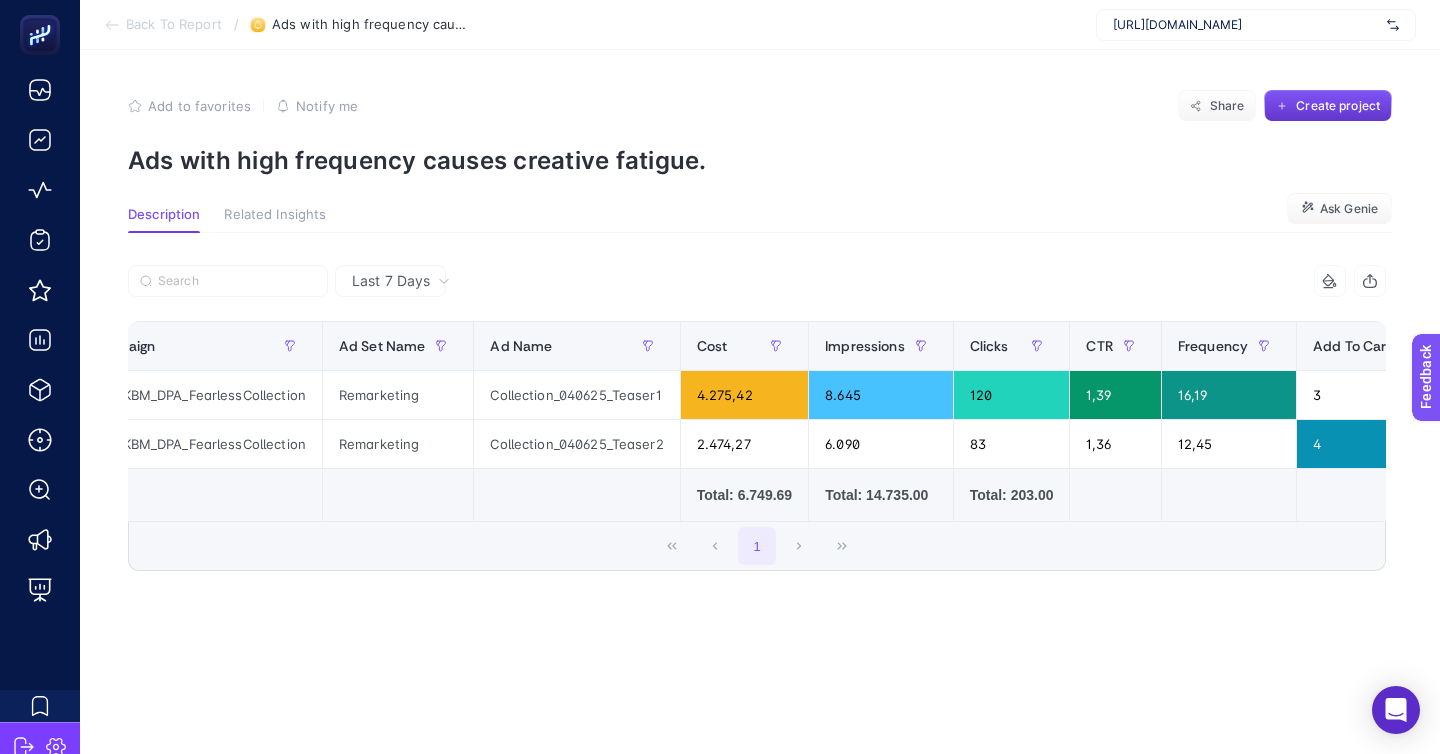 click on "Create project" 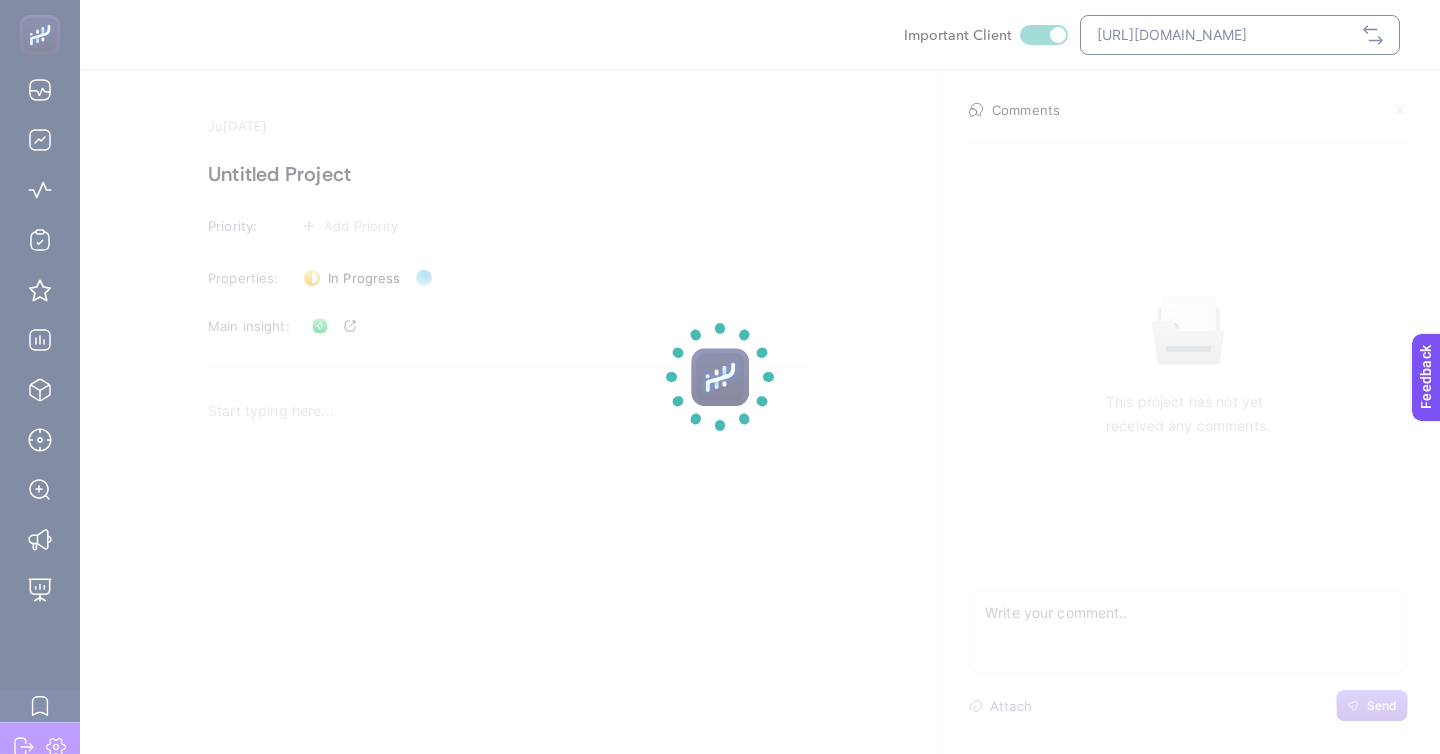 click 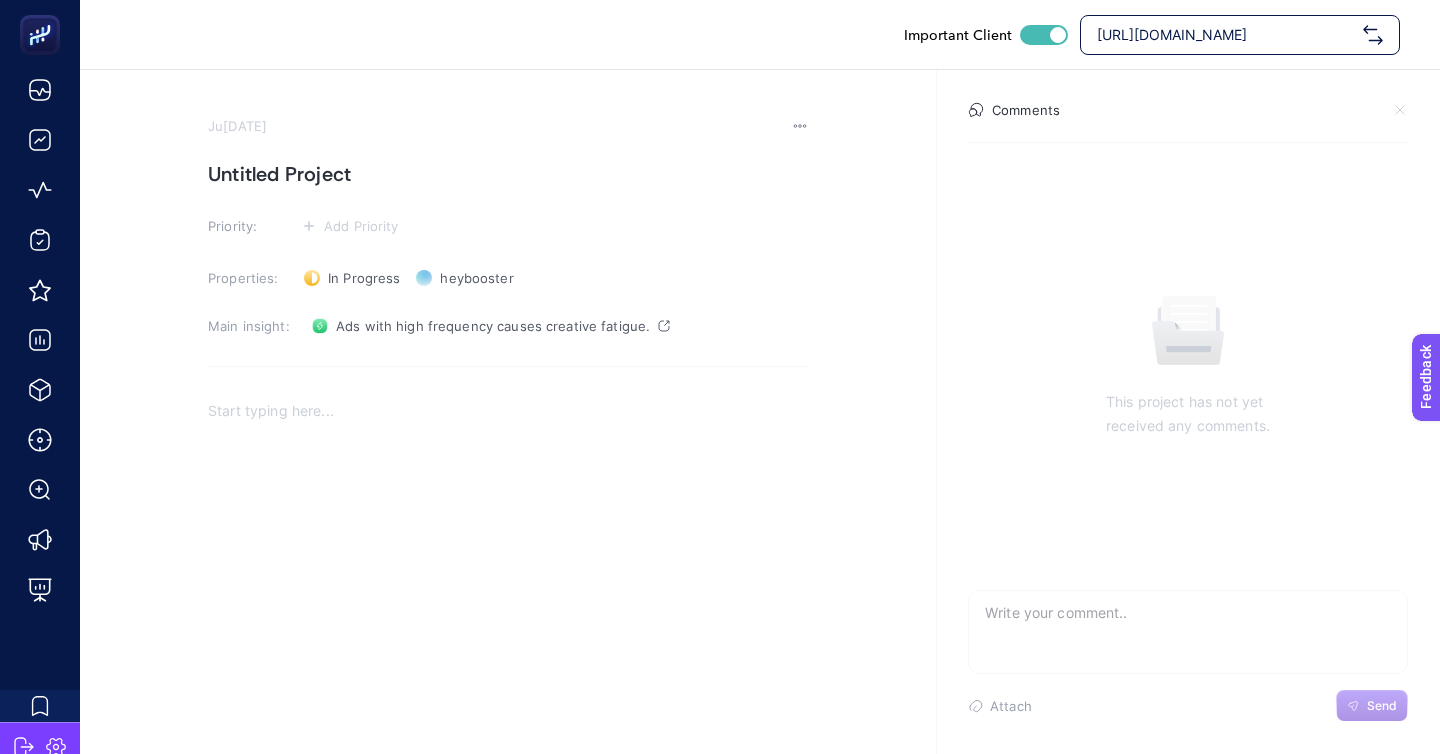 click on "Untitled Project" at bounding box center (508, 174) 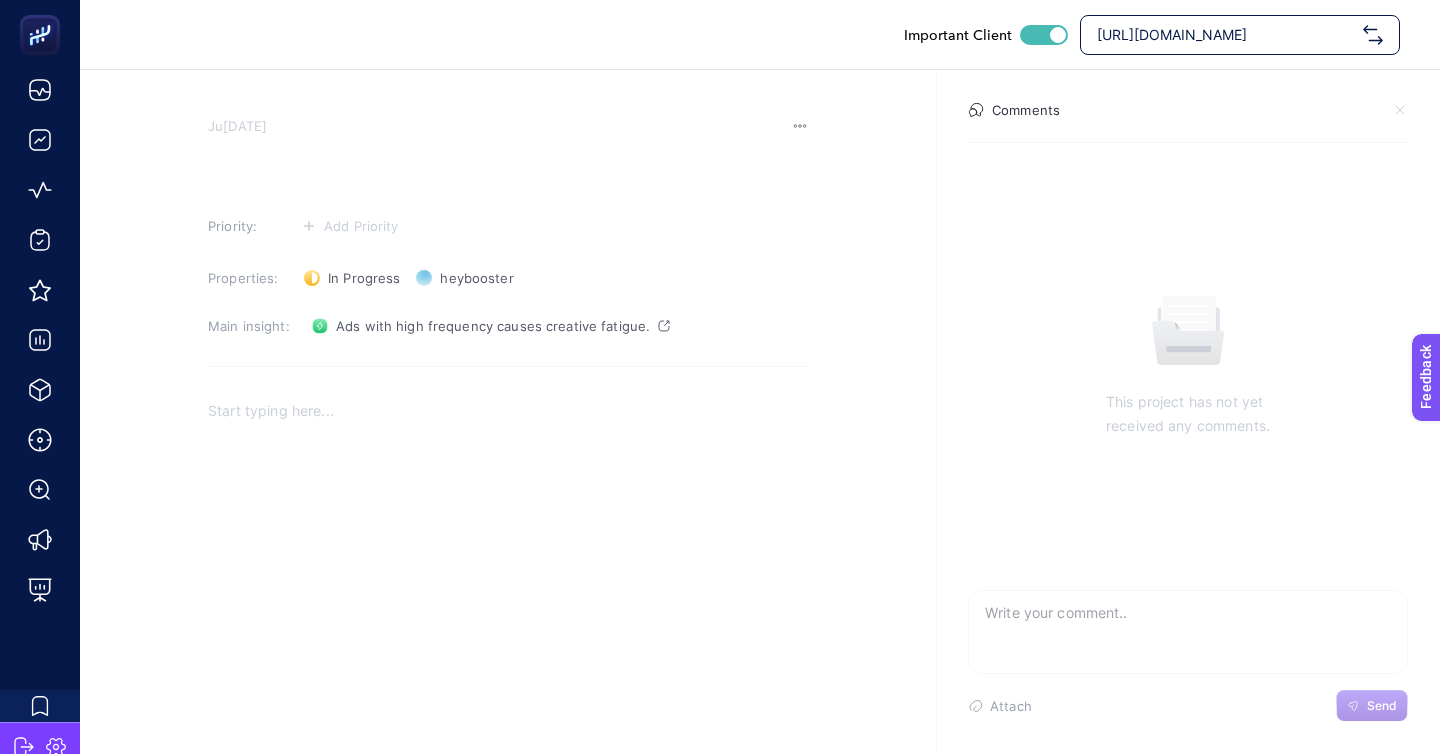 type 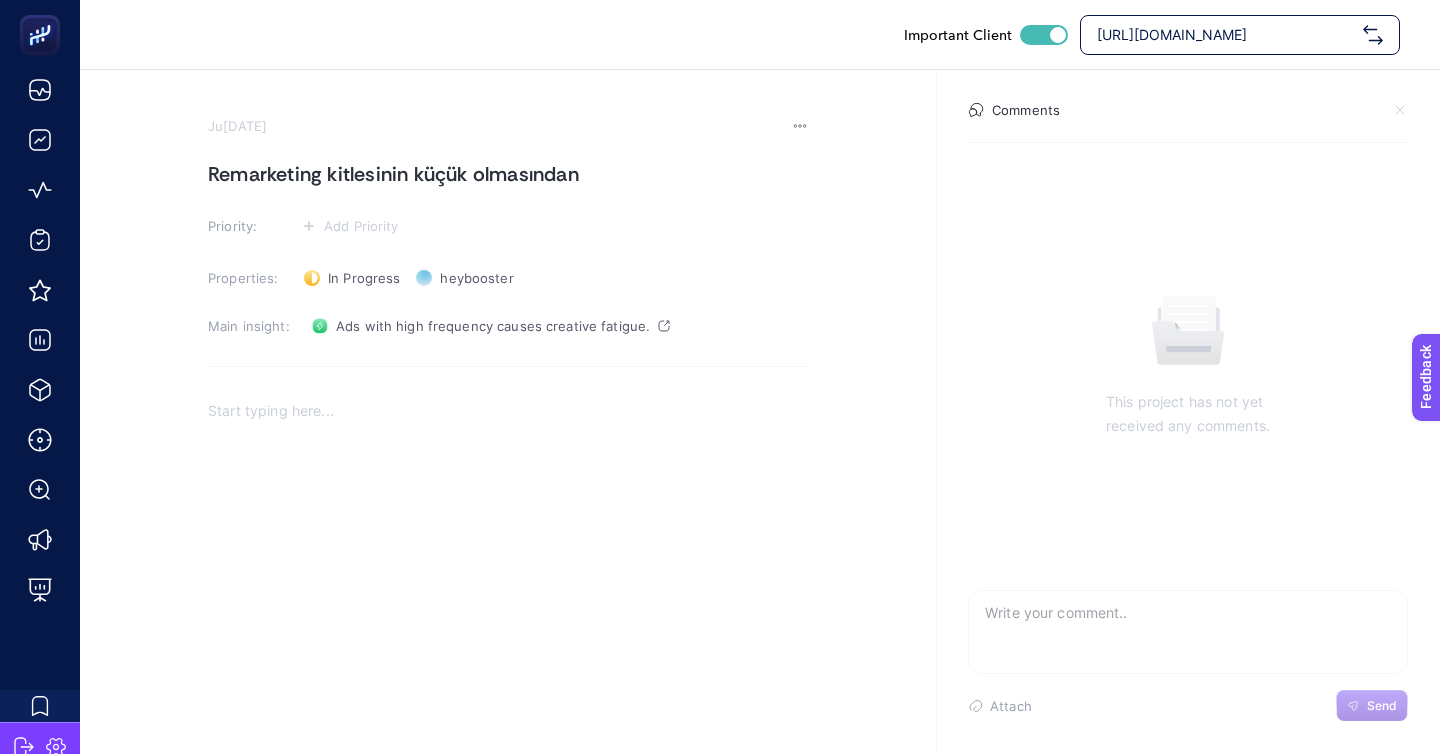 click on "Remarketing kitlesinin küçük olmasından" at bounding box center [508, 174] 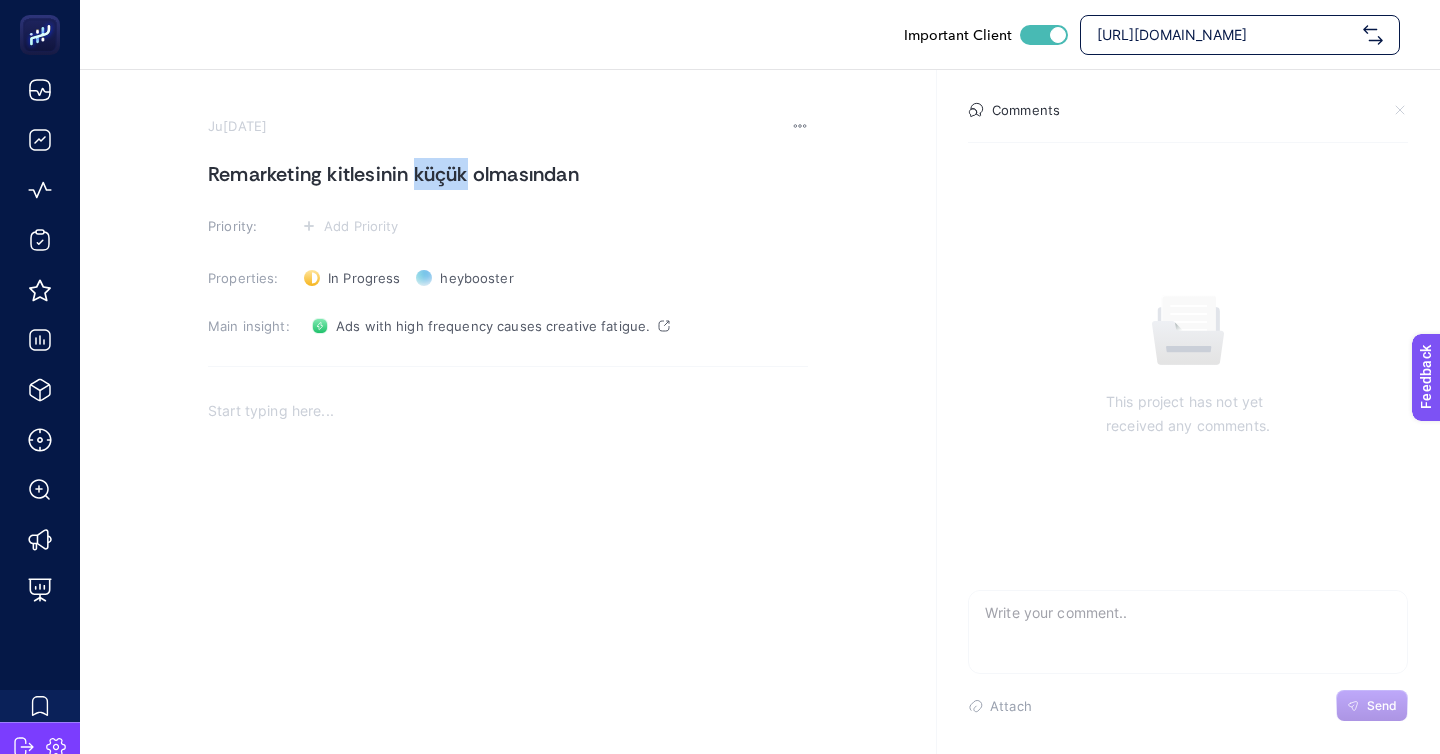 click on "Remarketing kitlesinin küçük olmasından" at bounding box center [508, 174] 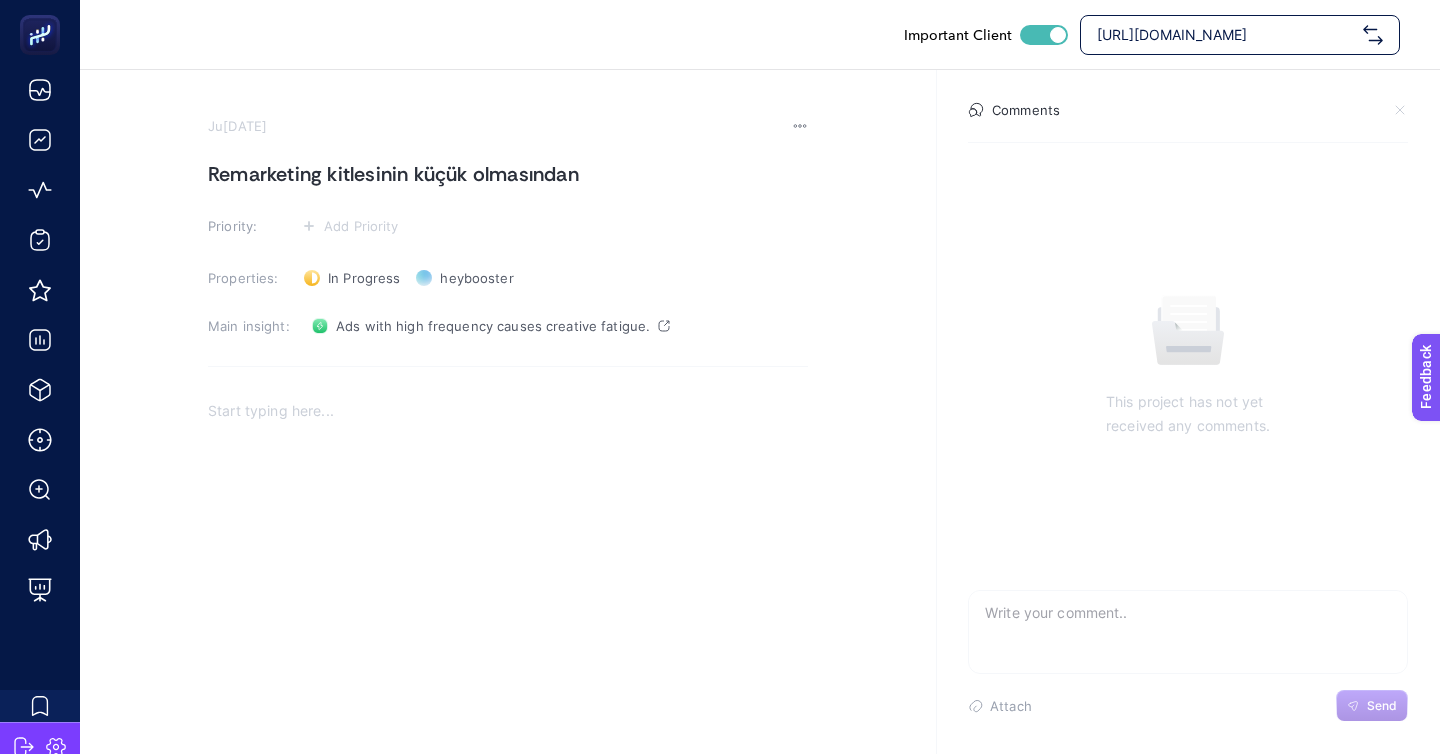 click on "Remarketing kitlesinin küçük olmasından" at bounding box center [508, 174] 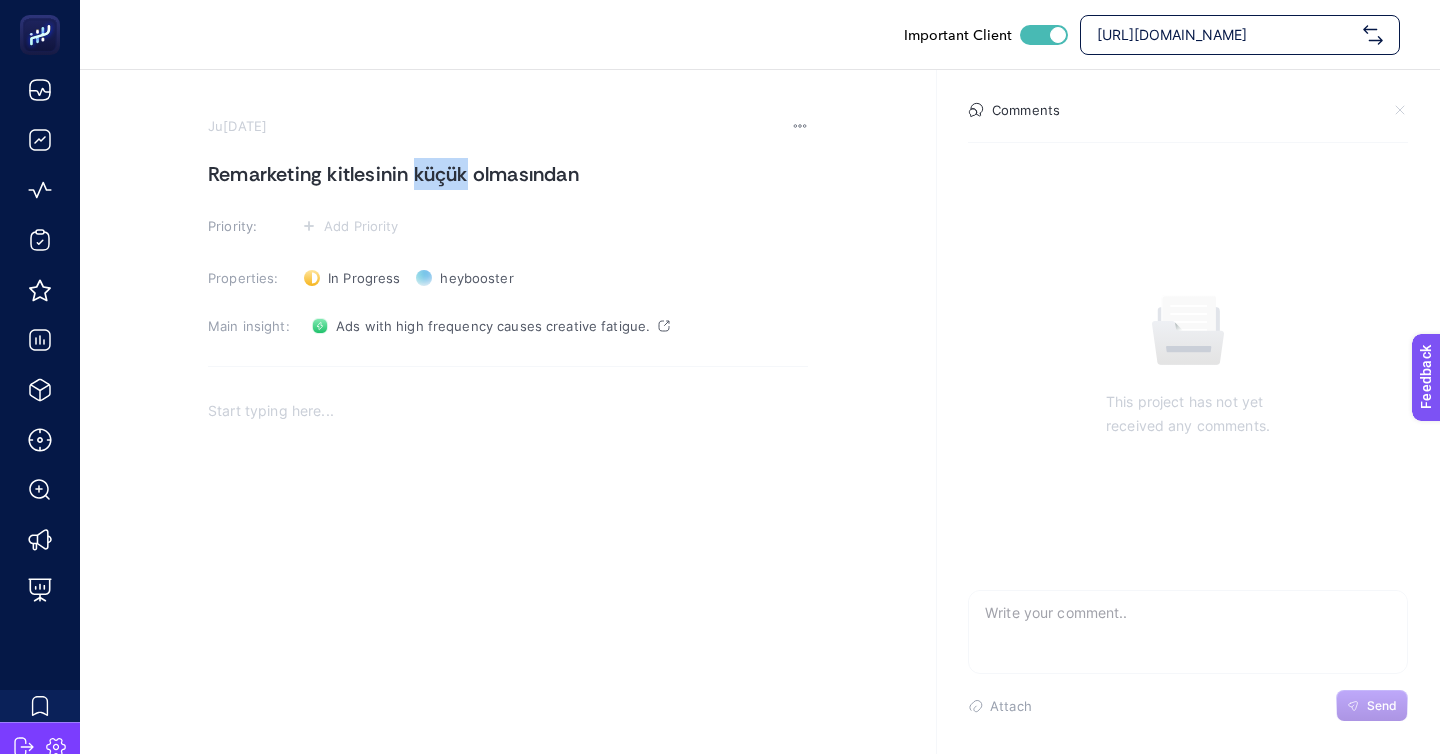 click on "Remarketing kitlesinin küçük olmasından" at bounding box center [508, 174] 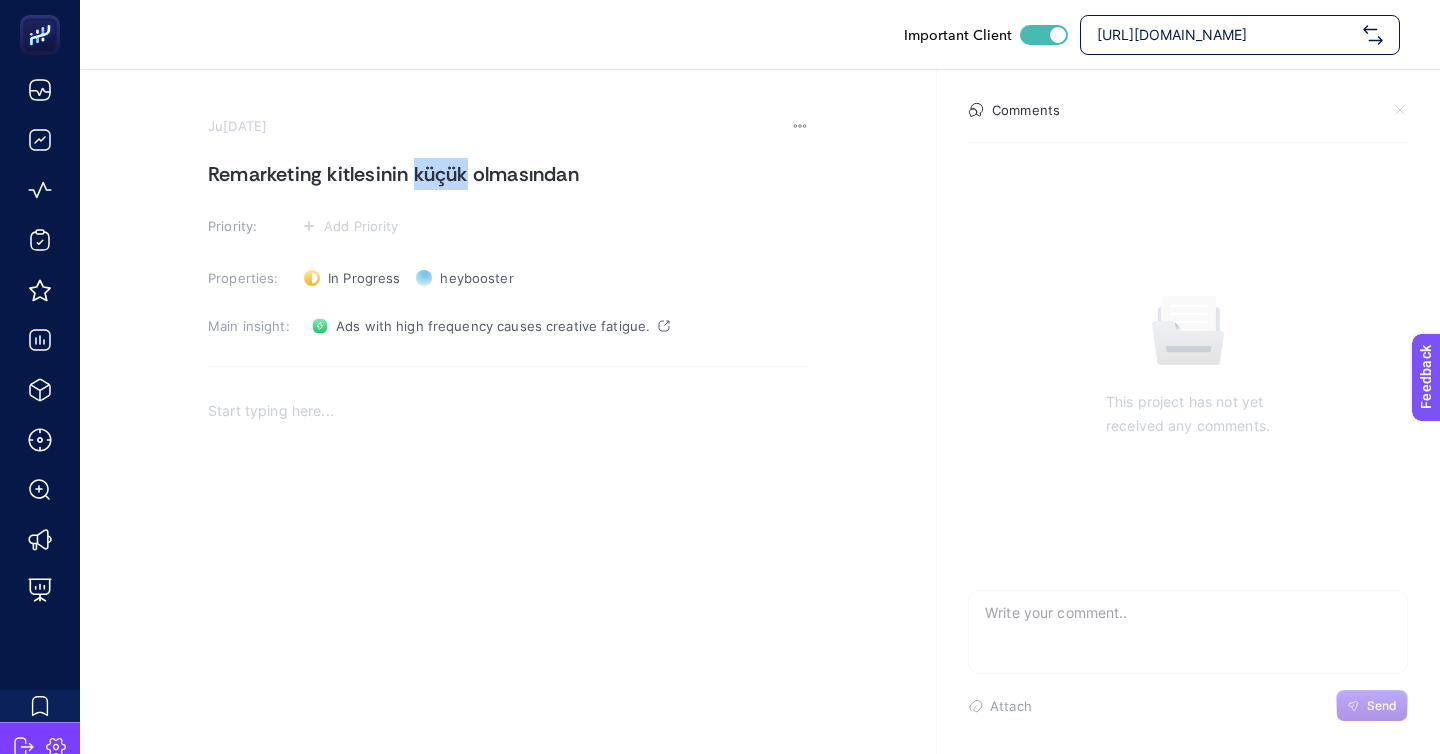 drag, startPoint x: 390, startPoint y: 147, endPoint x: 605, endPoint y: 151, distance: 215.0372 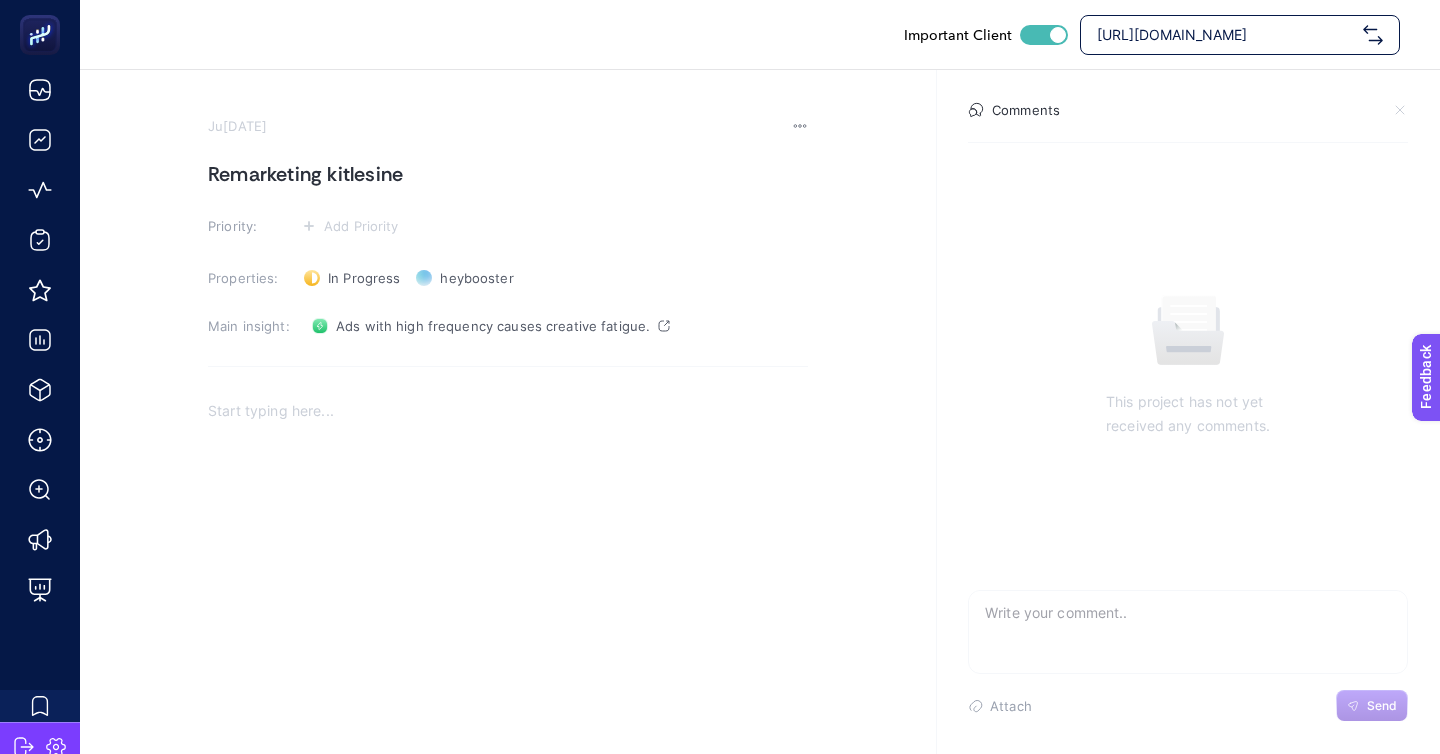 drag, startPoint x: 392, startPoint y: 147, endPoint x: 417, endPoint y: 151, distance: 25.317978 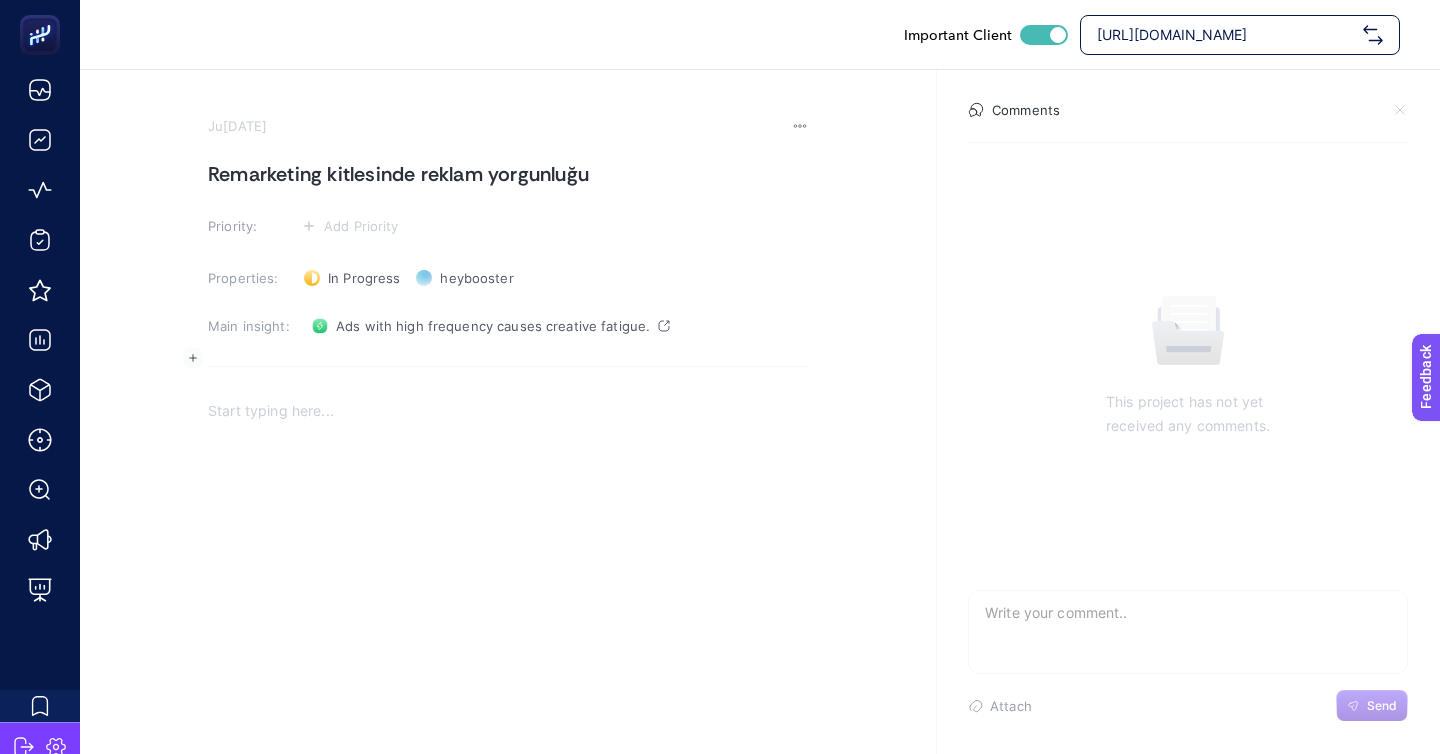 click at bounding box center (508, 411) 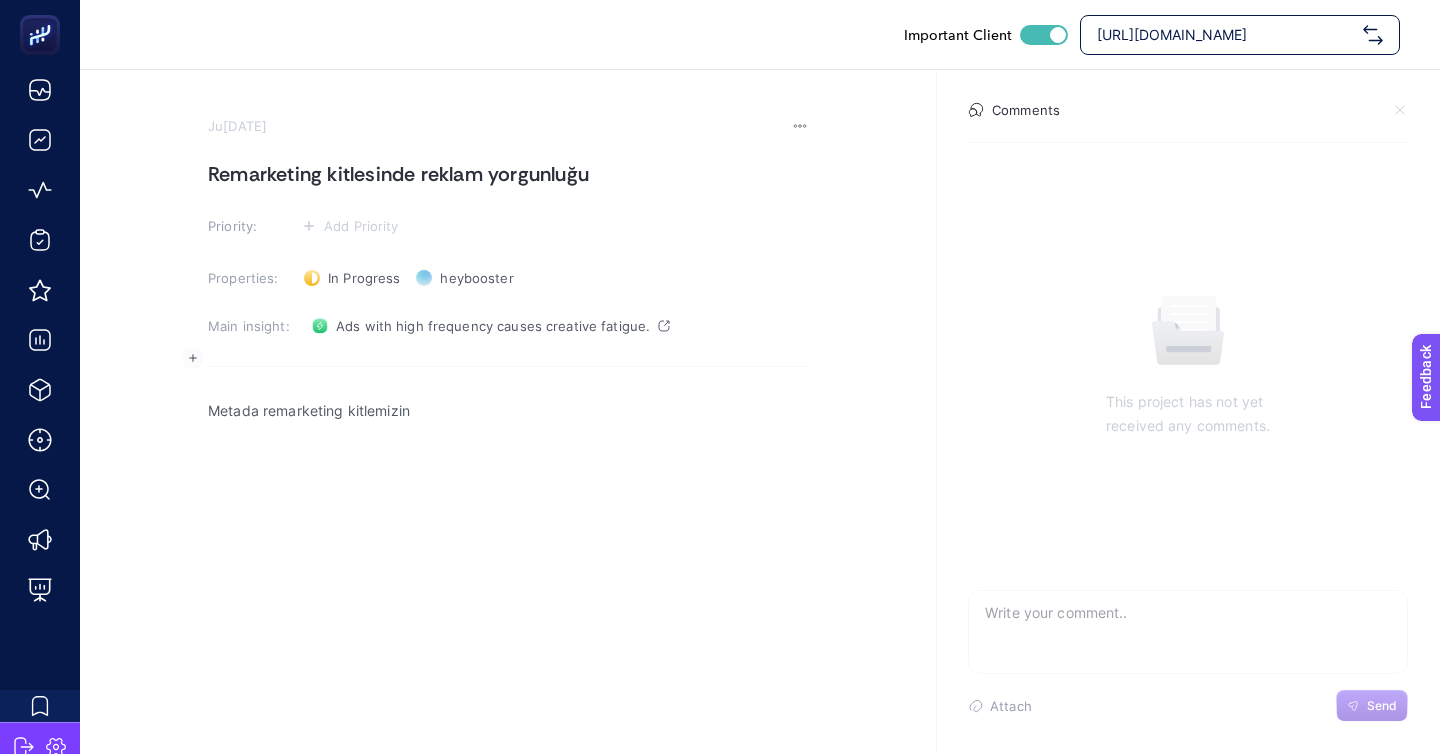 click on "Metada remarketing kitlemizin" at bounding box center (508, 411) 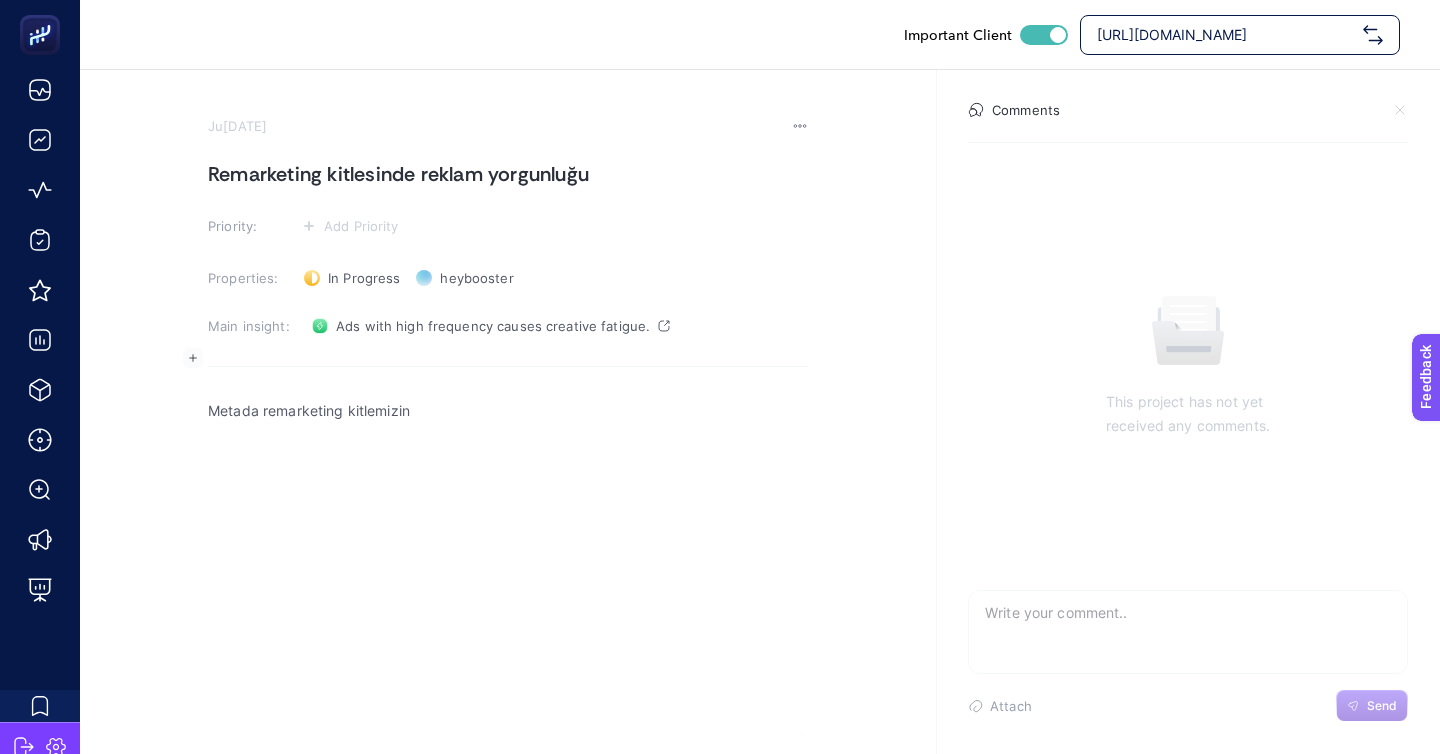 click on "Metada remarketing kitlemizin" at bounding box center [508, 411] 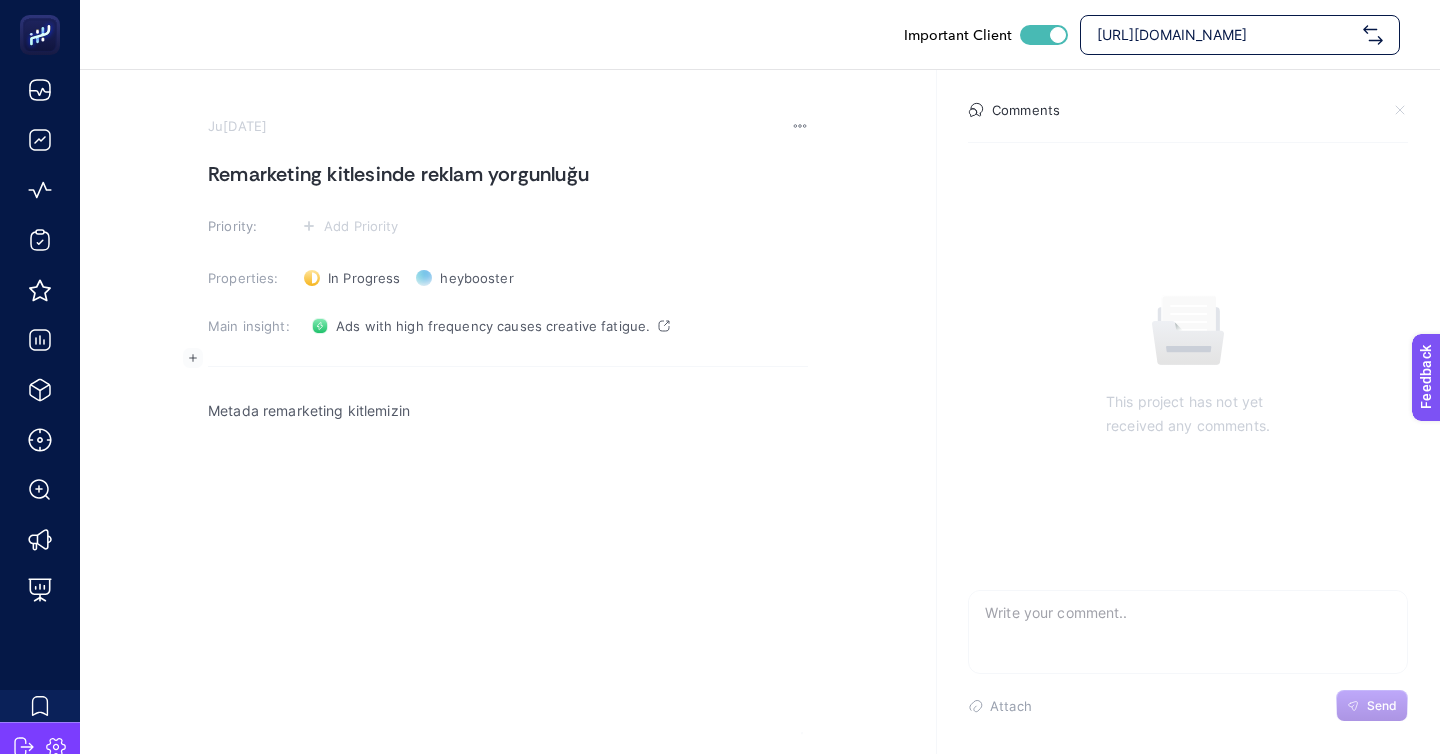click on "Metada remarketing kitlemizin" at bounding box center (508, 411) 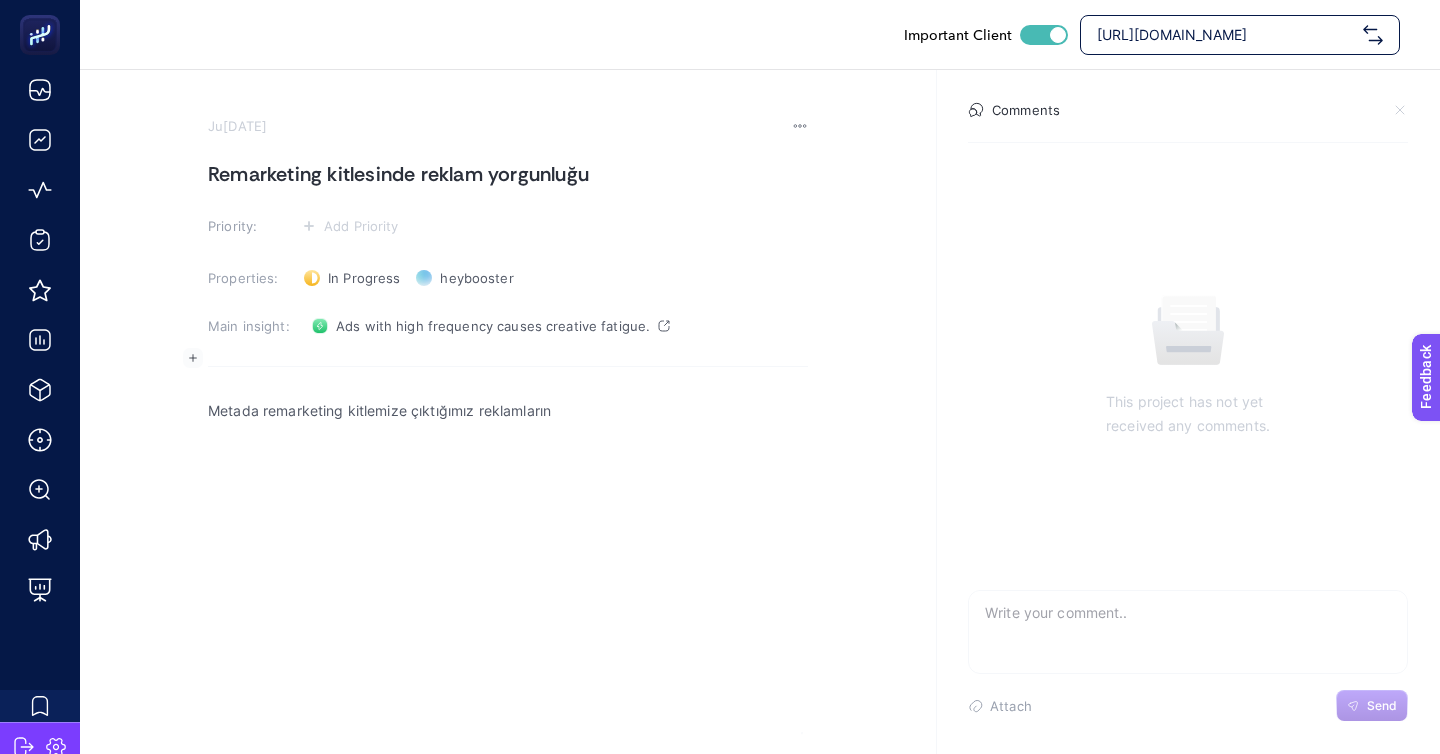 click on "Metada remarketing kitlemize çıktığımız reklamların" at bounding box center [508, 411] 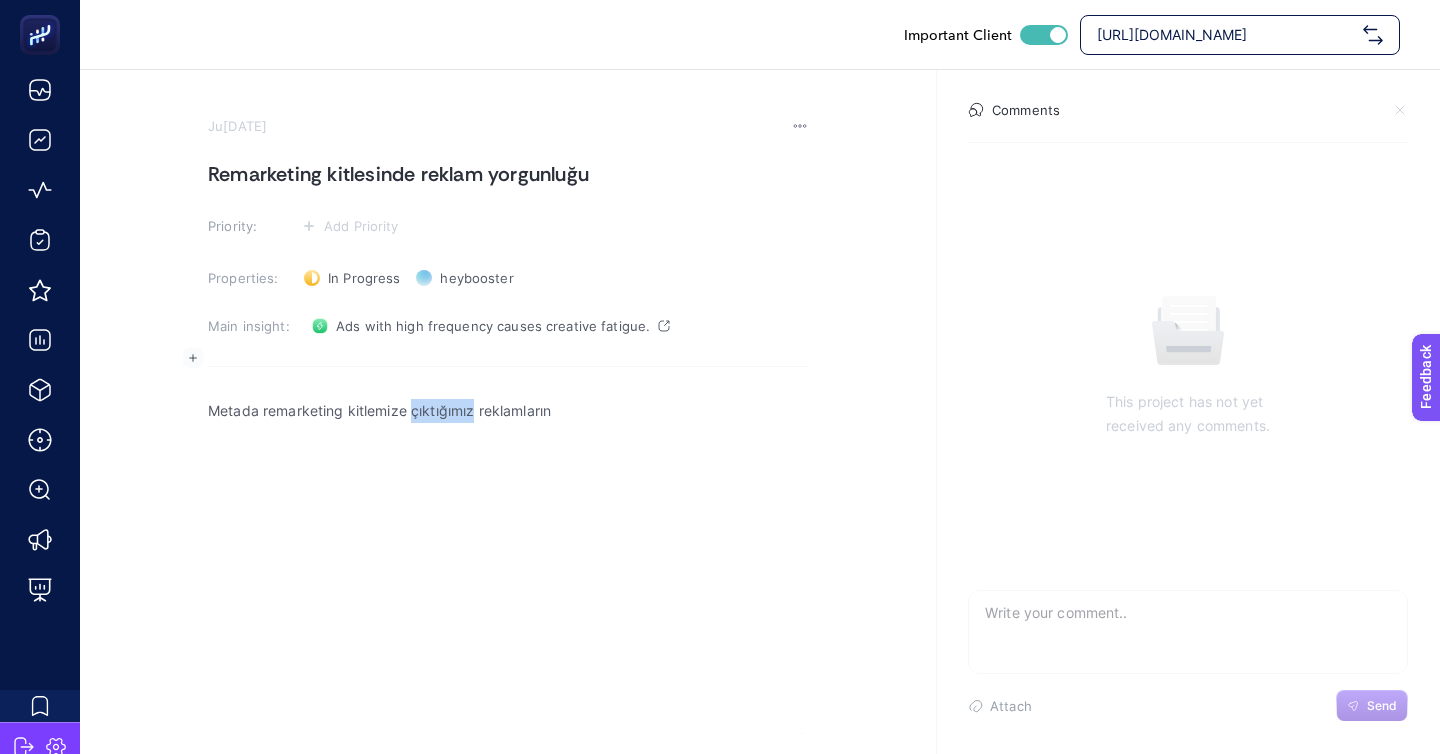 click on "Metada remarketing kitlemize çıktığımız reklamların" at bounding box center (508, 411) 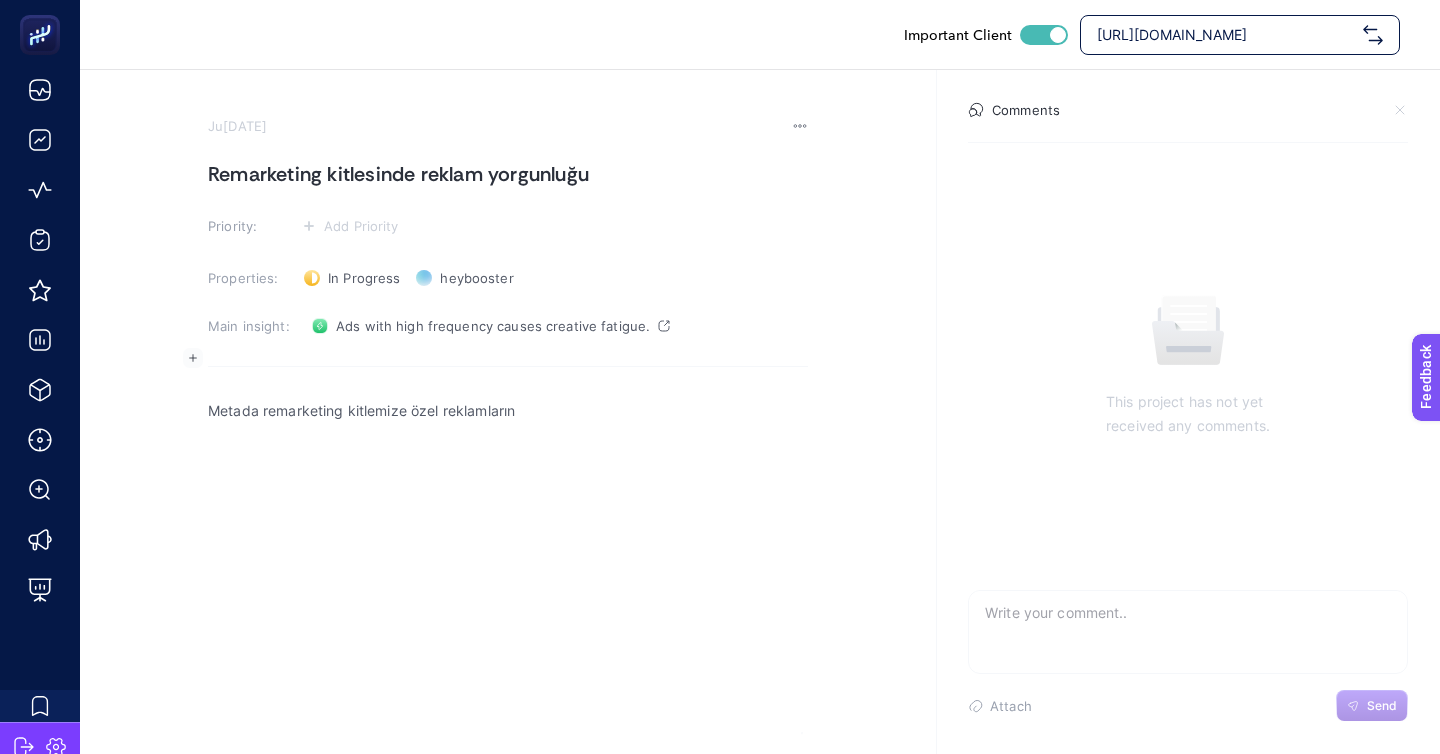 drag, startPoint x: 505, startPoint y: 362, endPoint x: 544, endPoint y: 362, distance: 39 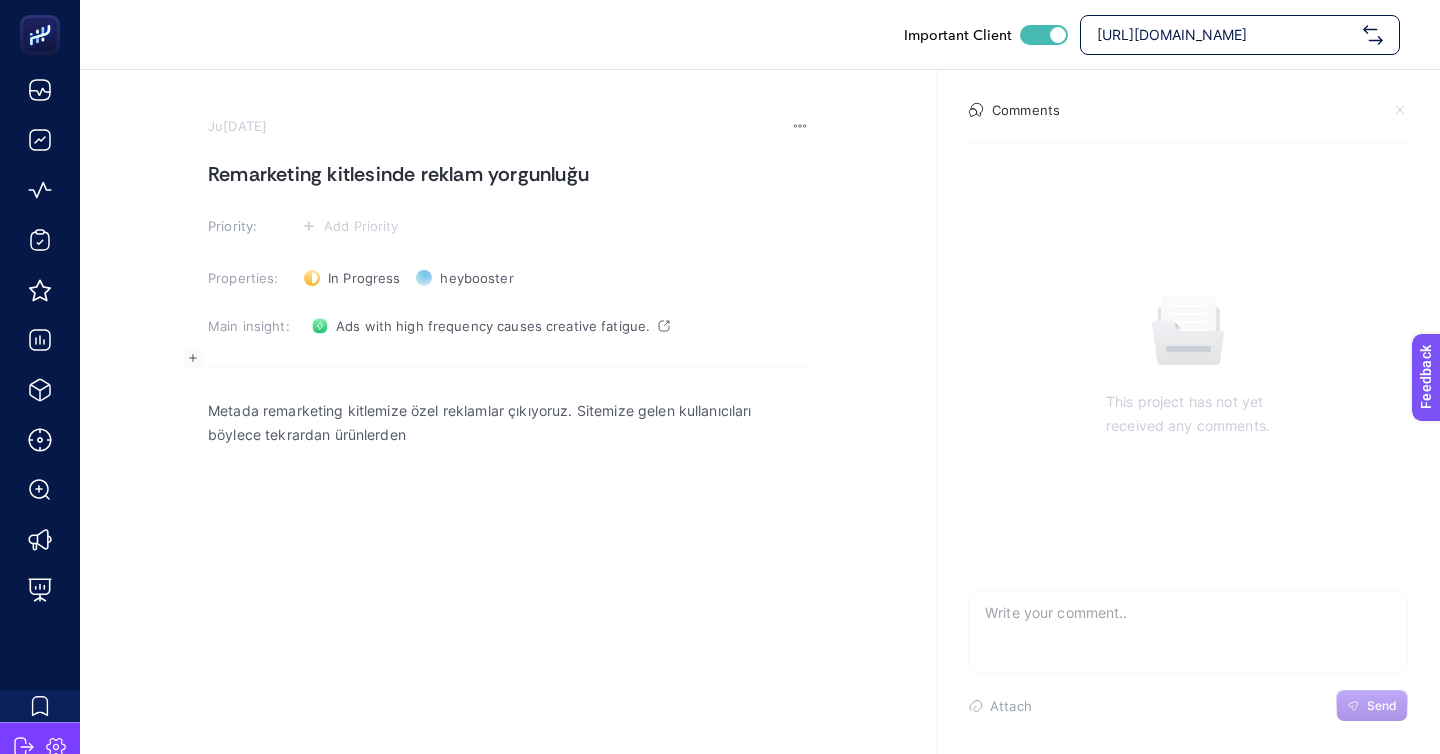 click on "Metada remarketing kitlemize özel reklamlar çıkıyoruz. Sitemize gelen kullanıcıları böylece tekrardan ürünlerden" at bounding box center (508, 423) 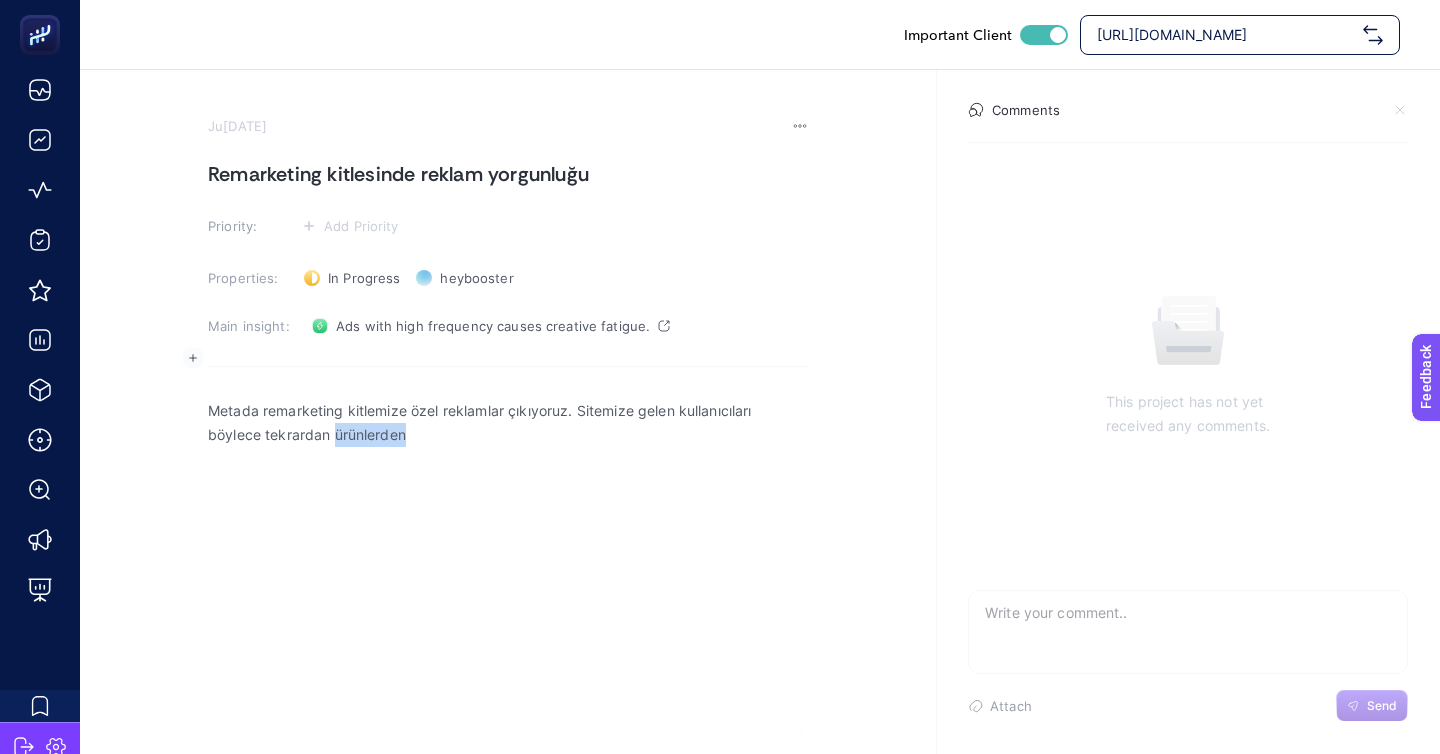 click on "Metada remarketing kitlemize özel reklamlar çıkıyoruz. Sitemize gelen kullanıcıları böylece tekrardan ürünlerden" at bounding box center [508, 423] 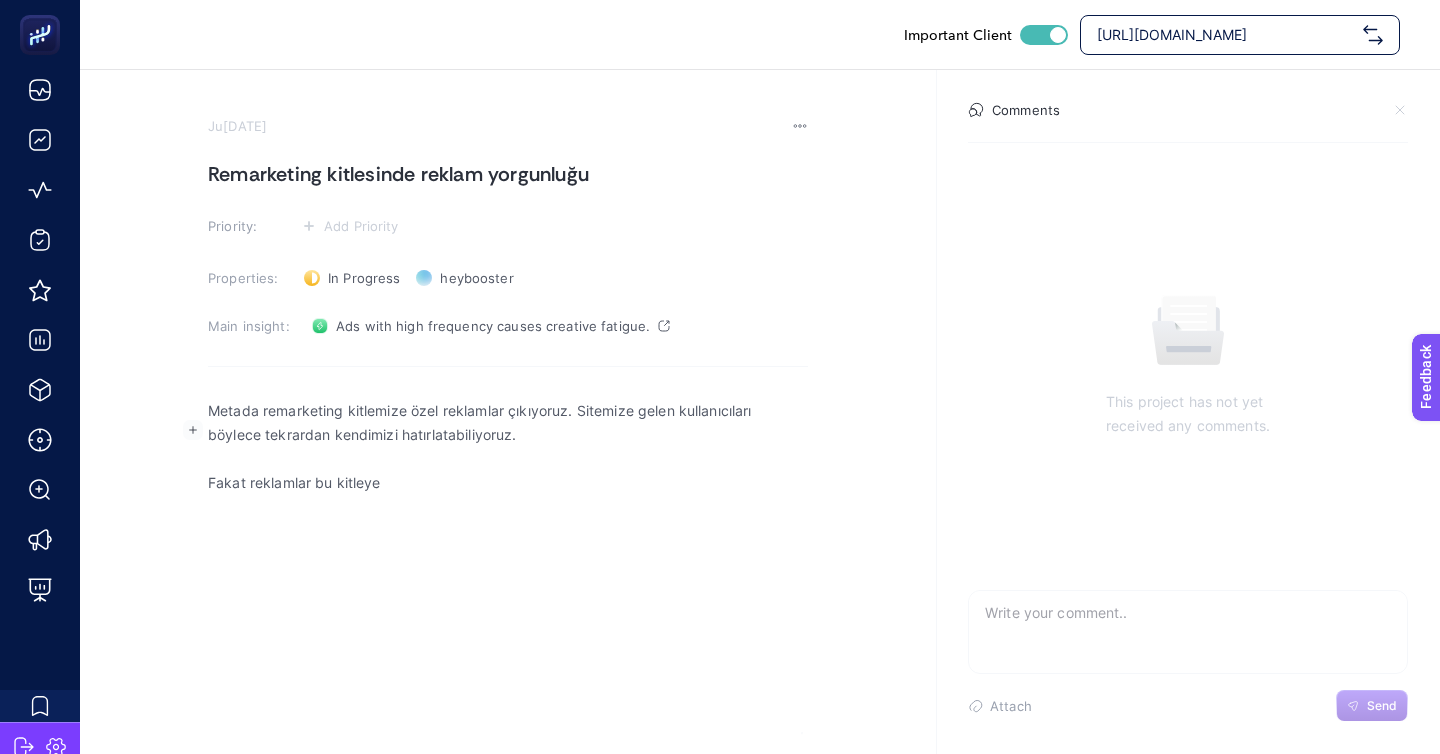 click on "Fakat reklamlar bu kitleye" at bounding box center (508, 483) 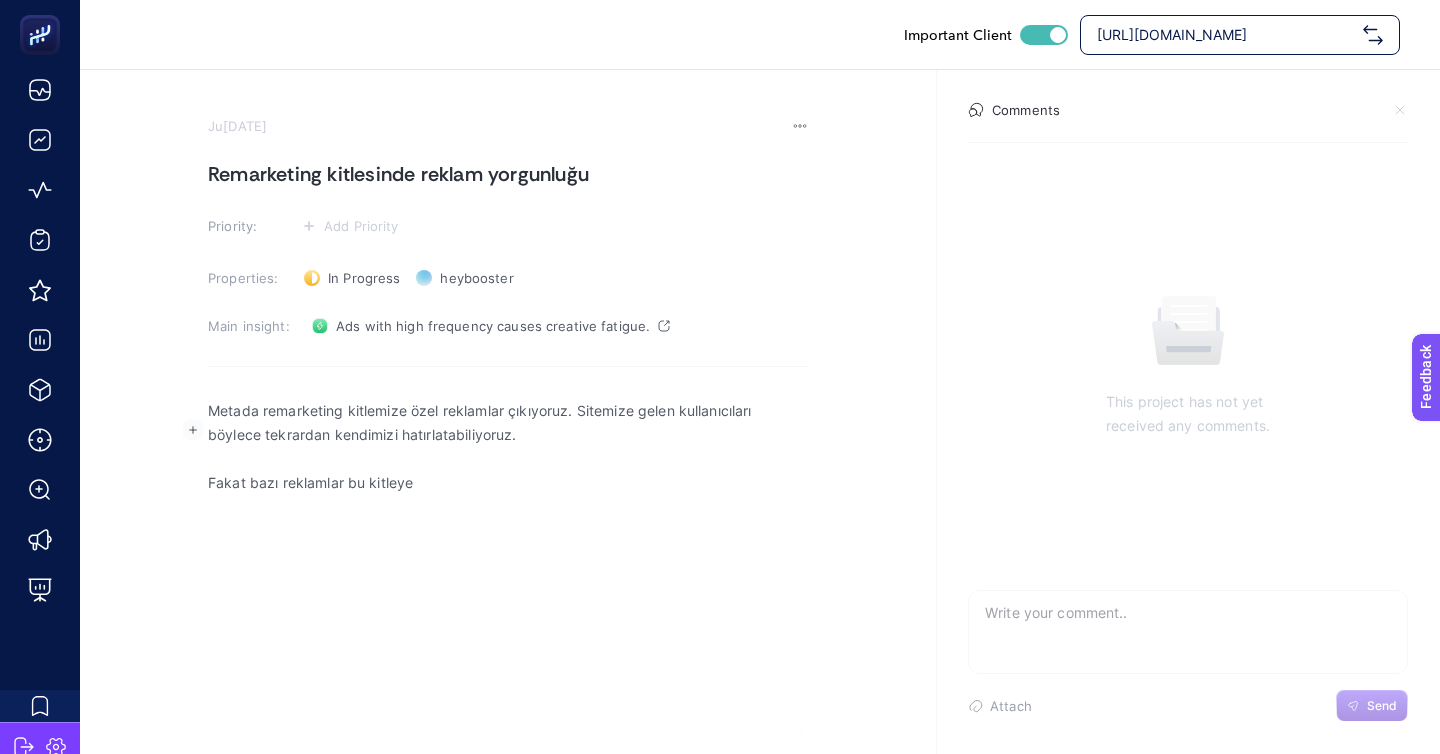 click on "Metada remarketing kitlemize özel reklamlar çıkıyoruz. Sitemize gelen kullanıcıları böylece tekrardan kendimizi hatırlatabiliyoruz. Fakat bazı reklamlar bu kitleye" at bounding box center [508, 586] 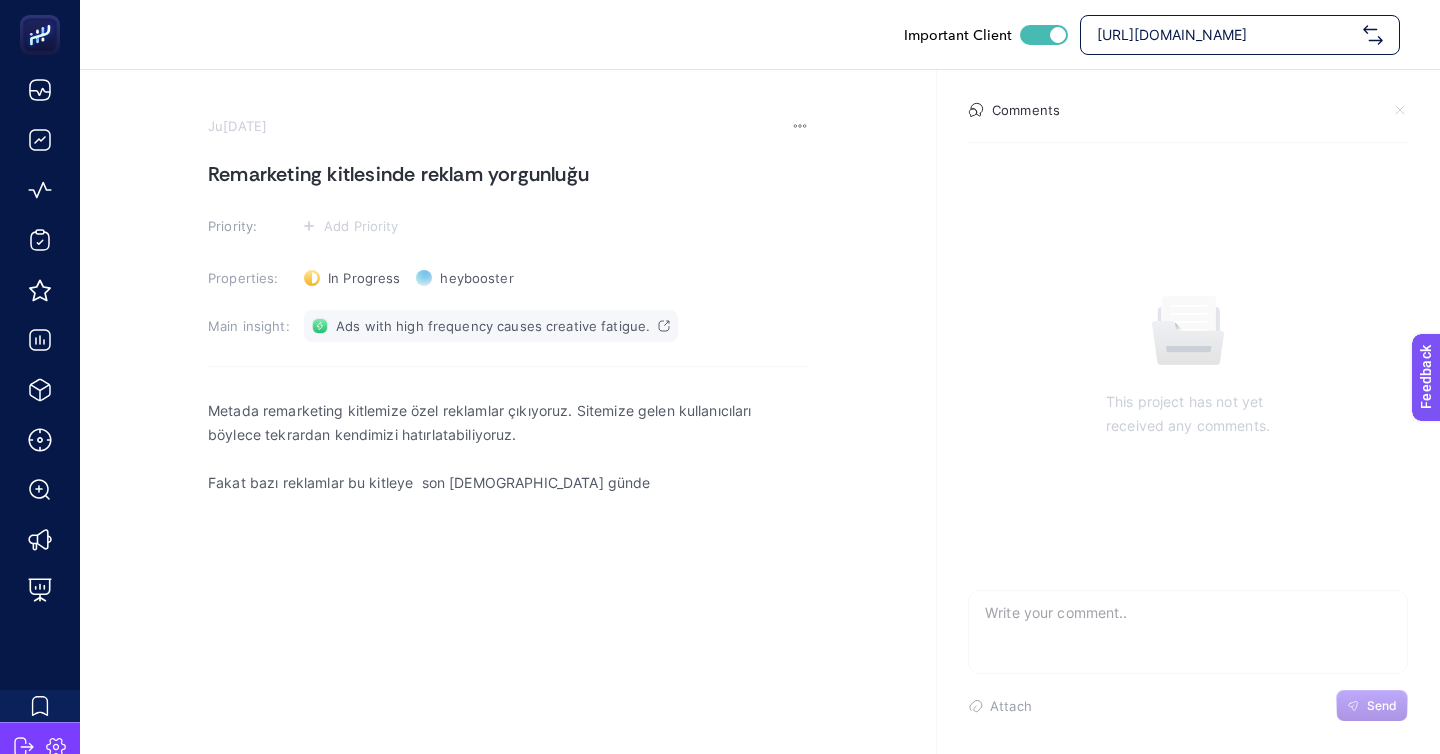 click on "Ads with high frequency causes creative fatigue." at bounding box center [493, 326] 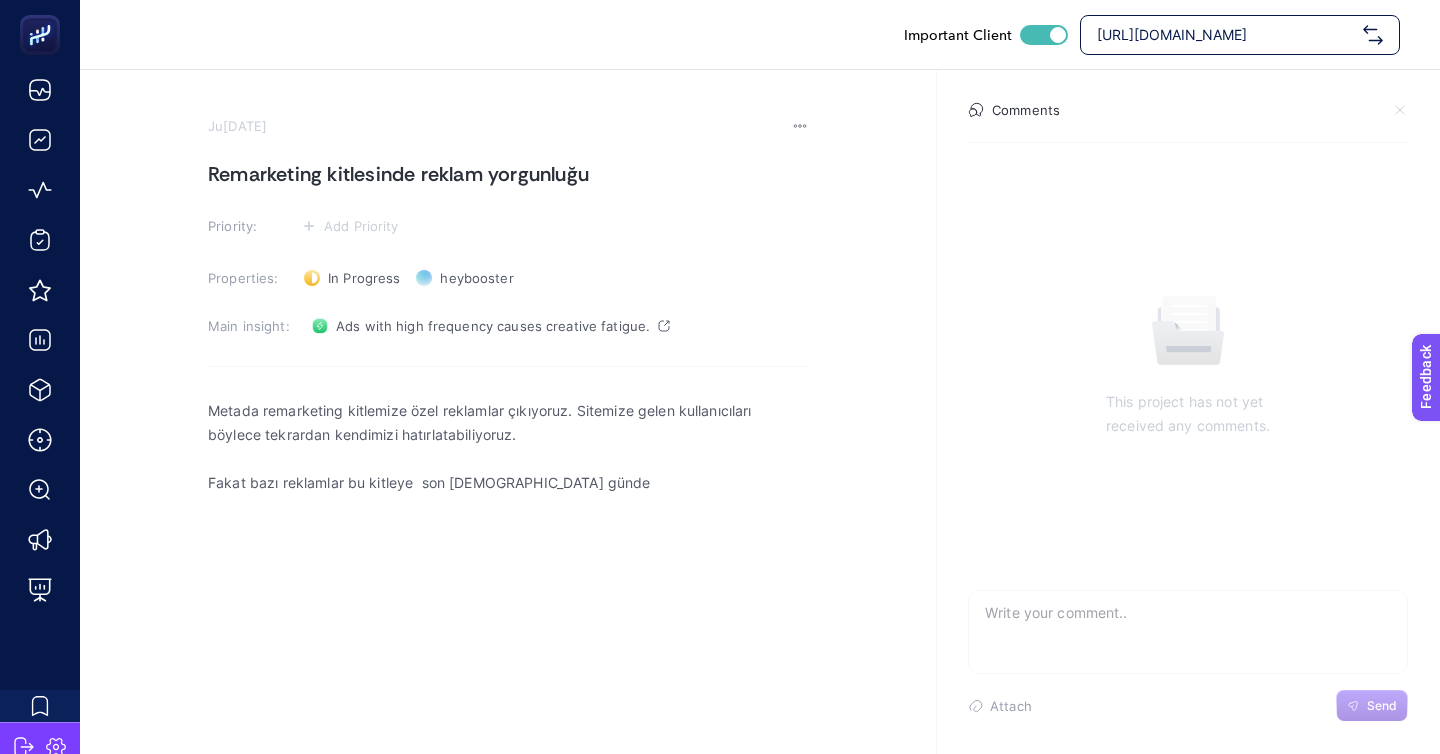 click at bounding box center (508, 459) 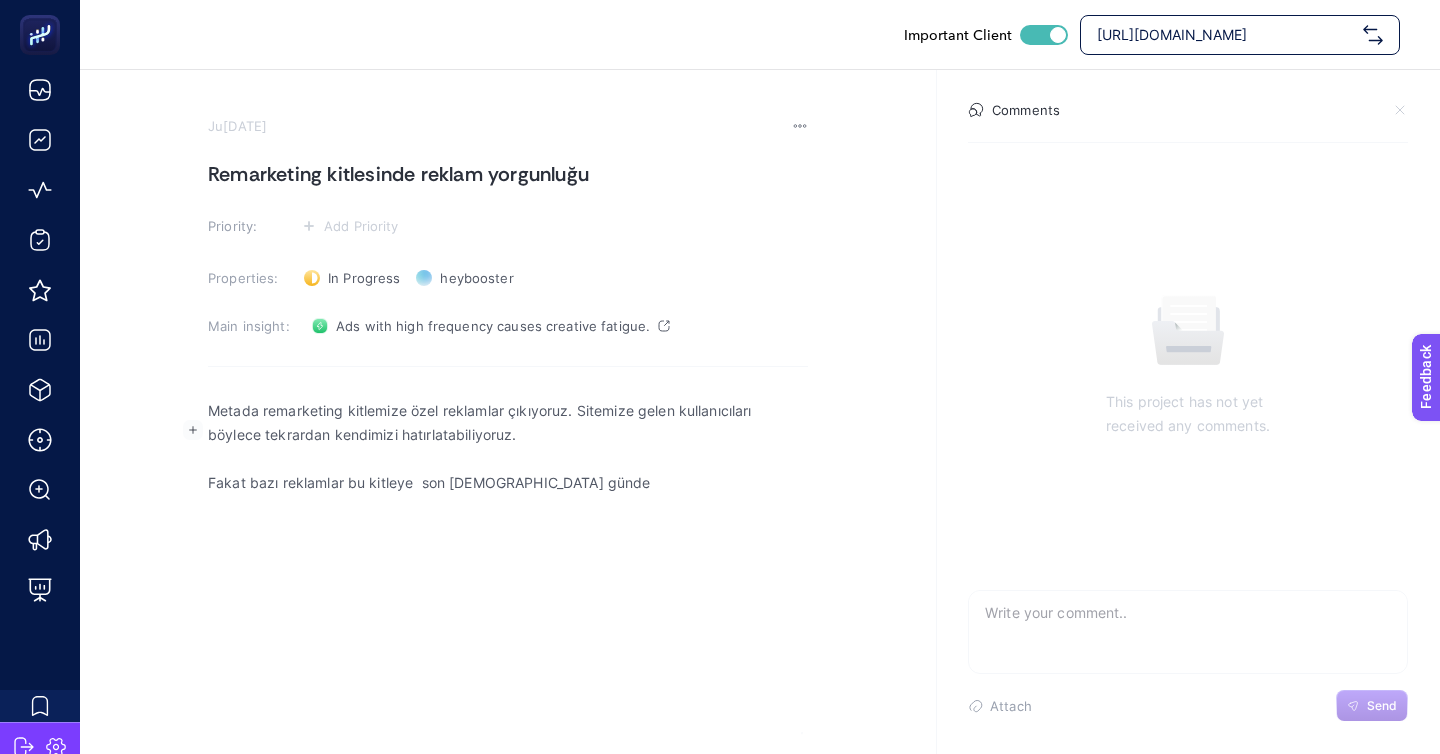 click on "Fakat bazı reklamlar bu kitleye  son 7 günde" at bounding box center [508, 483] 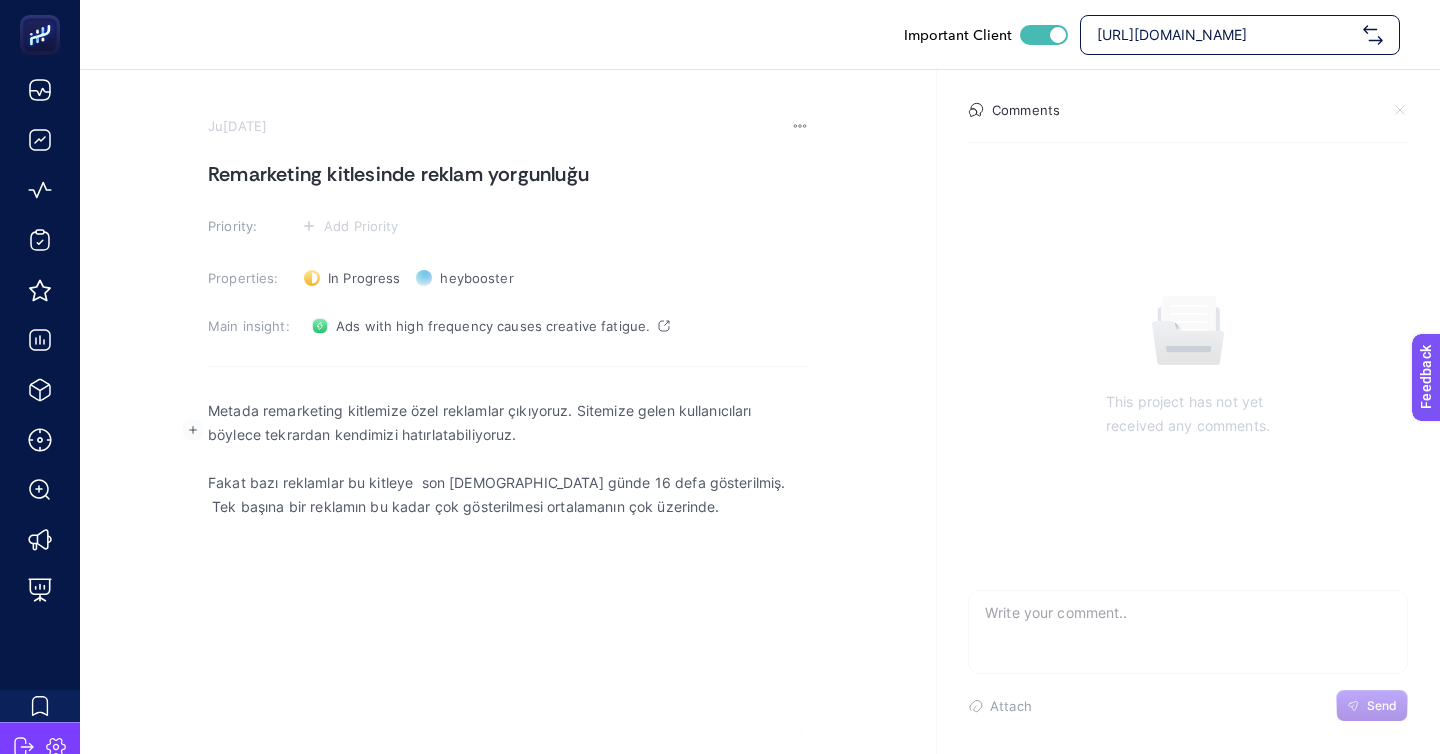 click on "Fakat bazı reklamlar bu kitleye  son 7 günde 16 defa gösterilmiş.  Tek başına bir reklamın bu kadar çok gösterilmesi ortalamanın çok üzerinde." at bounding box center (508, 495) 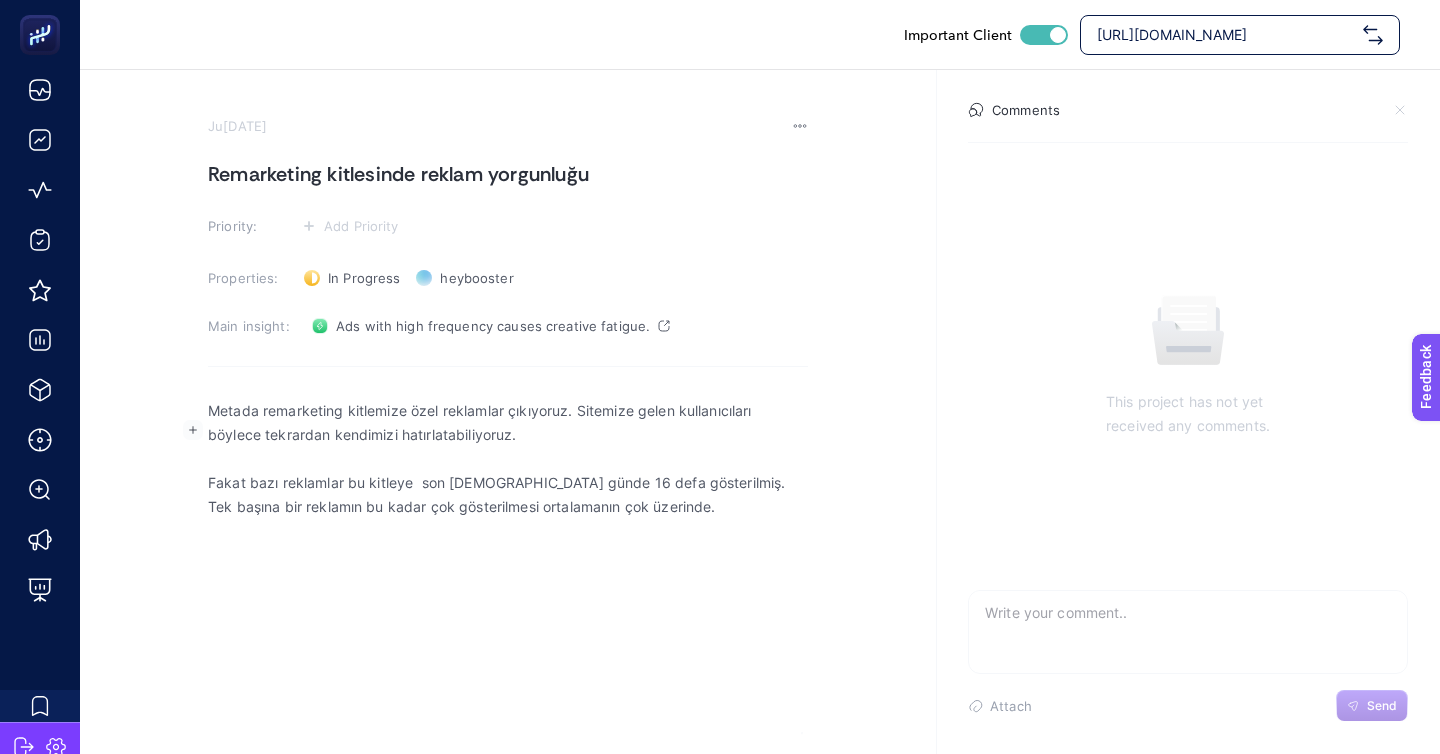click on "Fakat bazı reklamlar bu kitleye  son 7 günde 16 defa gösterilmiş. Tek başına bir reklamın bu kadar çok gösterilmesi ortalamanın çok üzerinde." at bounding box center (508, 495) 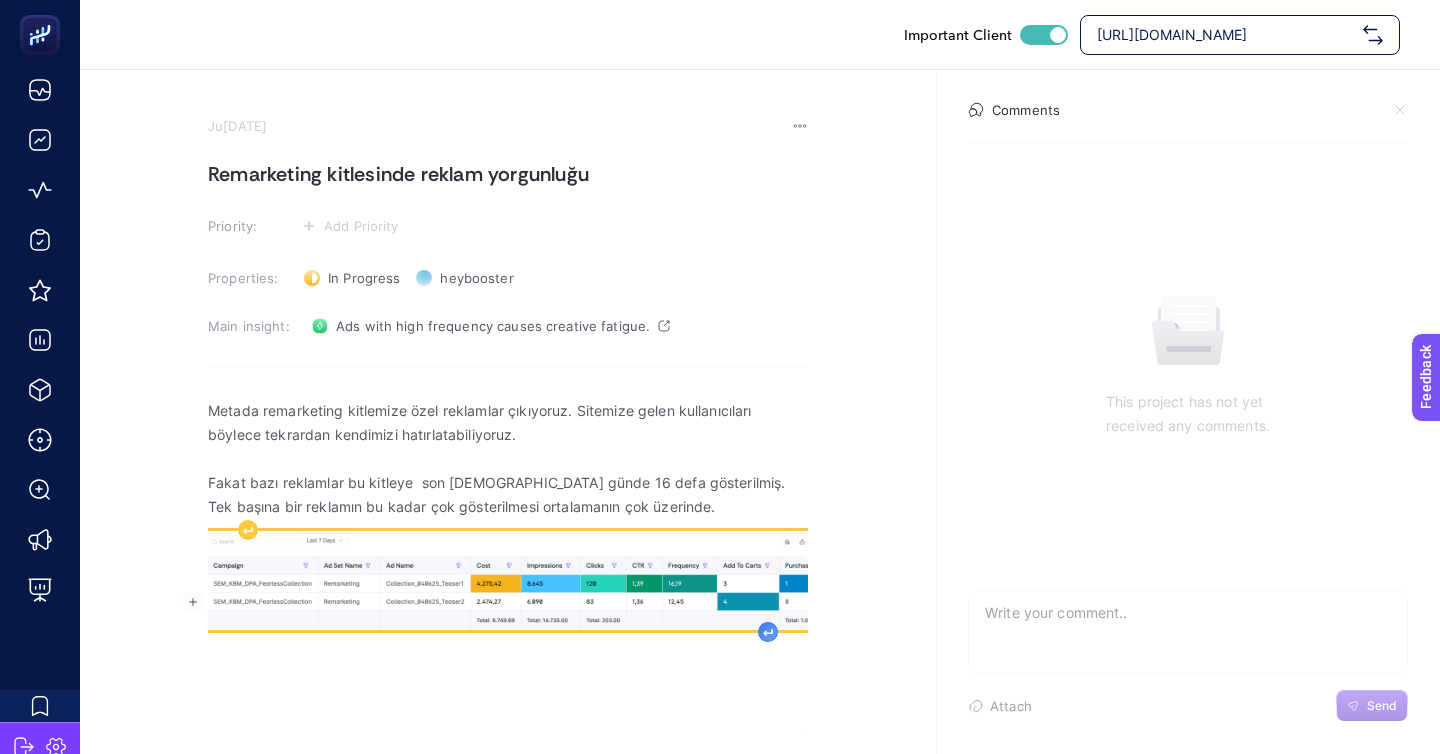 click at bounding box center [768, 632] 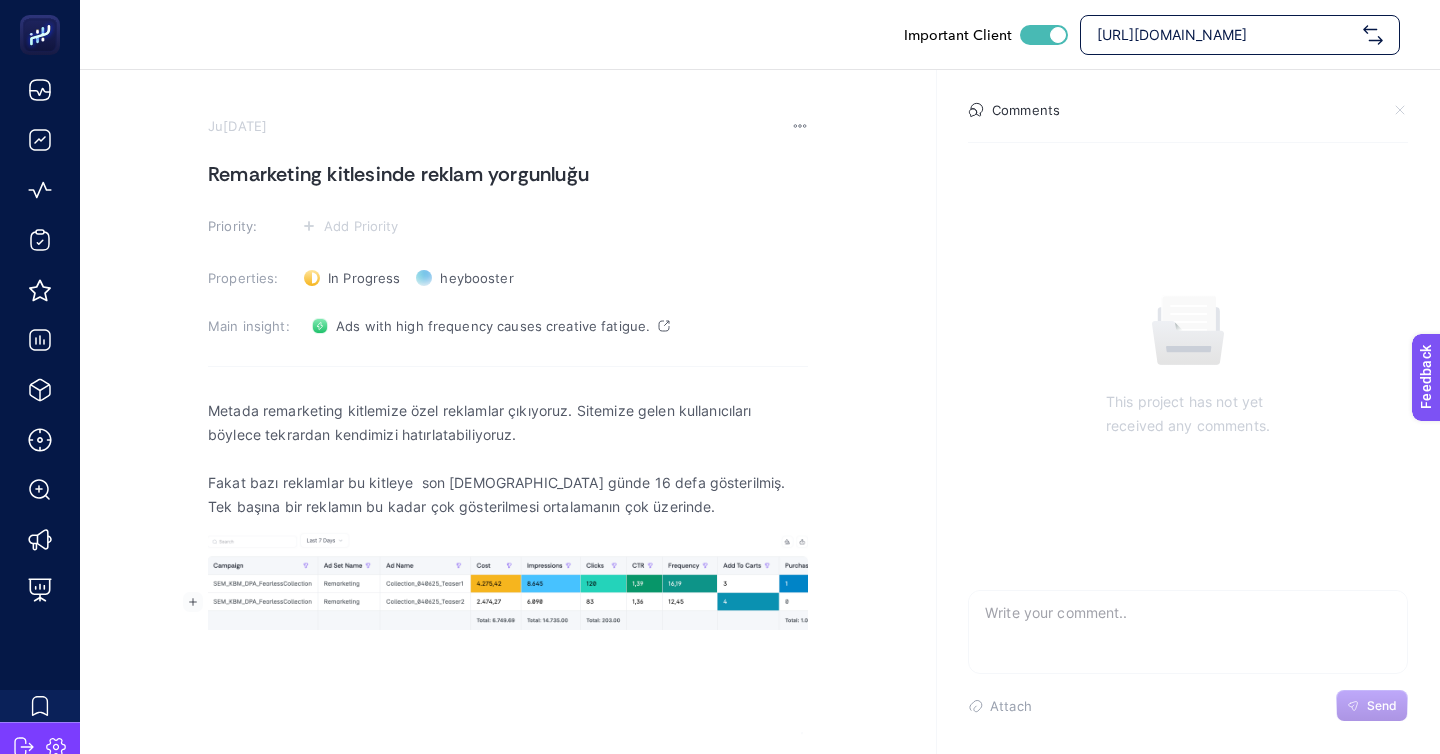 click at bounding box center [508, 655] 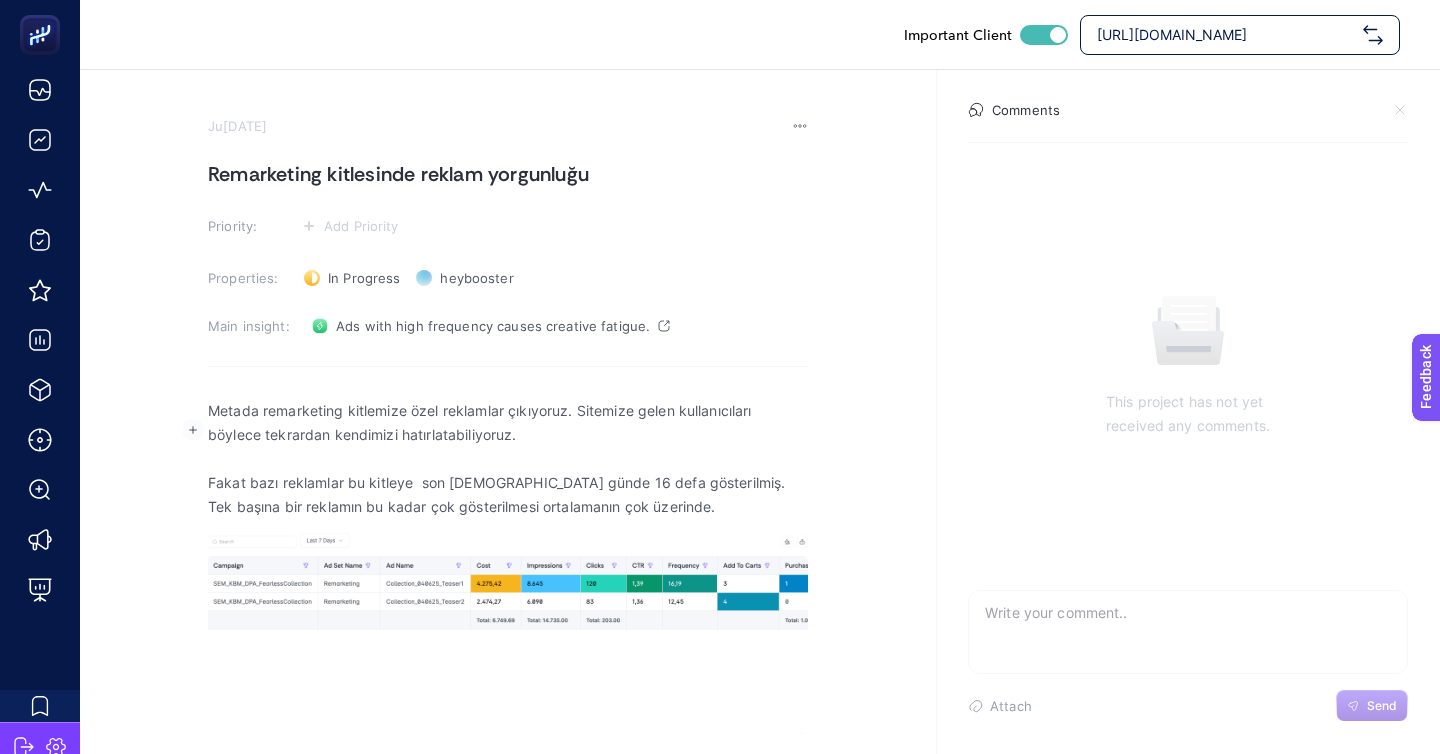 click on "Fakat bazı reklamlar bu kitleye  son 7 günde 16 defa gösterilmiş. Tek başına bir reklamın bu kadar çok gösterilmesi ortalamanın çok üzerinde." at bounding box center [508, 495] 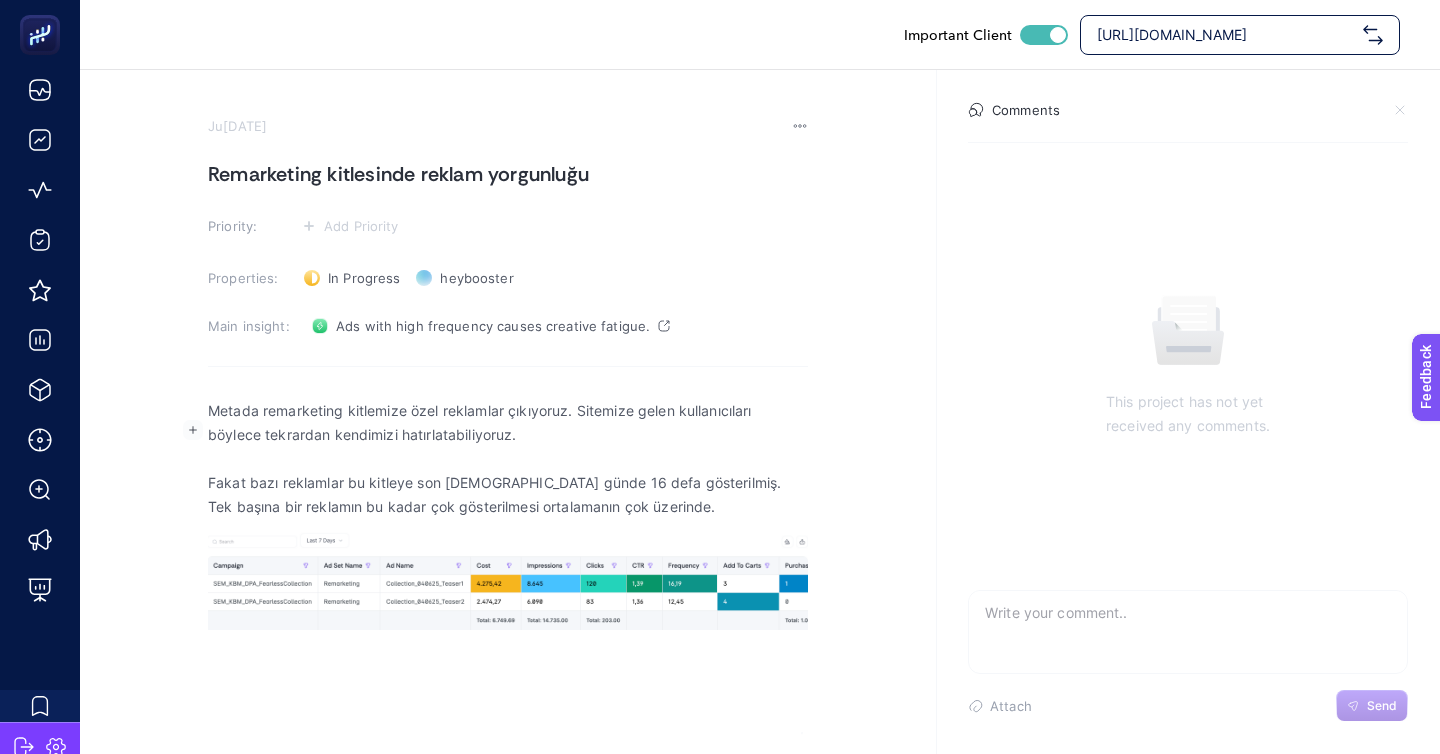 click on "Fakat bazı reklamlar bu kitleye son 7 günde 16 defa gösterilmiş. Tek başına bir reklamın bu kadar çok gösterilmesi ortalamanın çok üzerinde." at bounding box center [508, 495] 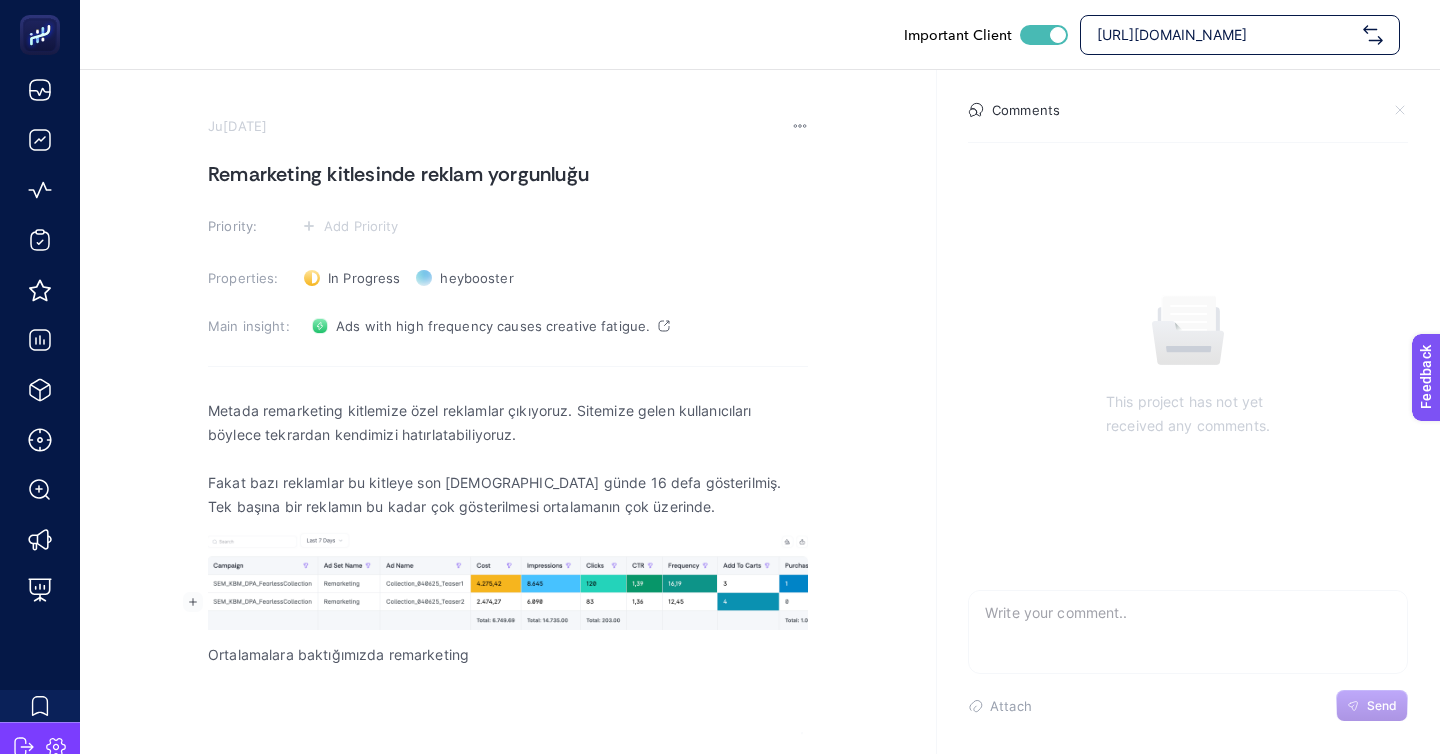 click on "Metada remarketing kitlemize özel reklamlar çıkıyoruz. Sitemize gelen kullanıcıları böylece tekrardan kendimizi hatırlatabiliyoruz. Fakat bazı reklamlar bu kitleye son 7 günde 16 defa gösterilmiş. Tek başına bir reklamın bu kadar çok gösterilmesi ortalamanın çok üzerinde.  Ortalamalara baktığımızda remarketing" at bounding box center (508, 586) 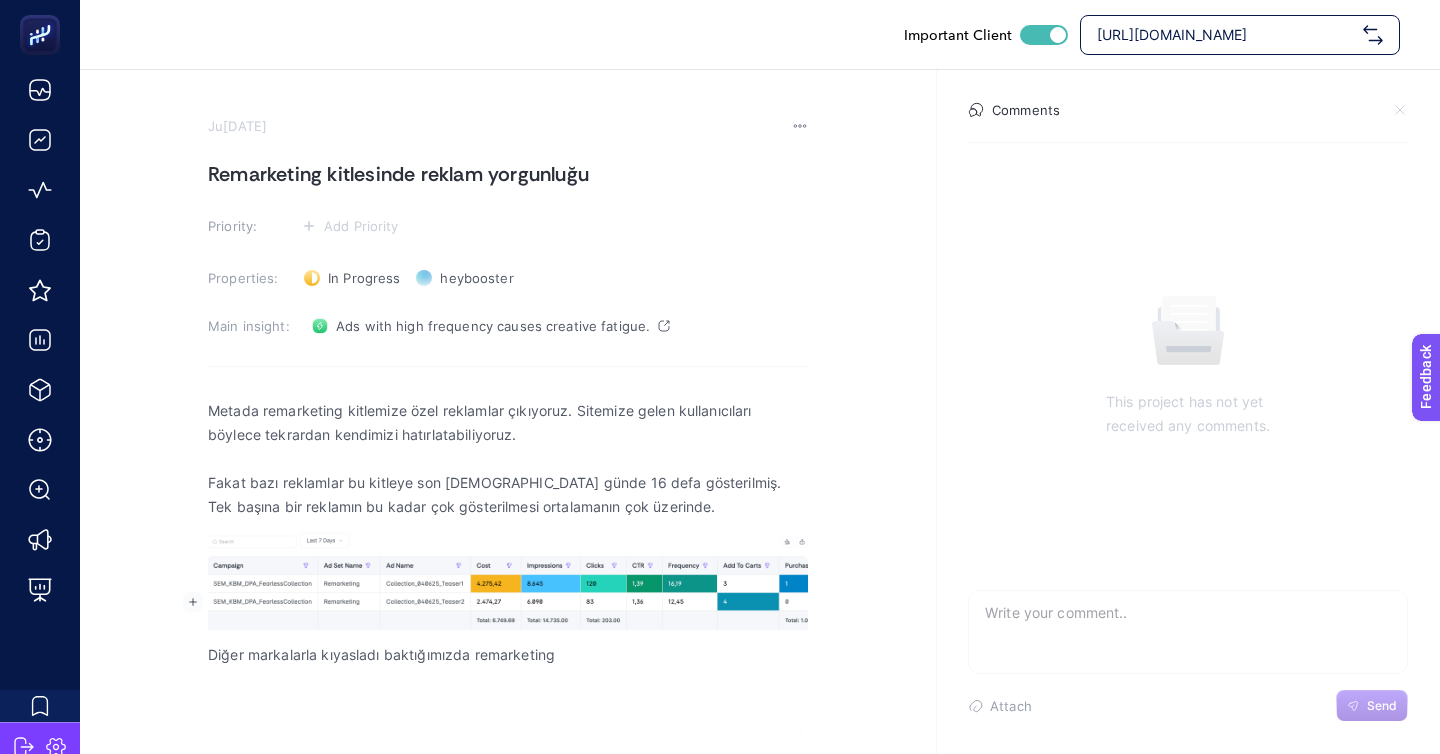 click on "Diğer markalarla kıyasladı baktığımızda remarketing" at bounding box center [508, 655] 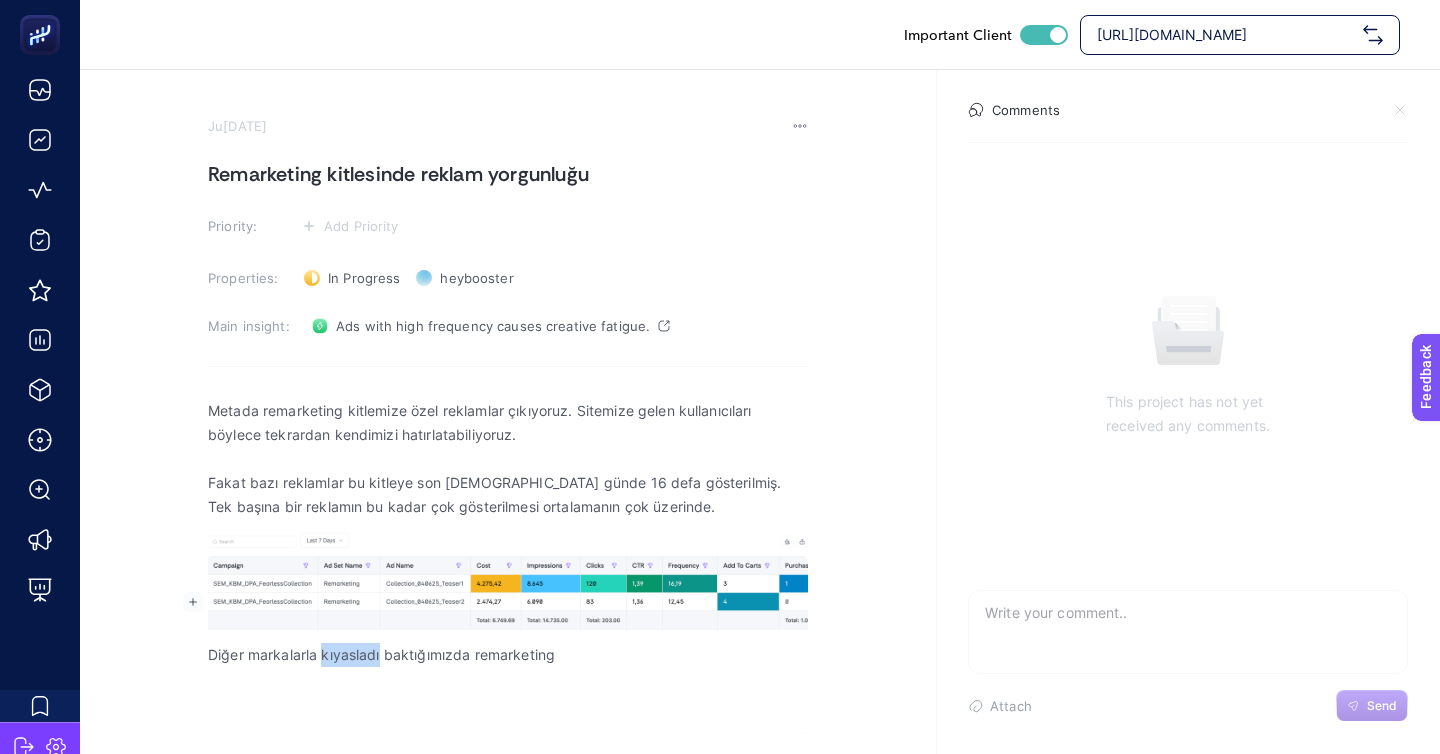 click on "Diğer markalarla kıyasladı baktığımızda remarketing" at bounding box center [508, 655] 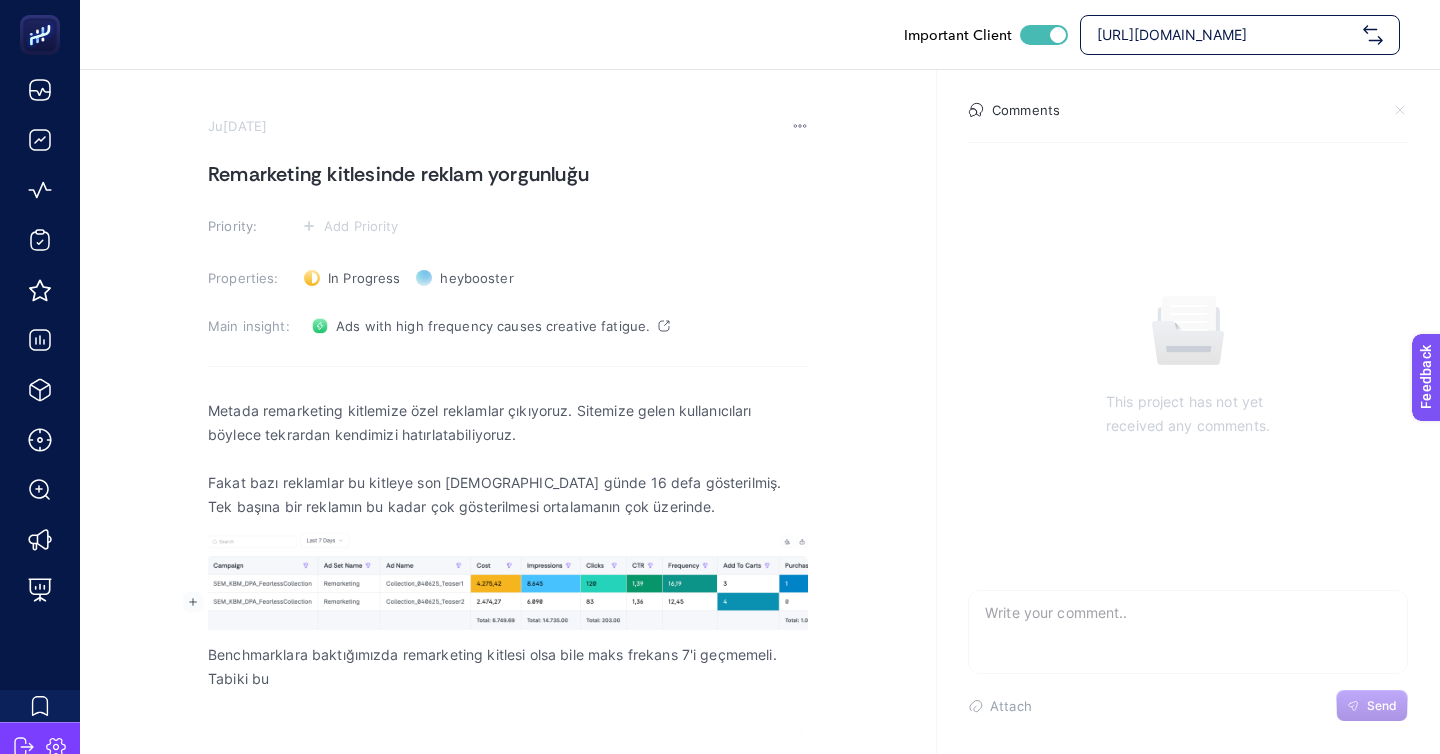 click on "Benchmarklara baktığımızda remarketing kitlesi olsa bile maks frekans 7'i geçmemeli. Tabiki bu" at bounding box center (508, 667) 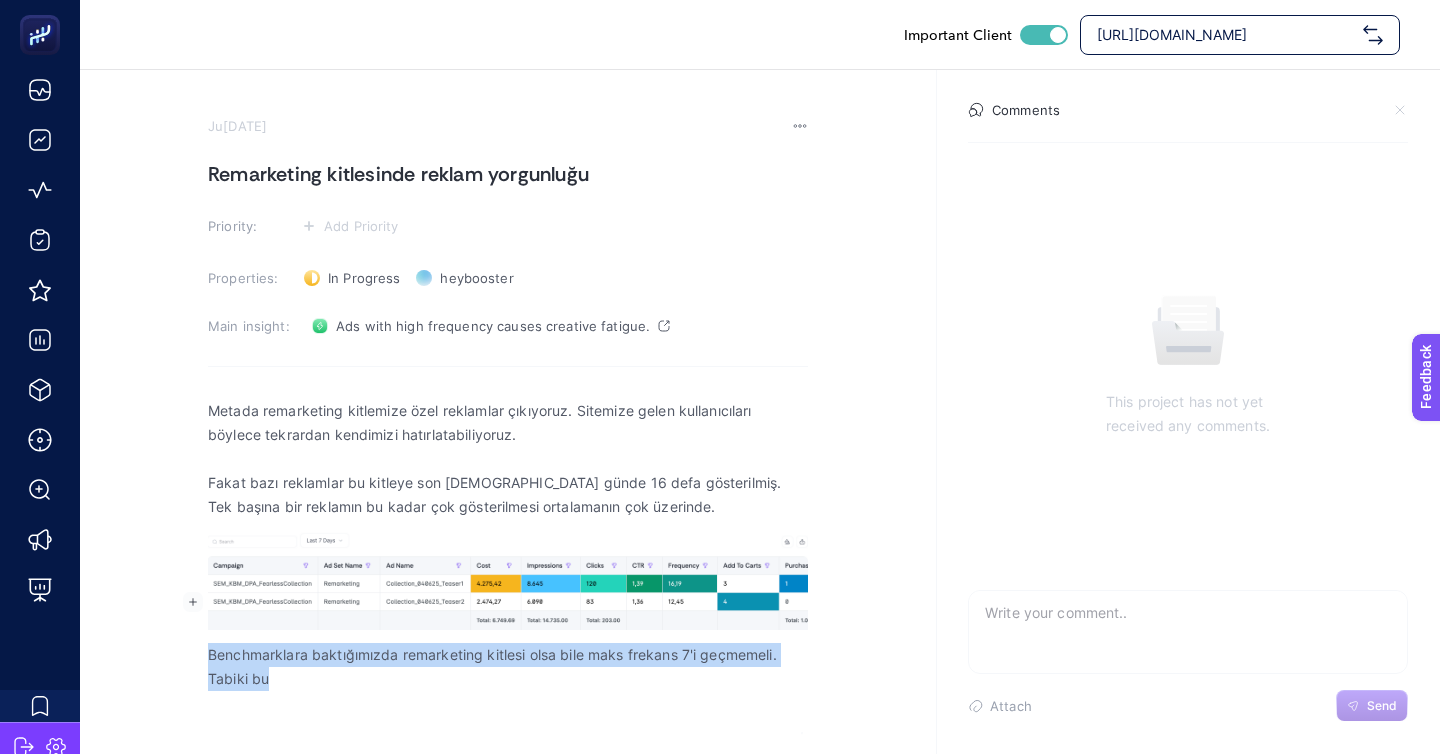 click on "Benchmarklara baktığımızda remarketing kitlesi olsa bile maks frekans 7'i geçmemeli. Tabiki bu" at bounding box center [508, 667] 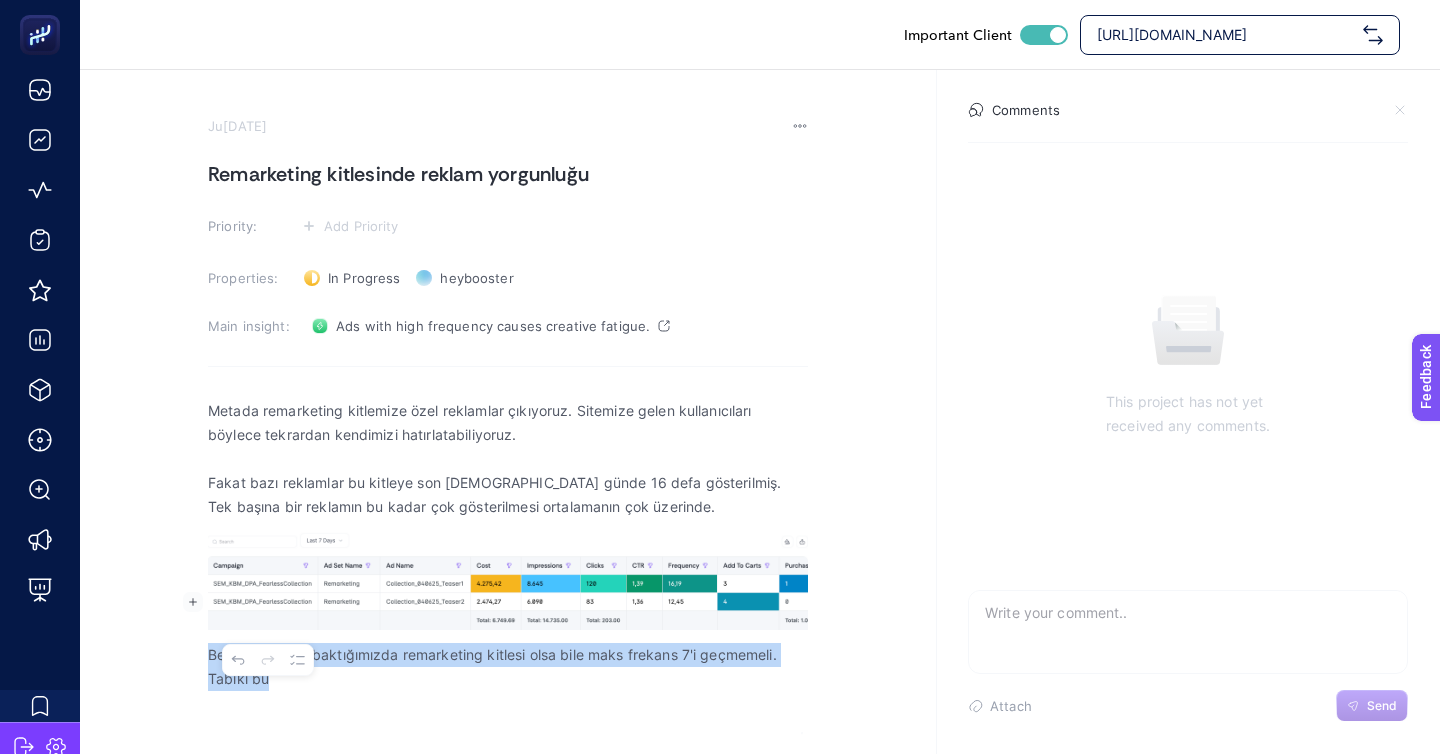 click on "Benchmarklara baktığımızda remarketing kitlesi olsa bile maks frekans 7'i geçmemeli. Tabiki bu" at bounding box center [508, 667] 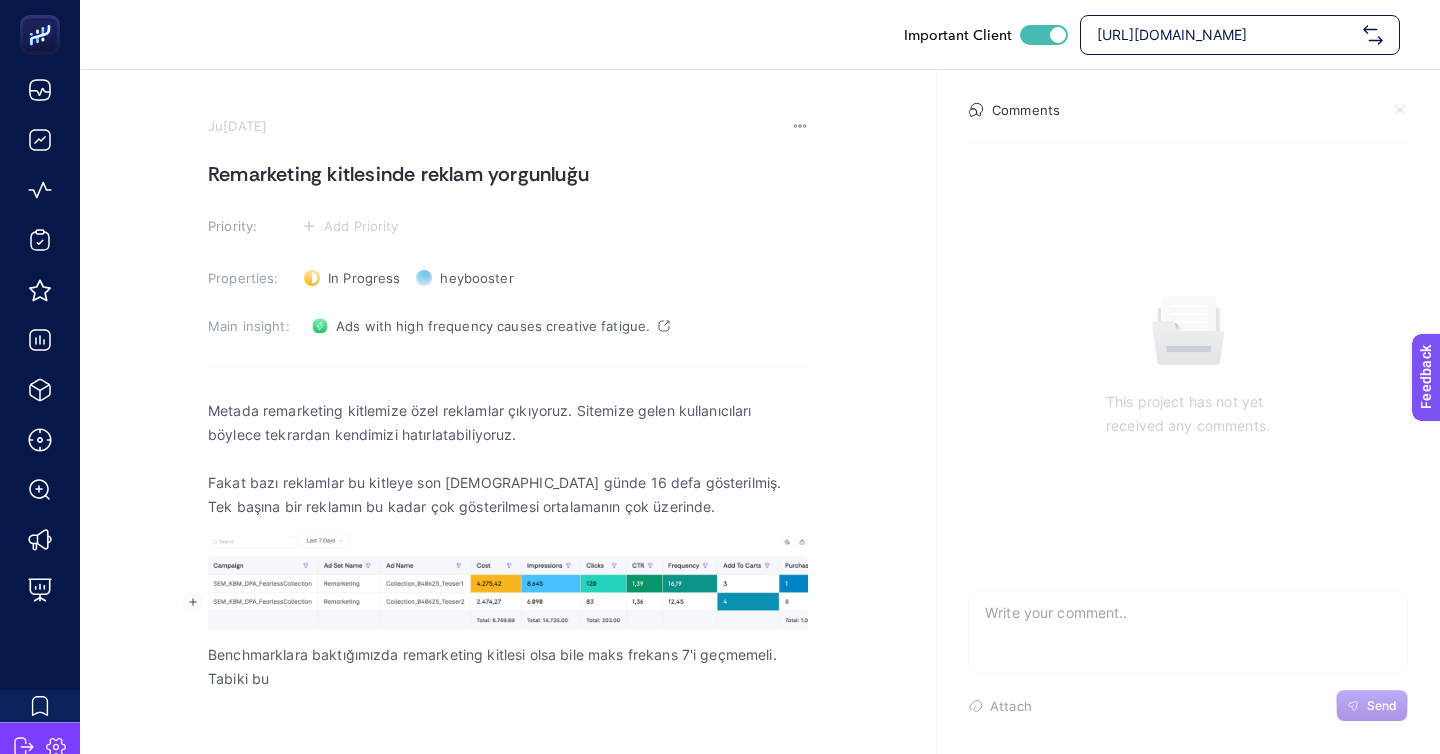 click on "Benchmarklara baktığımızda remarketing kitlesi olsa bile maks frekans 7'i geçmemeli. Tabiki bu" at bounding box center [508, 667] 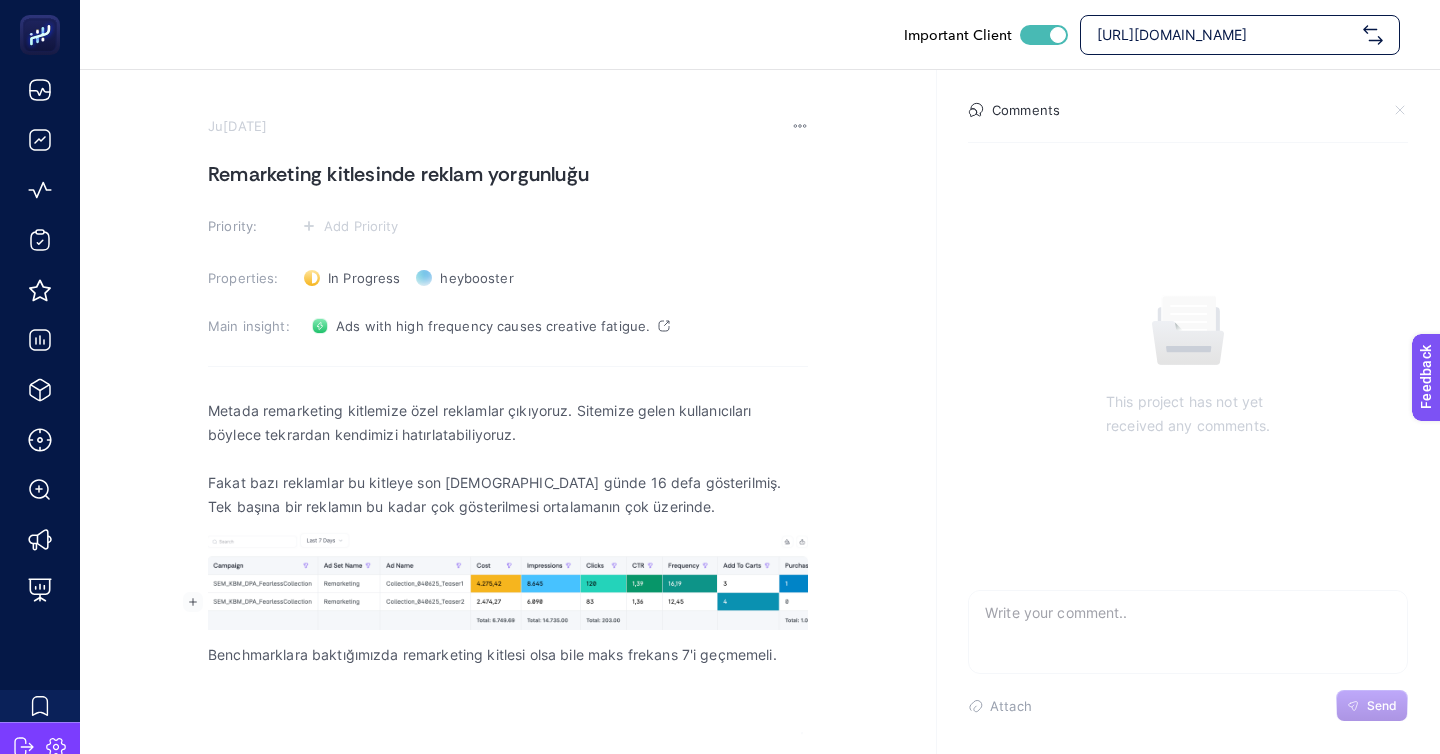click on "Metada remarketing kitlemize özel reklamlar çıkıyoruz. Sitemize gelen kullanıcıları böylece tekrardan kendimizi hatırlatabiliyoruz. Fakat bazı reklamlar bu kitleye son 7 günde 16 defa gösterilmiş. Tek başına bir reklamın bu kadar çok gösterilmesi ortalamanın çok üzerinde.  Benchmarklara baktığımızda remarketing kitlesi olsa bile maks frekans 7'i geçmemeli." at bounding box center [508, 586] 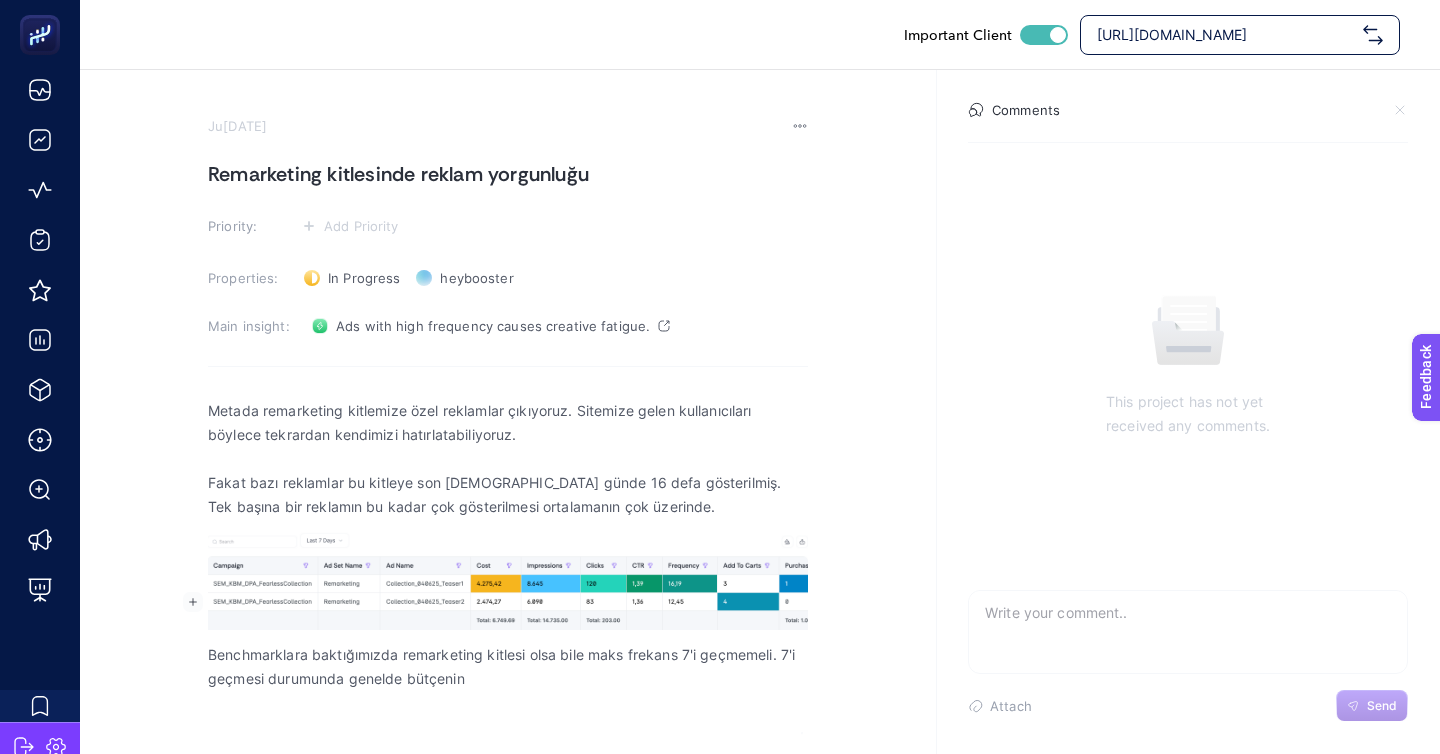 click on "Benchmarklara baktığımızda remarketing kitlesi olsa bile maks frekans 7'i geçmemeli. 7'i geçmesi durumunda genelde bütçenin" at bounding box center (508, 667) 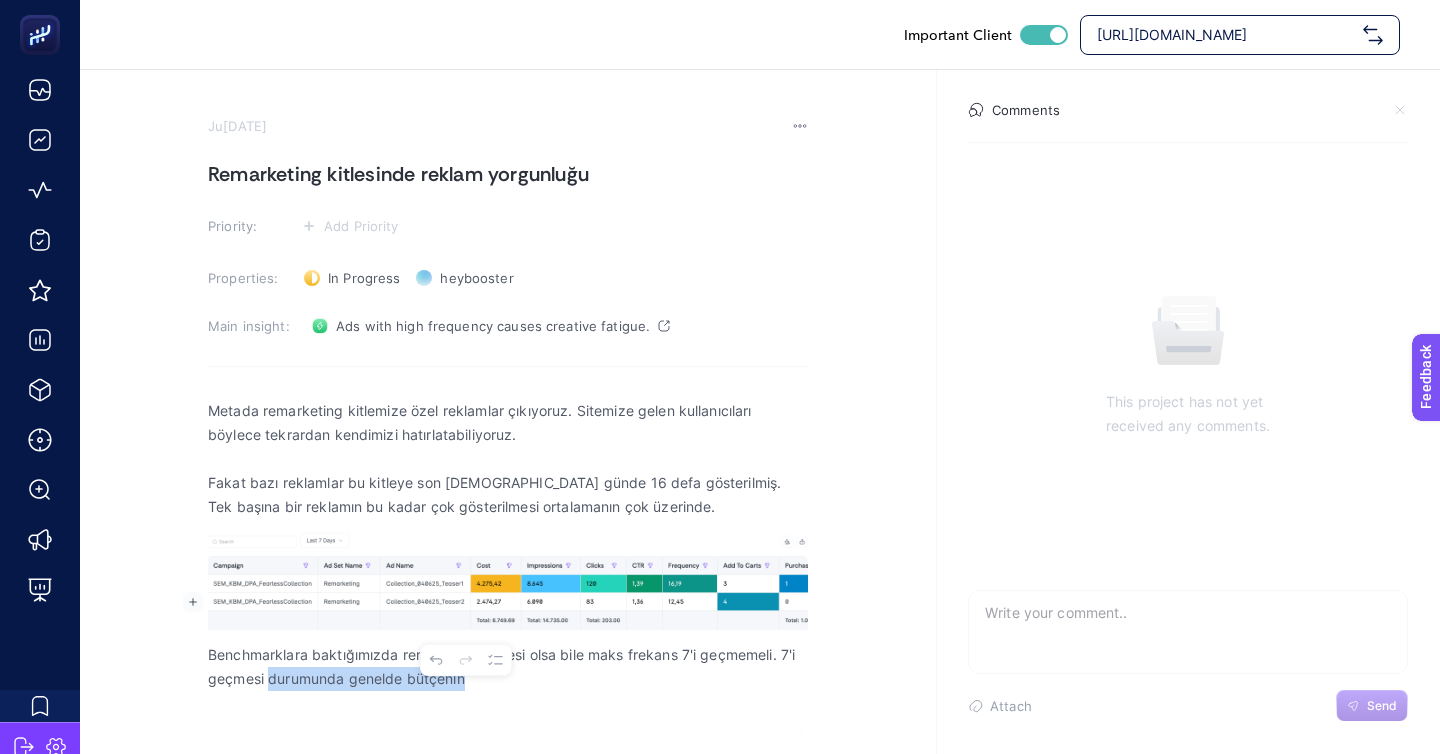 drag, startPoint x: 271, startPoint y: 630, endPoint x: 504, endPoint y: 623, distance: 233.10513 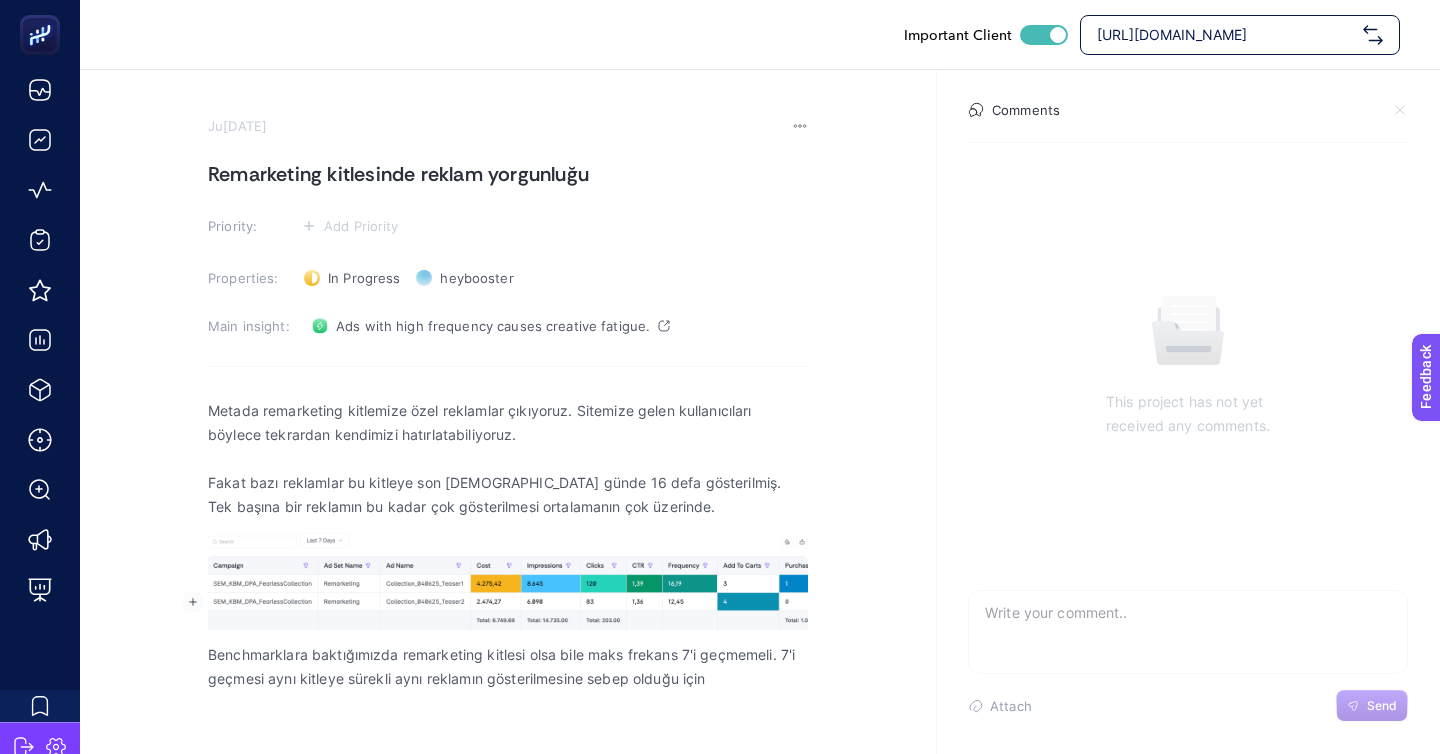 click on "Metada remarketing kitlemize özel reklamlar çıkıyoruz. Sitemize gelen kullanıcıları böylece tekrardan kendimizi hatırlatabiliyoruz. Fakat bazı reklamlar bu kitleye son 7 günde 16 defa gösterilmiş. Tek başına bir reklamın bu kadar çok gösterilmesi ortalamanın çok üzerinde.  Benchmarklara baktığımızda remarketing kitlesi olsa bile maks frekans 7'i geçmemeli. 7'i geçmesi aynı kitleye sürekli aynı reklamın gösterilmesine sebep olduğu için" at bounding box center [508, 586] 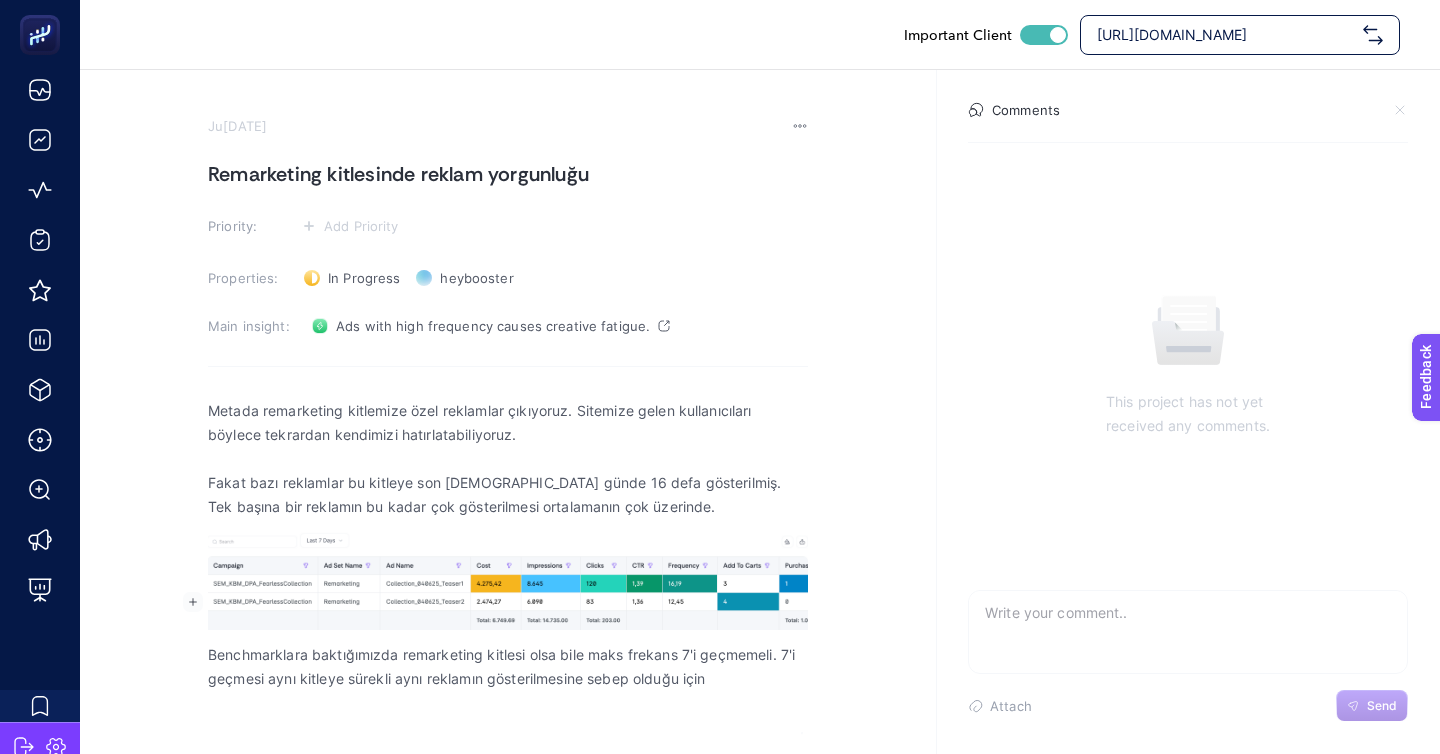 click on "Benchmarklara baktığımızda remarketing kitlesi olsa bile maks frekans 7'i geçmemeli. 7'i geçmesi aynı kitleye sürekli aynı reklamın gösterilmesine sebep olduğu için" at bounding box center [508, 667] 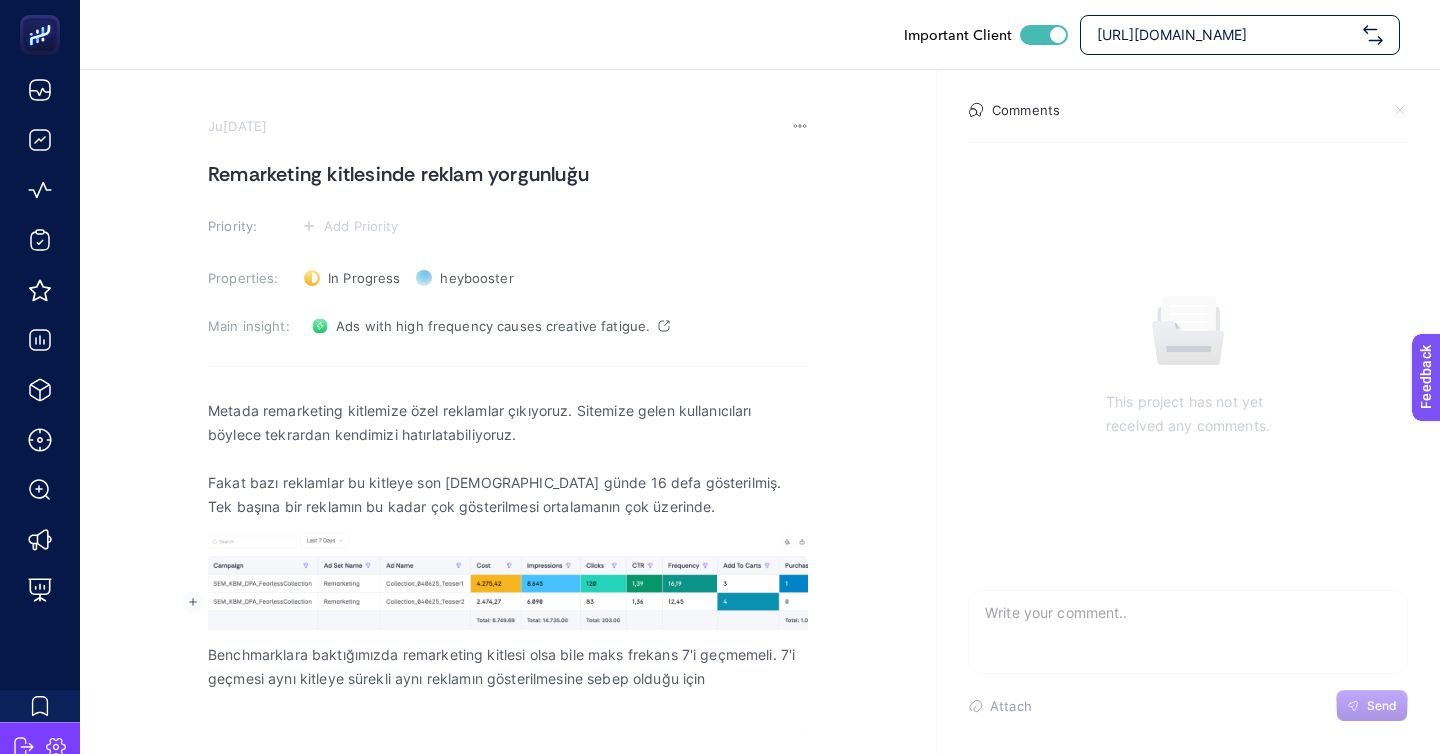 click on "Benchmarklara baktığımızda remarketing kitlesi olsa bile maks frekans 7'i geçmemeli. 7'i geçmesi aynı kitleye sürekli aynı reklamın gösterilmesine sebep olduğu için" at bounding box center (508, 667) 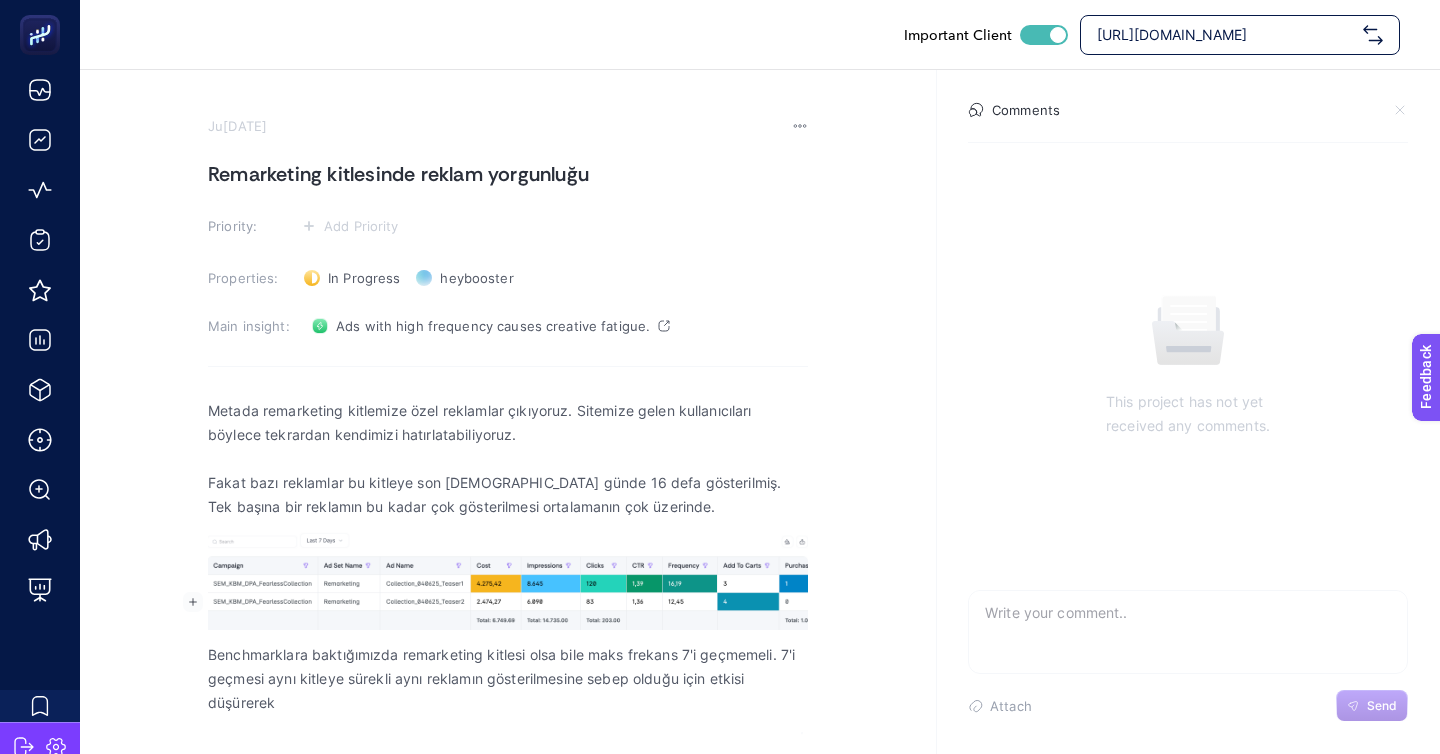 click on "Benchmarklara baktığımızda remarketing kitlesi olsa bile maks frekans 7'i geçmemeli. 7'i geçmesi aynı kitleye sürekli aynı reklamın gösterilmesine sebep olduğu için etkisi düşürerek" at bounding box center (508, 679) 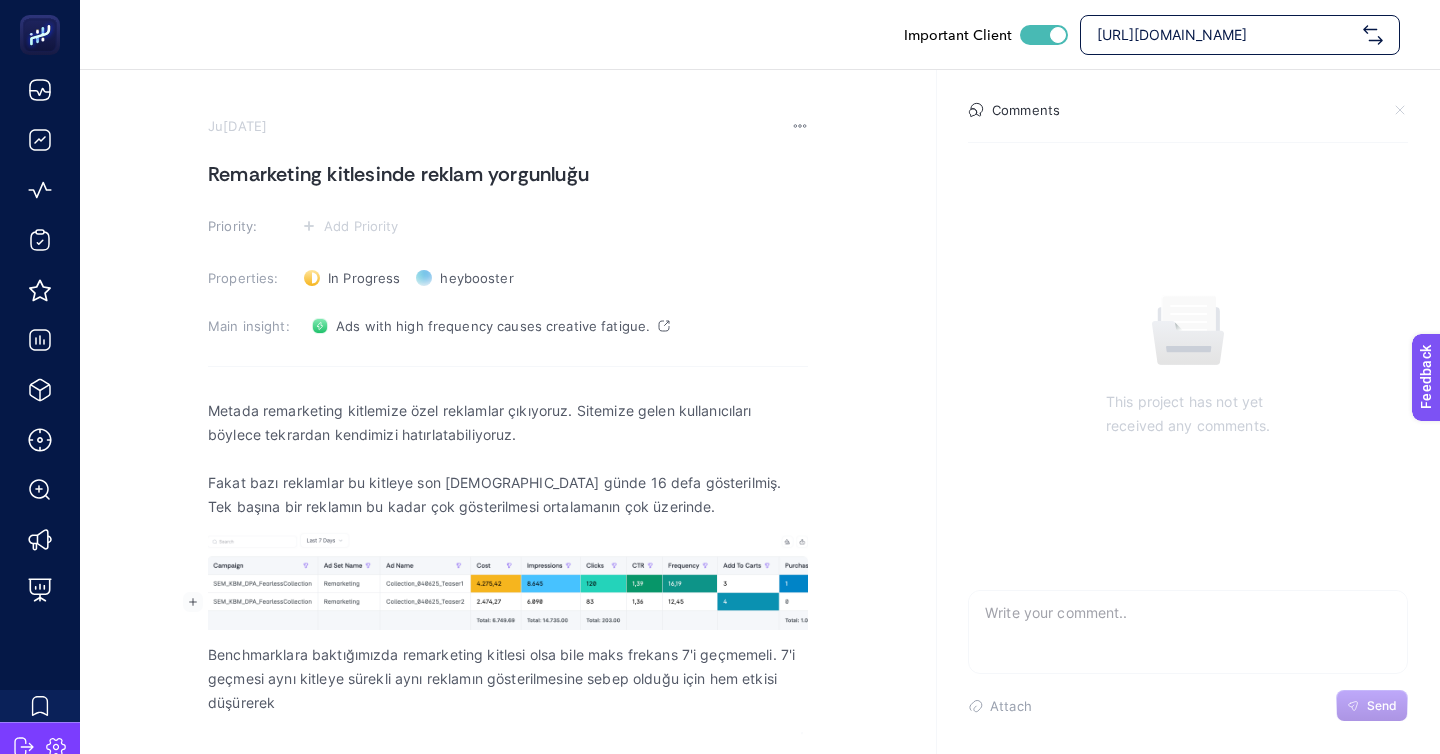 drag, startPoint x: 245, startPoint y: 659, endPoint x: 299, endPoint y: 651, distance: 54.589375 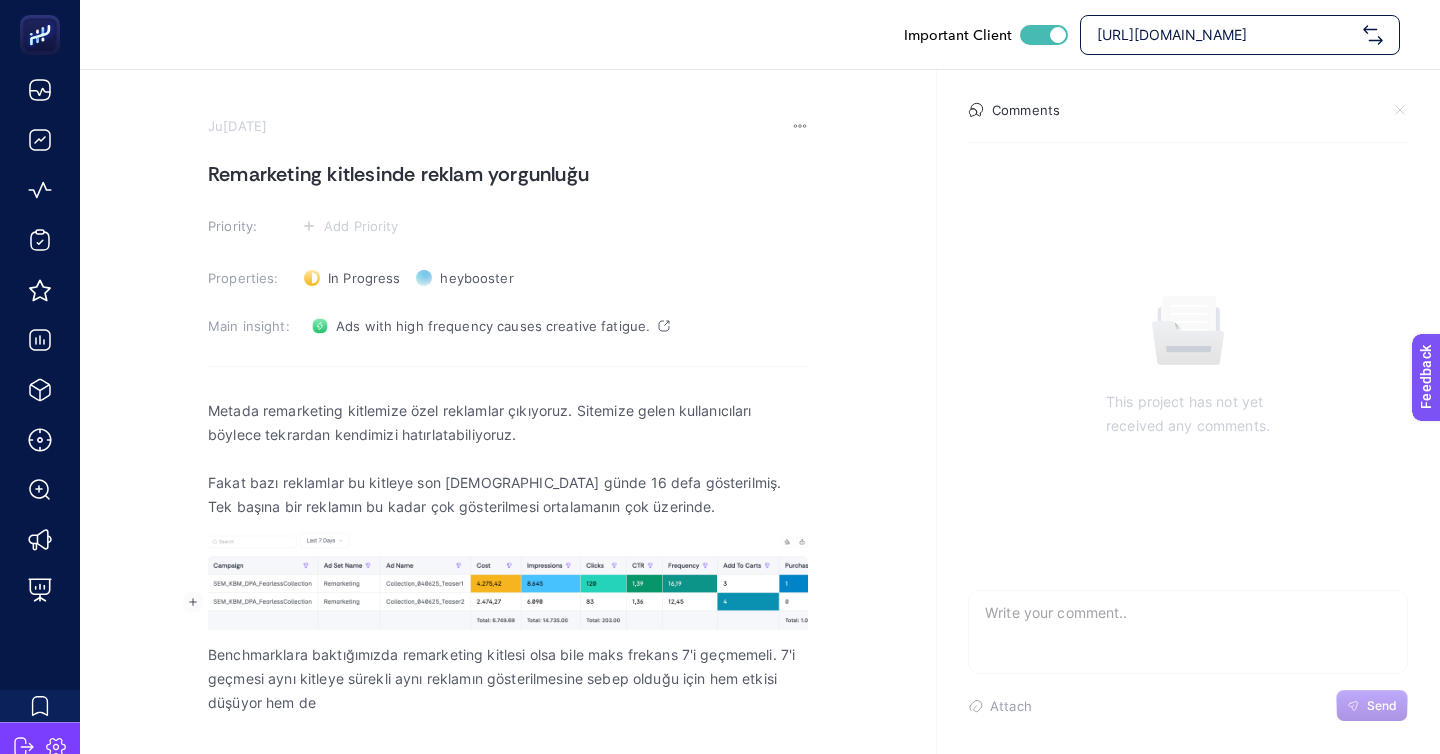 click on "Metada remarketing kitlemize özel reklamlar çıkıyoruz. Sitemize gelen kullanıcıları böylece tekrardan kendimizi hatırlatabiliyoruz. Fakat bazı reklamlar bu kitleye son 7 günde 16 defa gösterilmiş. Tek başına bir reklamın bu kadar çok gösterilmesi ortalamanın çok üzerinde.  Benchmarklara baktığımızda remarketing kitlesi olsa bile maks frekans 7'i geçmemeli. 7'i geçmesi aynı kitleye sürekli aynı reklamın gösterilmesine sebep olduğu için hem etkisi düşüyor hem de" at bounding box center [508, 586] 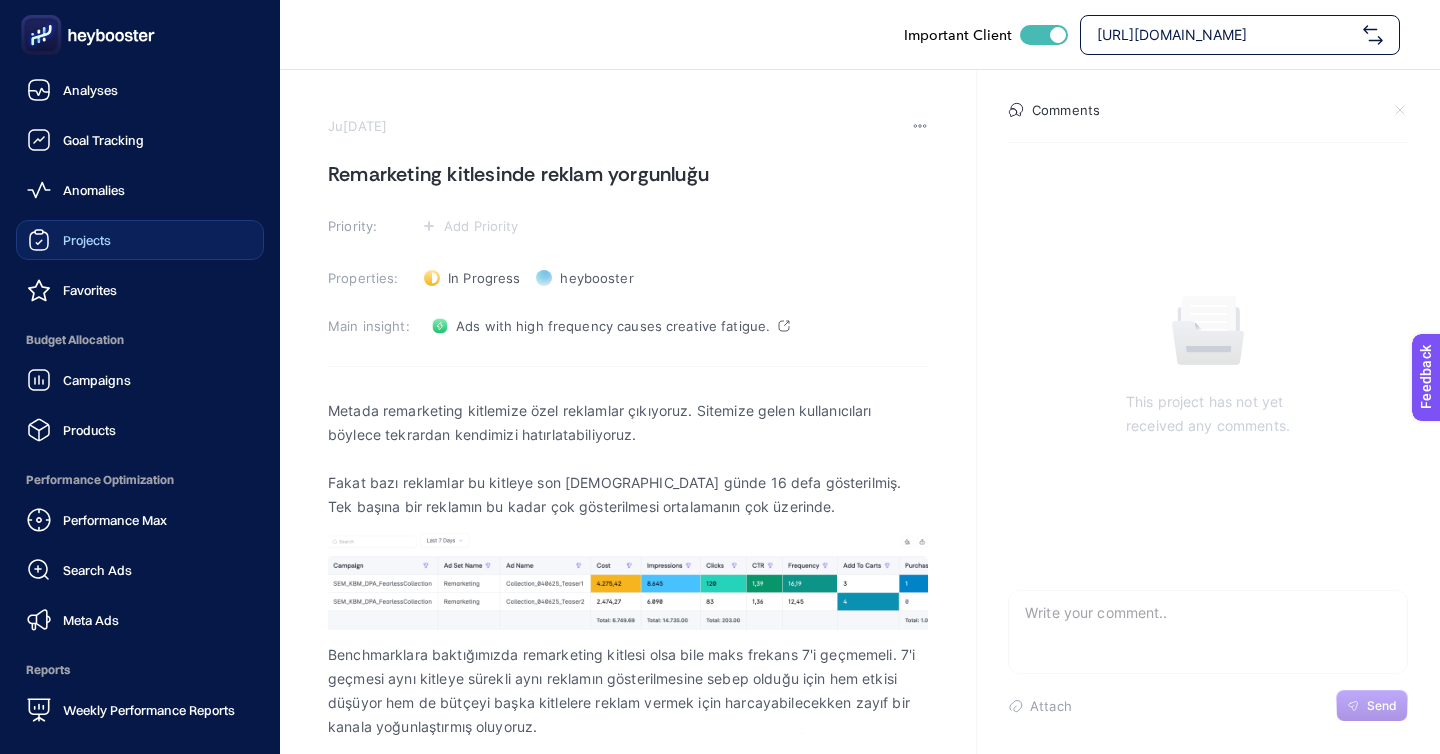 click on "Projects" at bounding box center [140, 240] 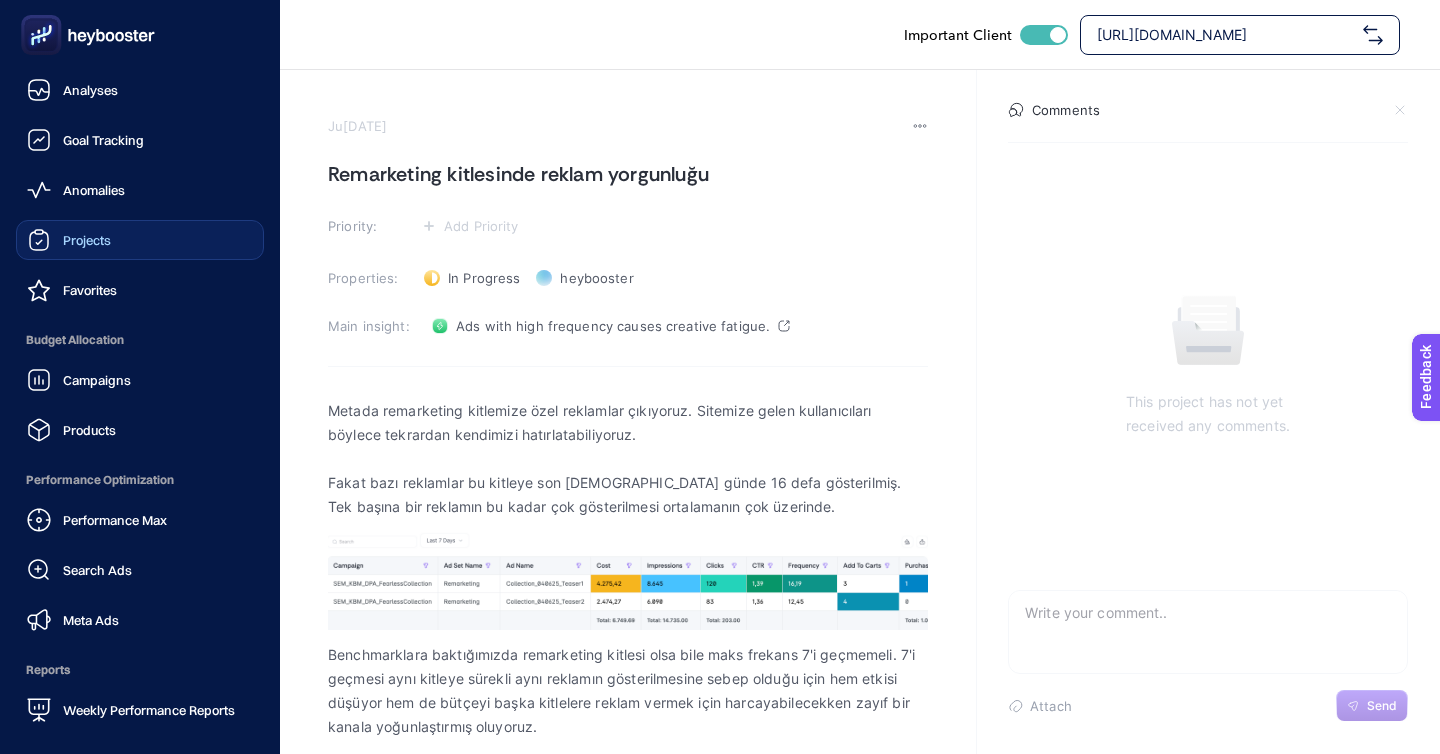 click on "Projects" at bounding box center [140, 240] 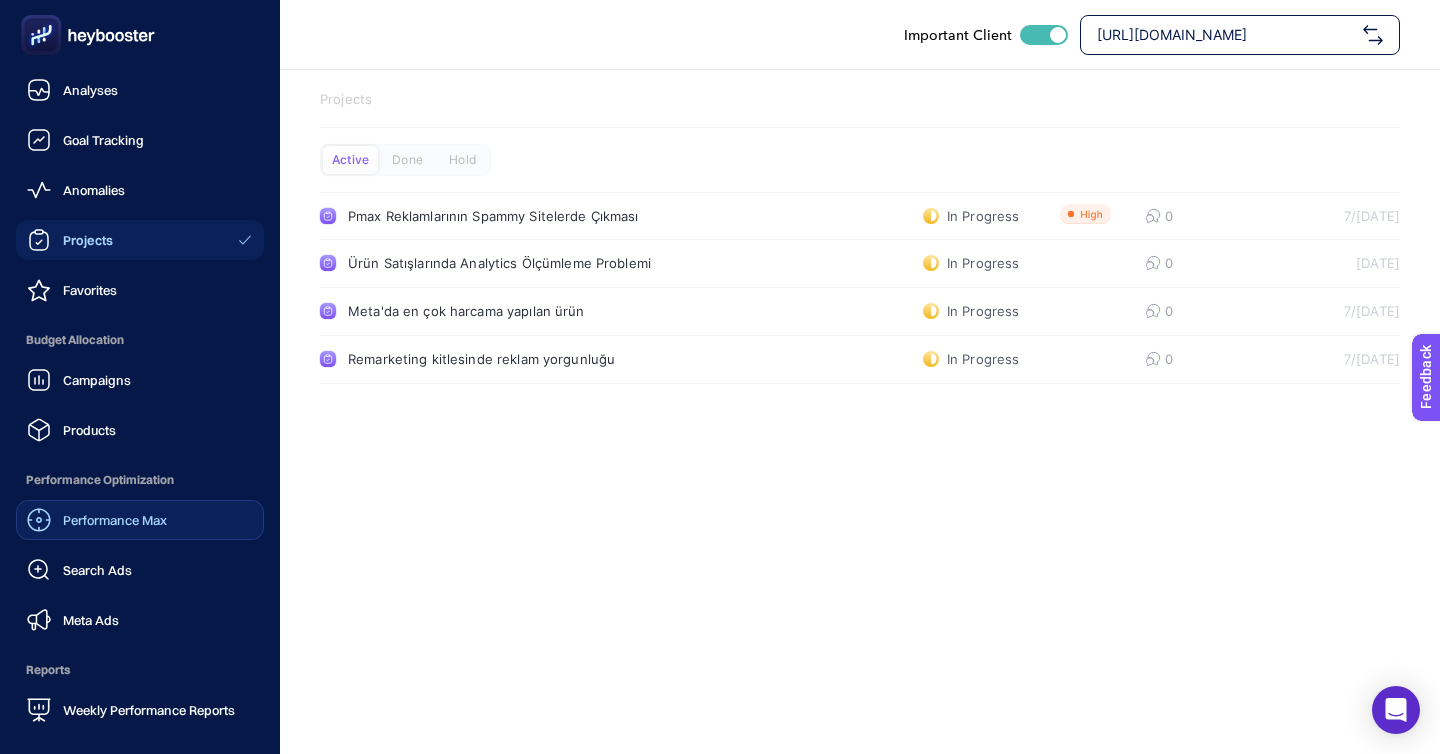 click on "Performance Max" at bounding box center (115, 520) 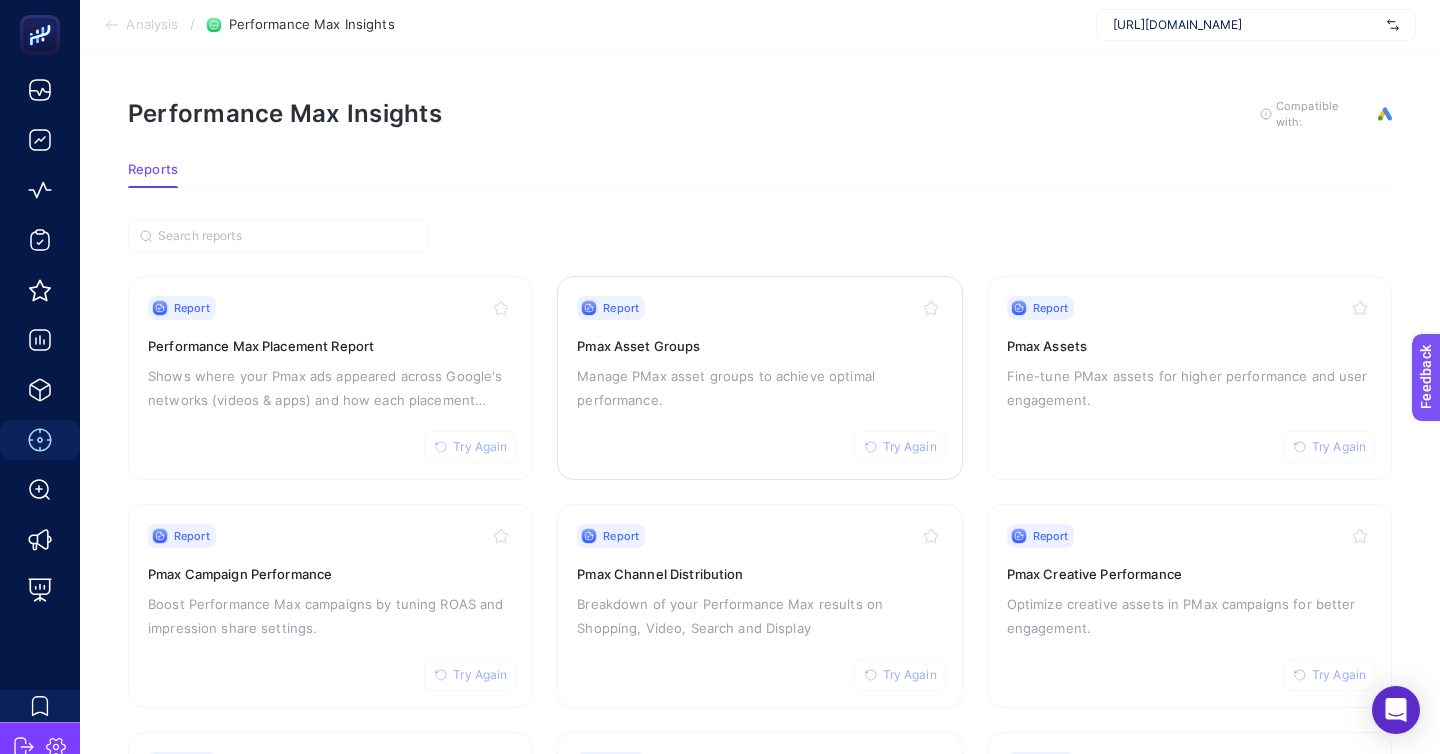 click on "Report Try Again Pmax Asset Groups Manage PMax asset groups to achieve optimal performance." at bounding box center [759, 378] 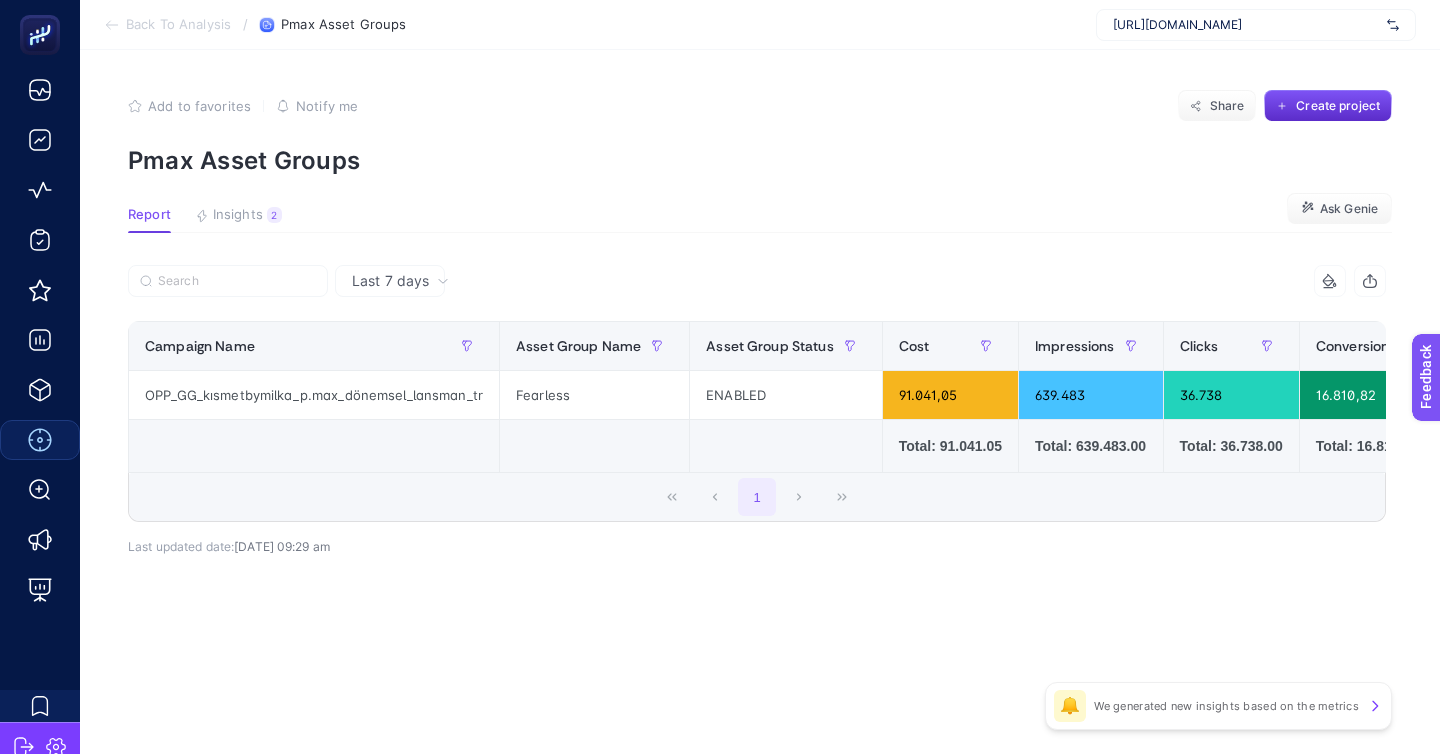 click on "Add to favorites false Notify me Share Create project Pmax Asset Groups Report Insights 2  We generated new insights based on the metrics  Ask Genie Last 7 days 7 items selected Campaign Name Asset Group Name Asset Group Status Cost Impressions Clicks Conversions Conversion Rate CPC ROAS 10 items selected + OPP_GG_kısmetbymilka_p.max_dönemsel_lansman_tr Fearless ENABLED 91.041,05 639.483 36.738 16.810,82 0,46 2,48 12.879,77       Total: 91.041.05   Total: 639.483.00   Total: 36.738.00   Total: 16.810.82           1 7 items selected Campaign Name Asset Group Name Asset Group Status Cost Impressions Clicks Conversions Conversion Rate CPC ROAS 10 items selected + OPP_GG_kısmetbymilka_p.max_dönemsel_lansman_tr Fearless ENABLED 332.051,49 1.831.469 126.595 114.451,52 0,90 2,62 37.761,58       Total: 332.051.49   Total: 1.831.469.00   Total: 126.595.00   Total: 114.451.52           1 Last updated date:  July 07, 2025 - 09:29 am  🔔   We generated new insights based on the metrics" 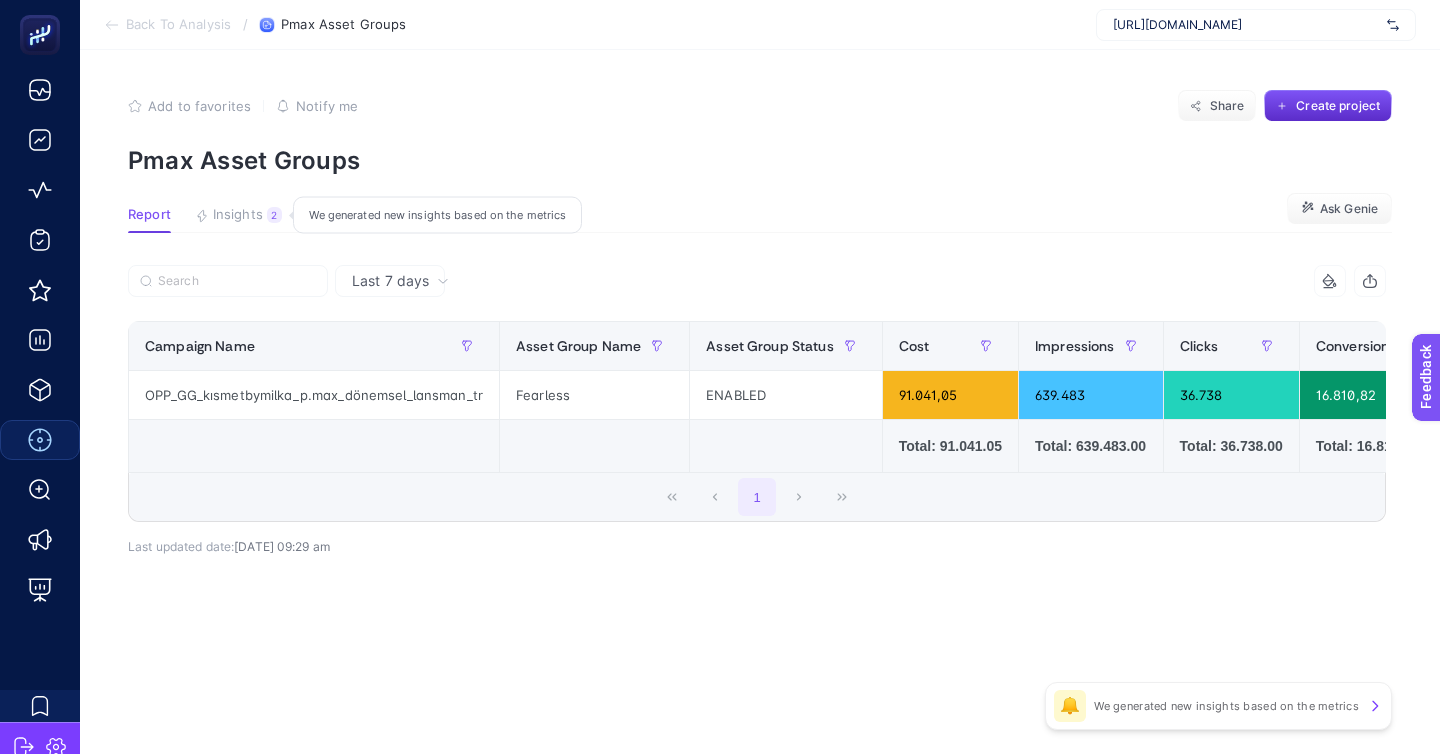 click on "Insights" at bounding box center (238, 215) 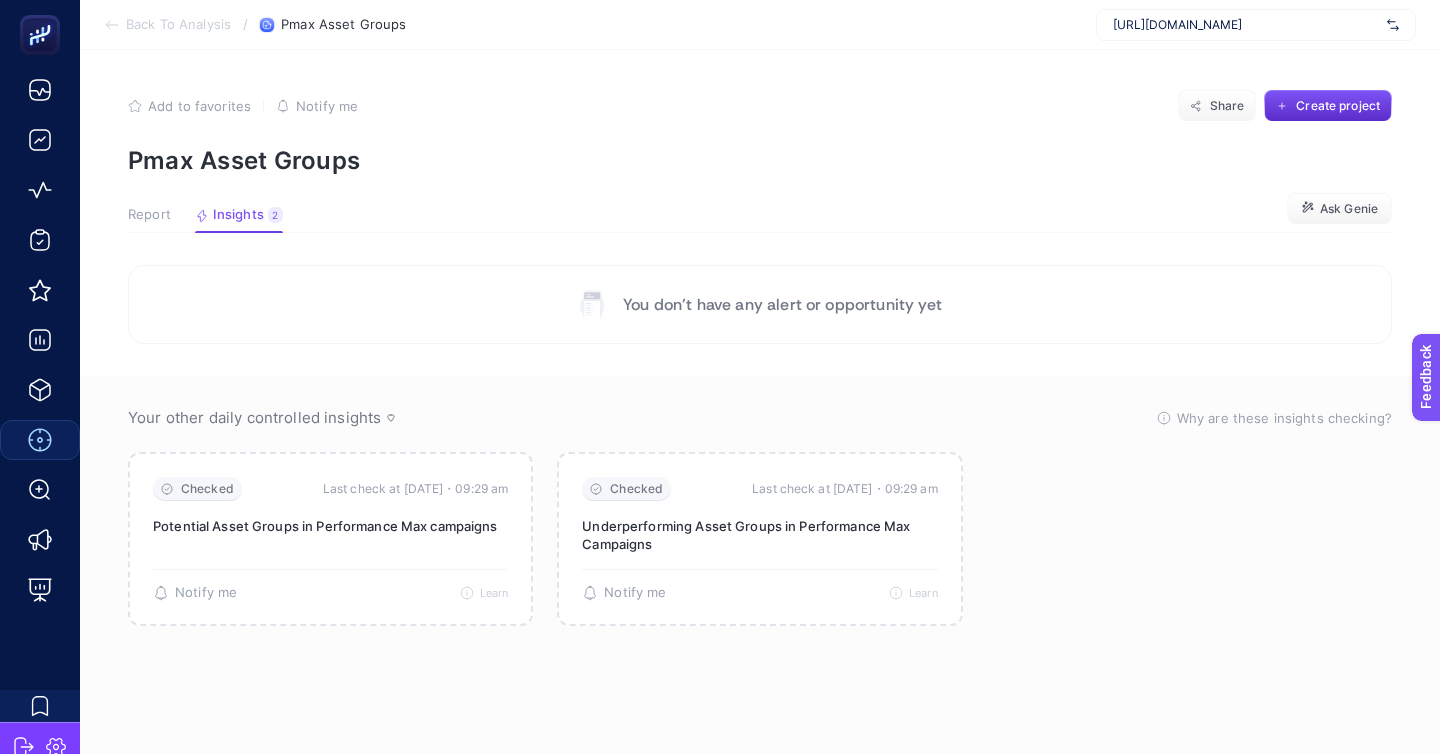 click on "Report" at bounding box center (149, 215) 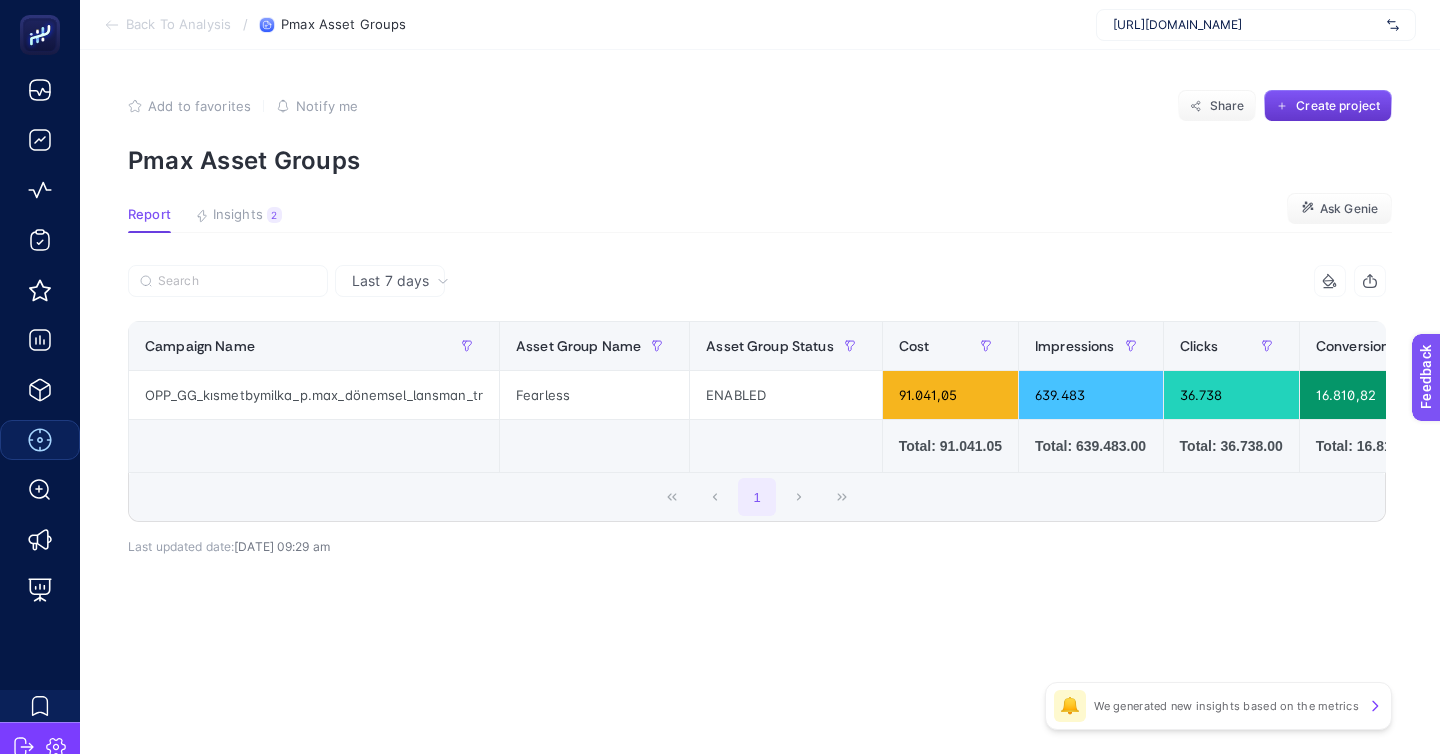 click on "Create project" 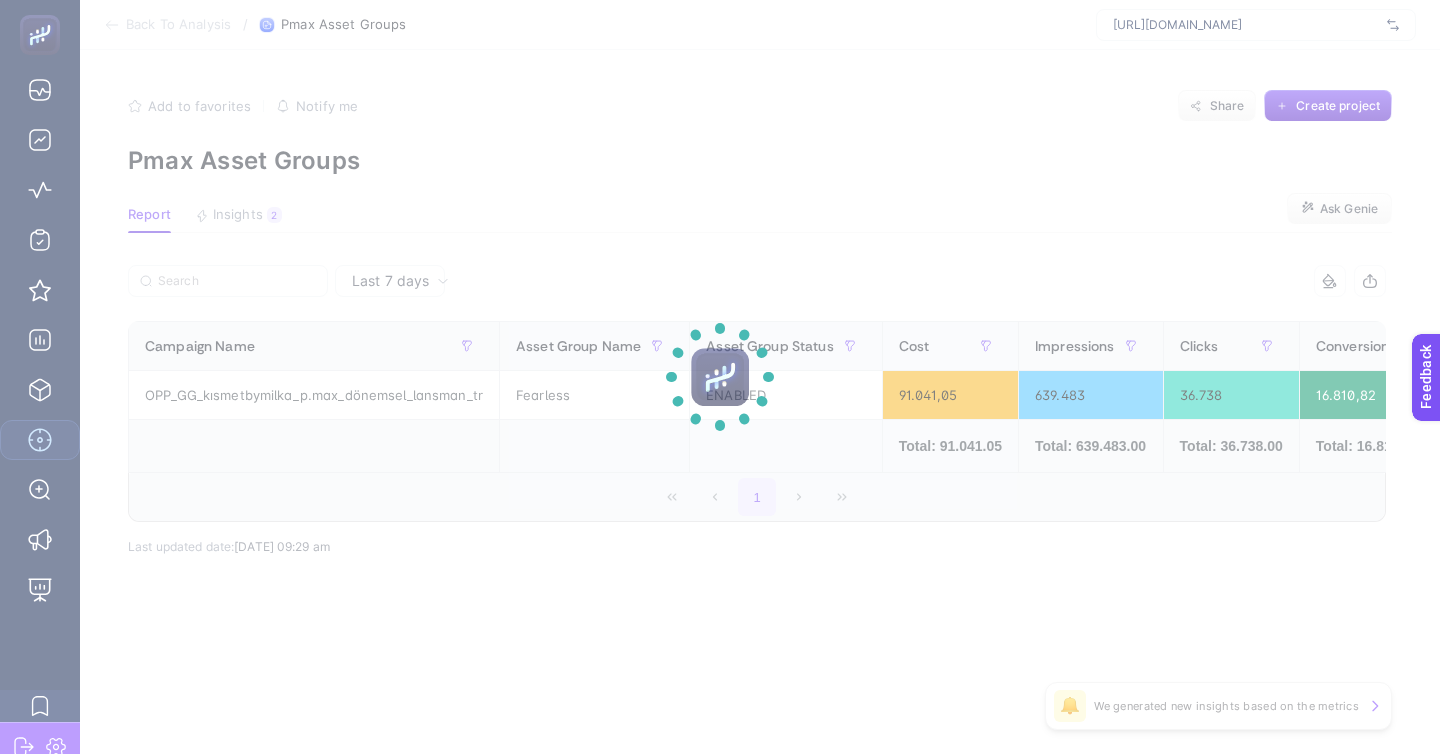 click 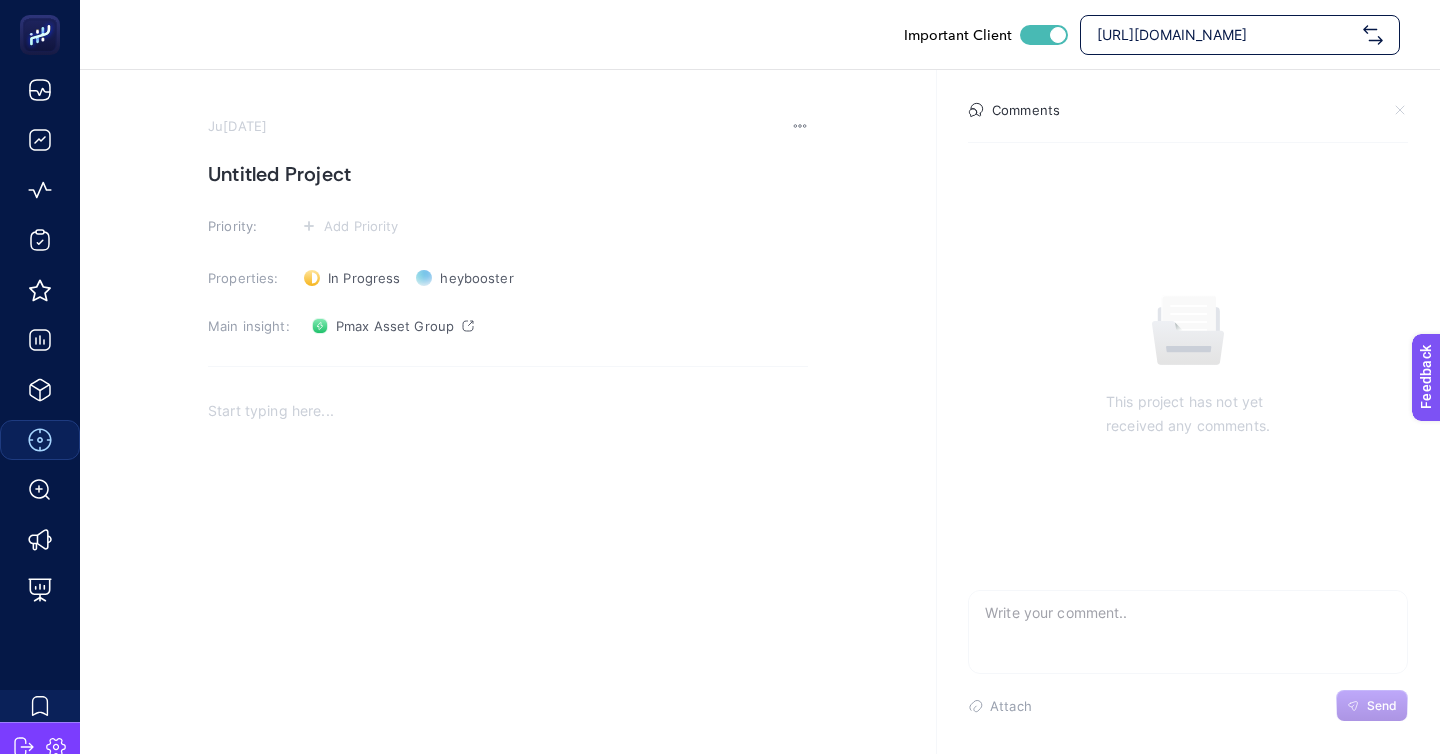 click on "Untitled Project" at bounding box center (508, 174) 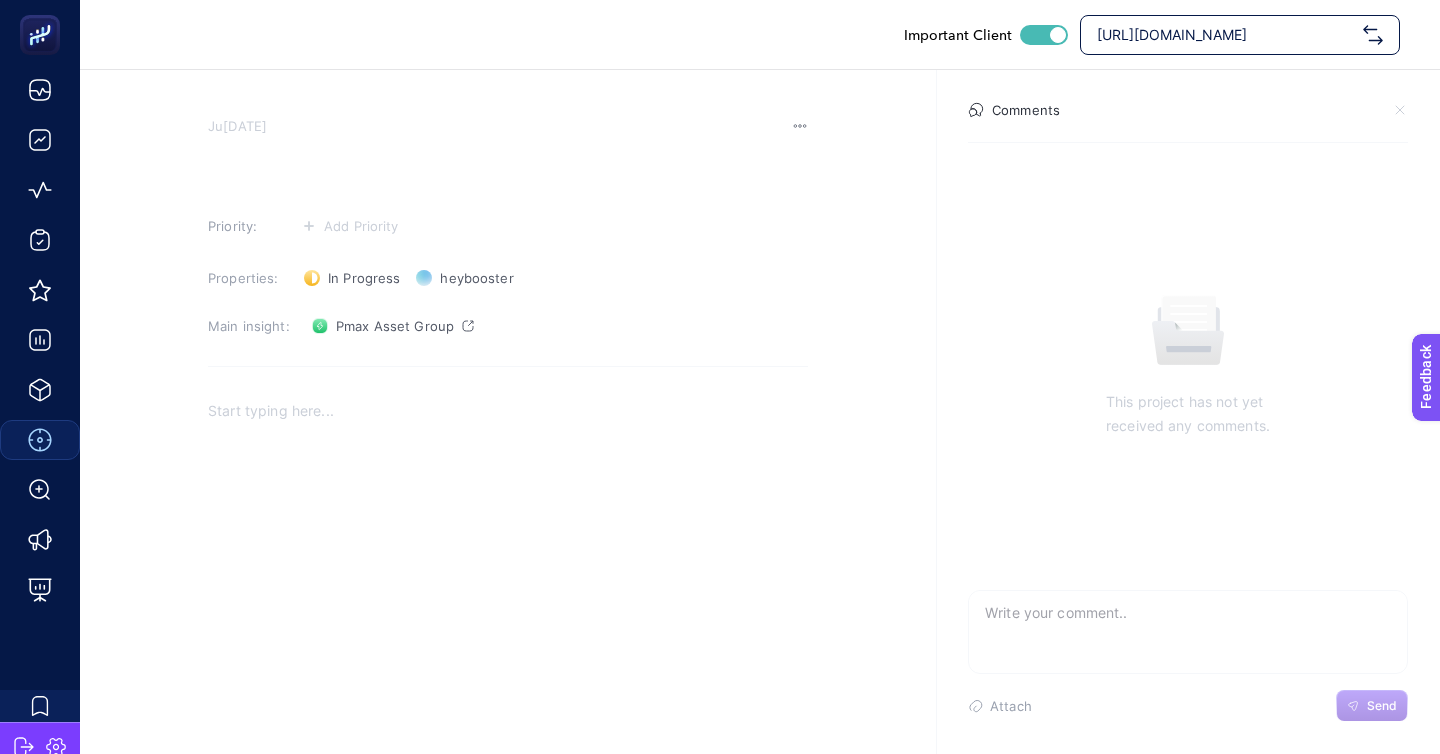 type 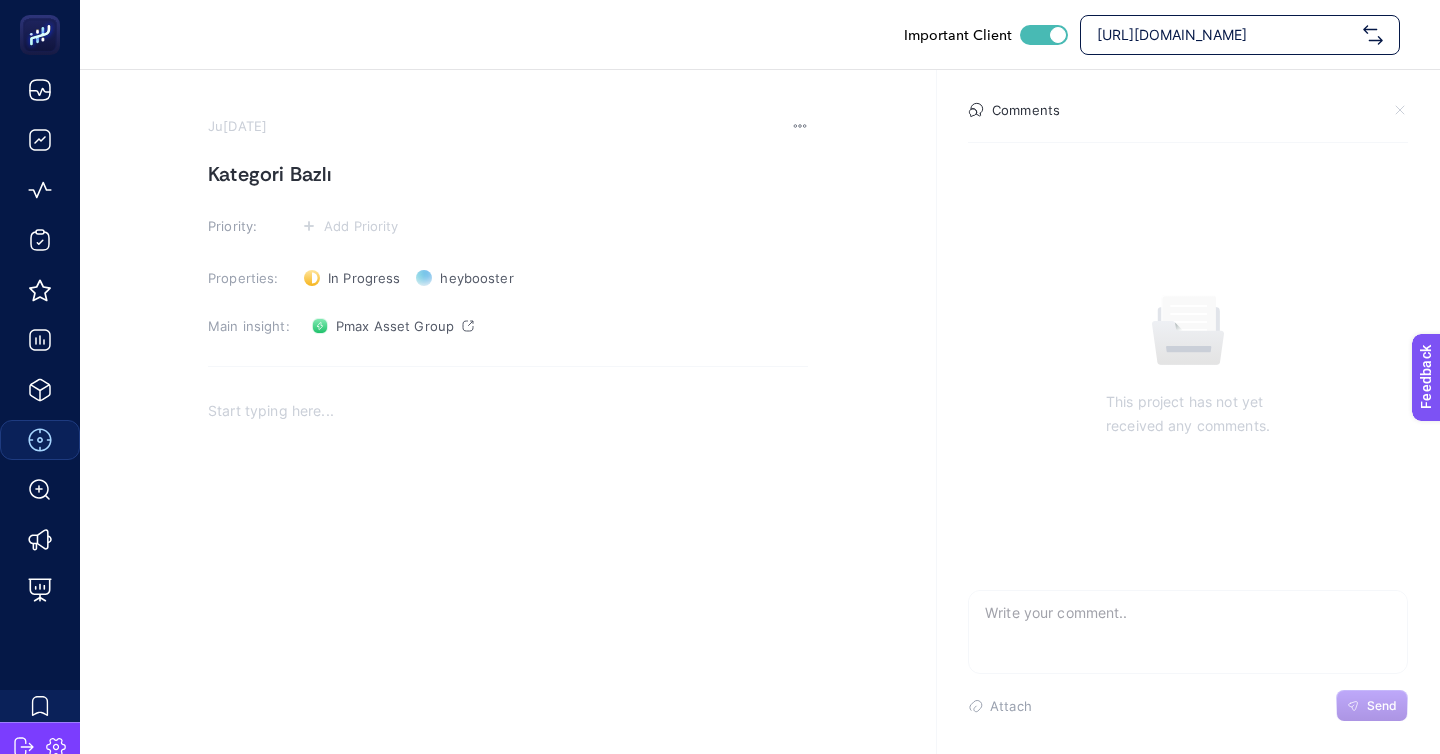 click on "July 8, 2025" at bounding box center [508, 126] 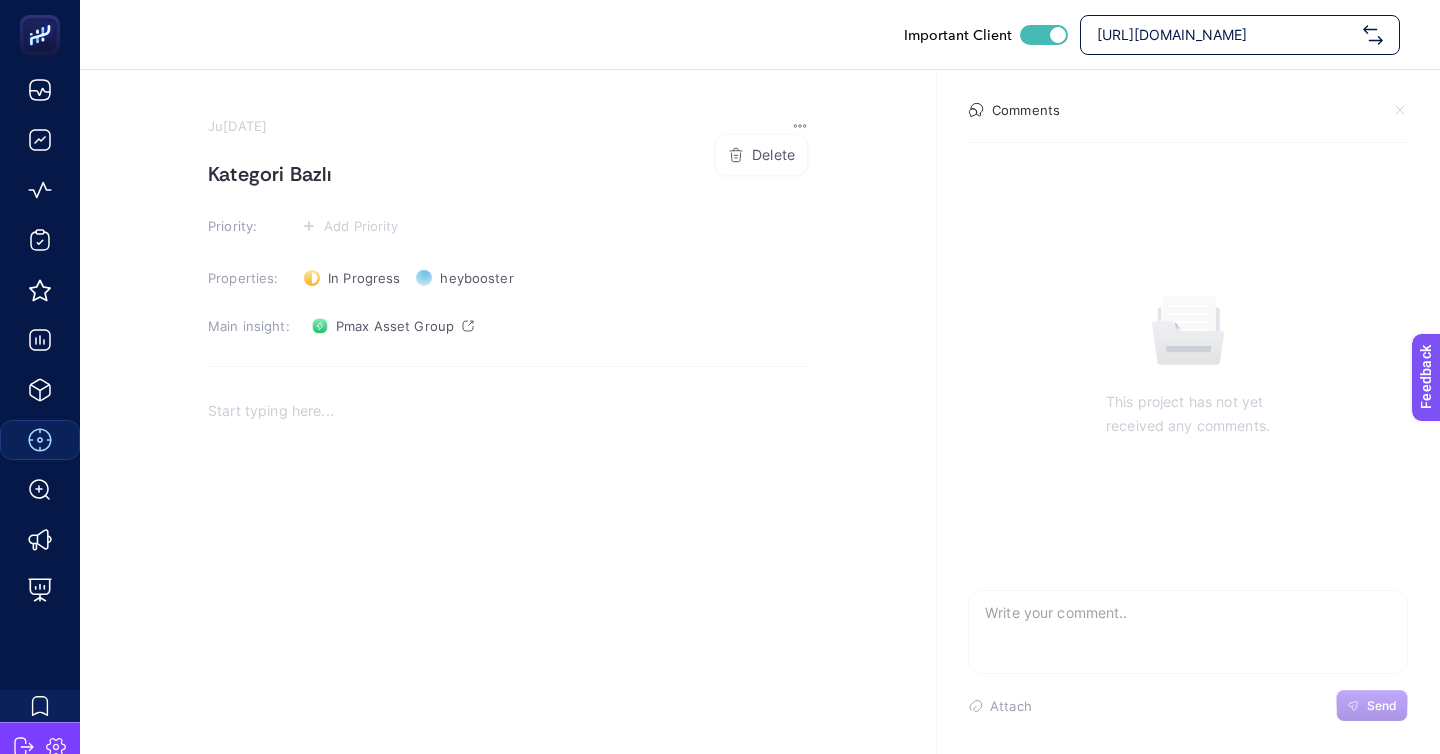 click on "Delete" at bounding box center [773, 155] 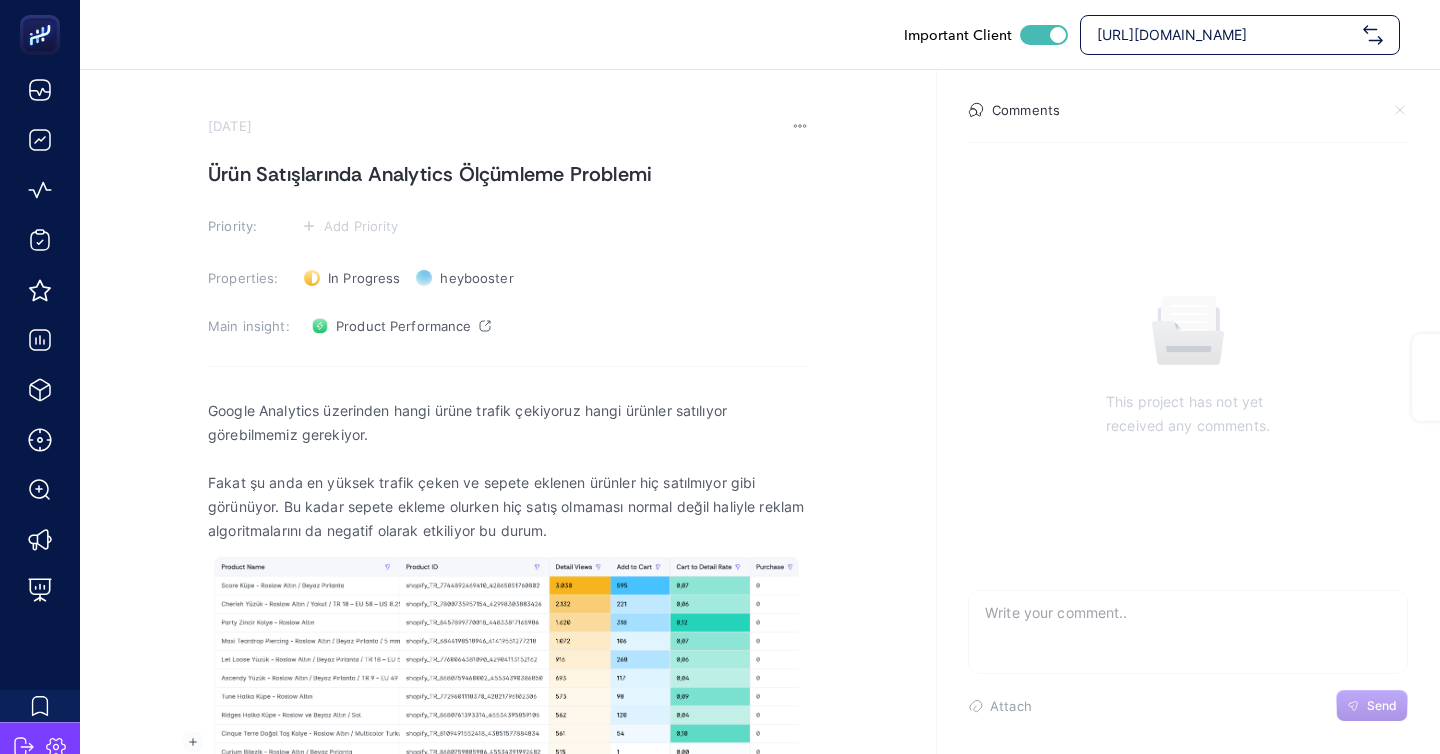 scroll, scrollTop: 61, scrollLeft: 0, axis: vertical 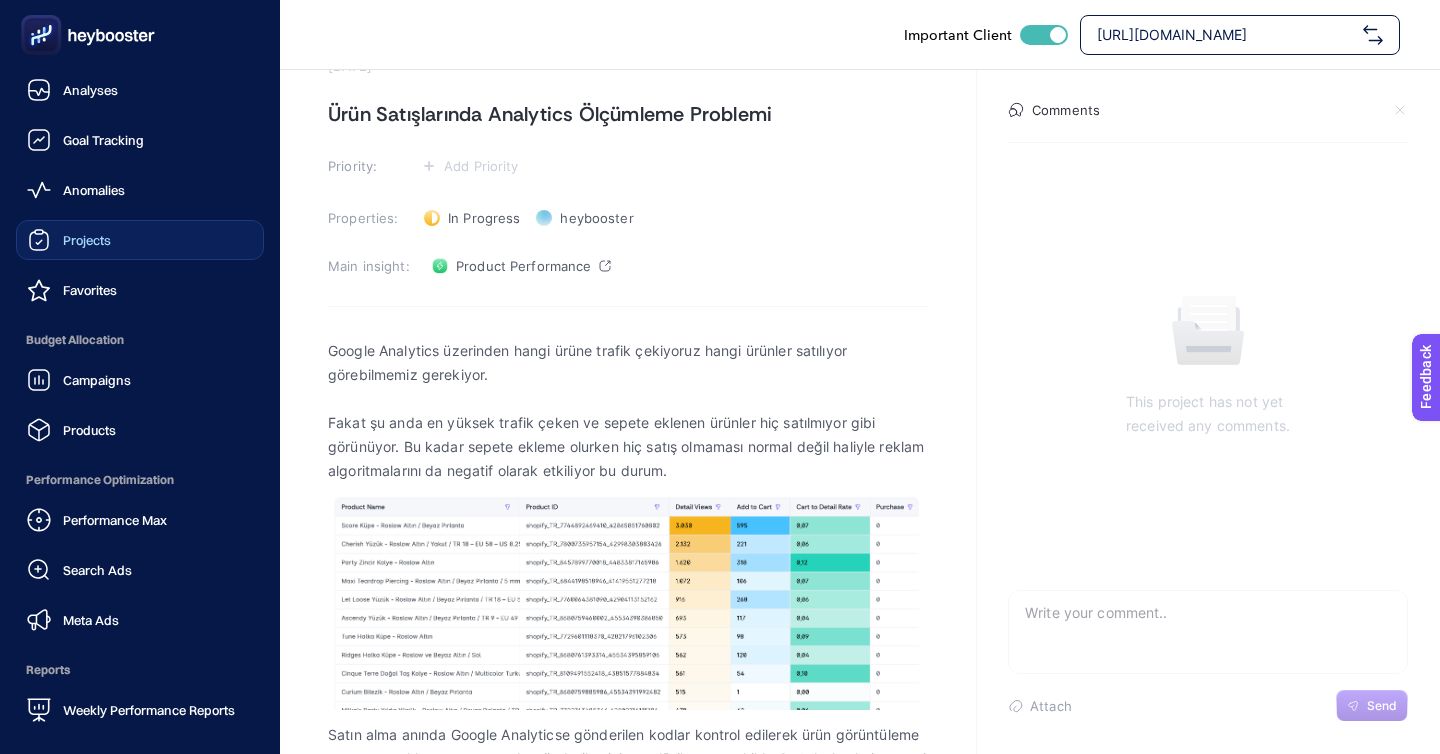 click on "Projects" at bounding box center (140, 240) 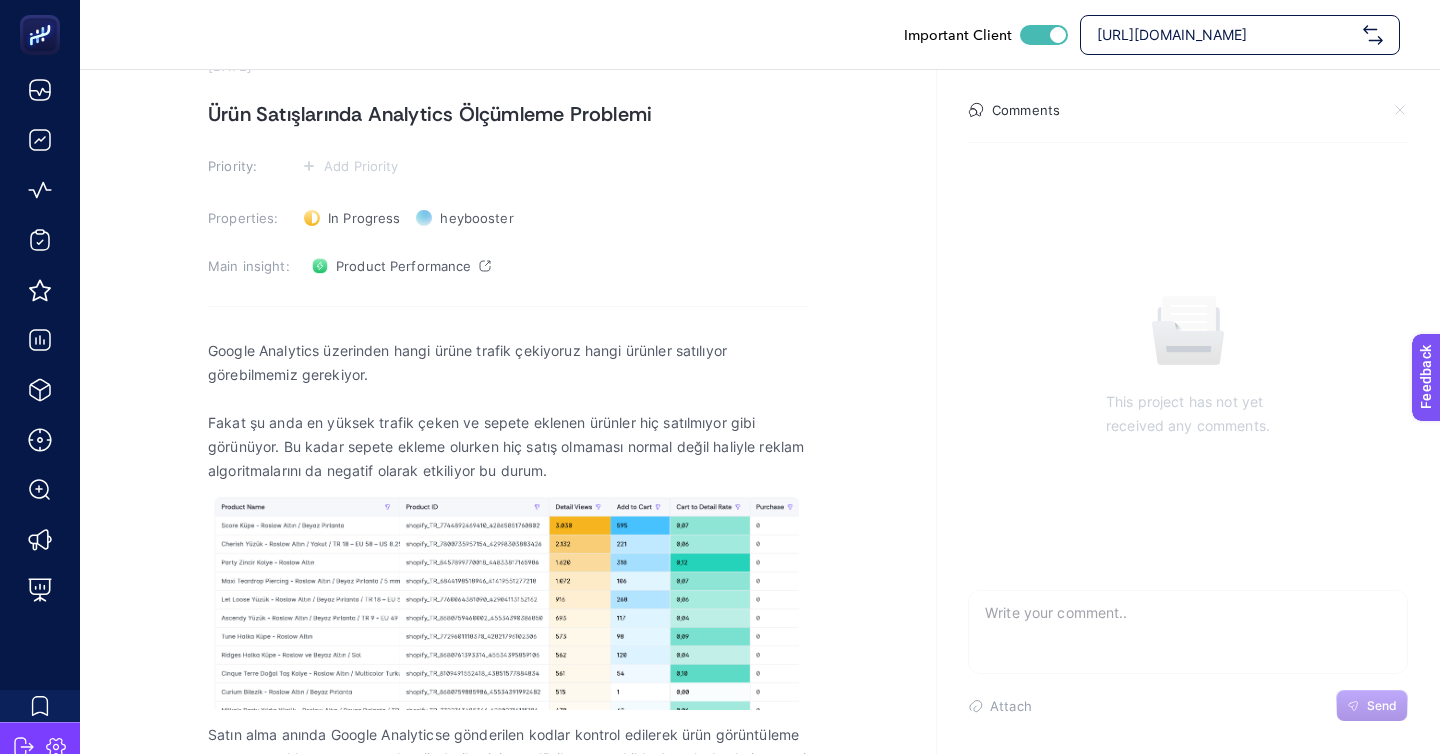 scroll, scrollTop: 0, scrollLeft: 0, axis: both 